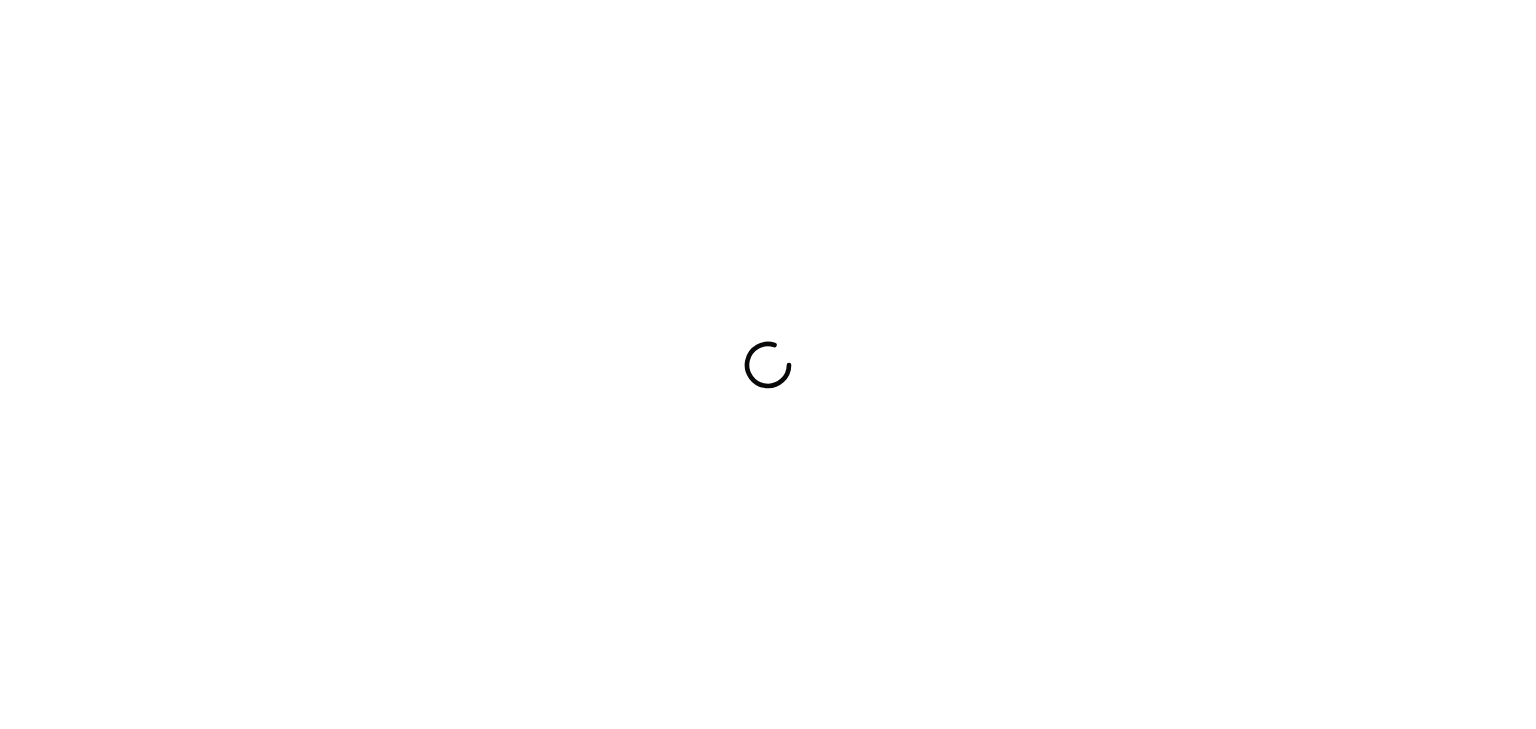 scroll, scrollTop: 0, scrollLeft: 0, axis: both 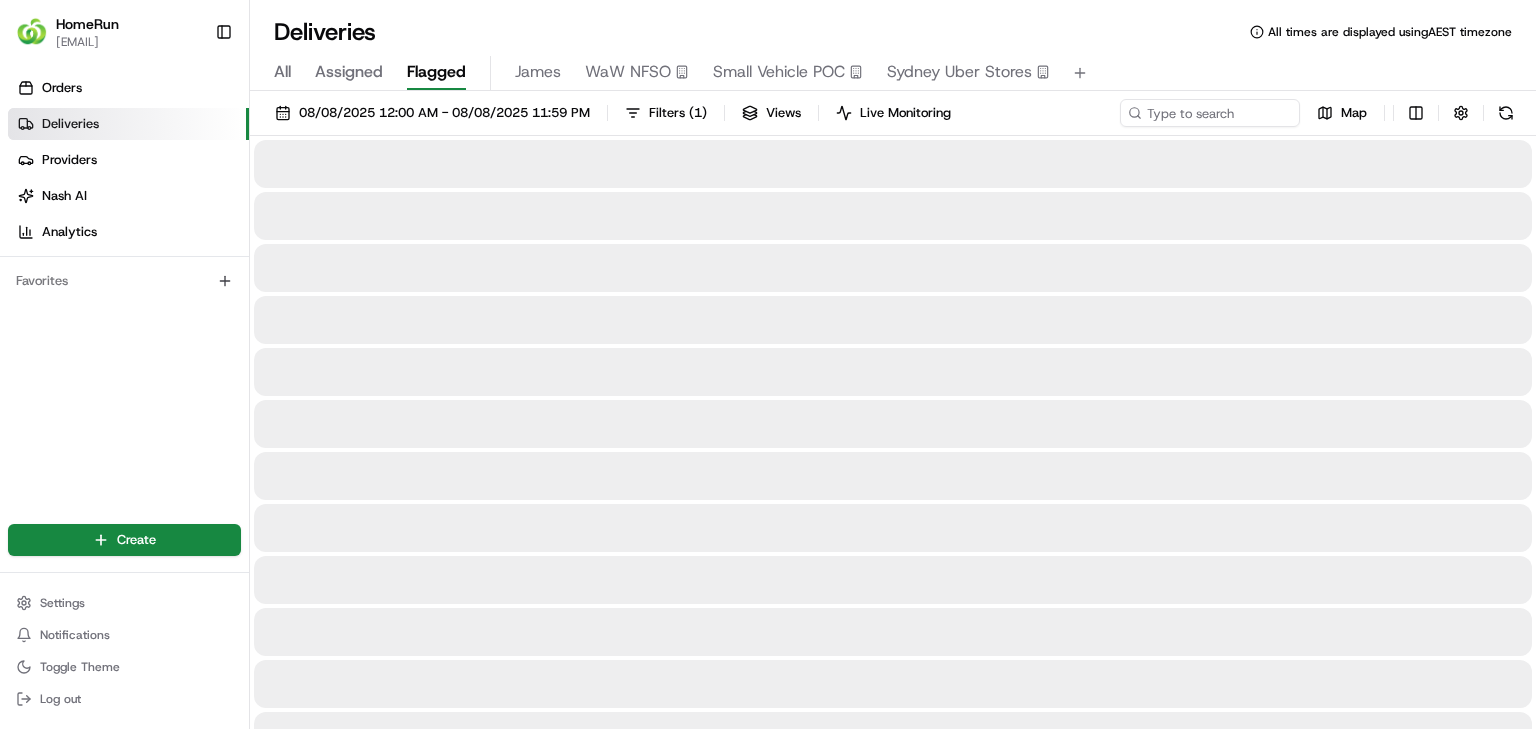 click on "Flagged" at bounding box center [436, 72] 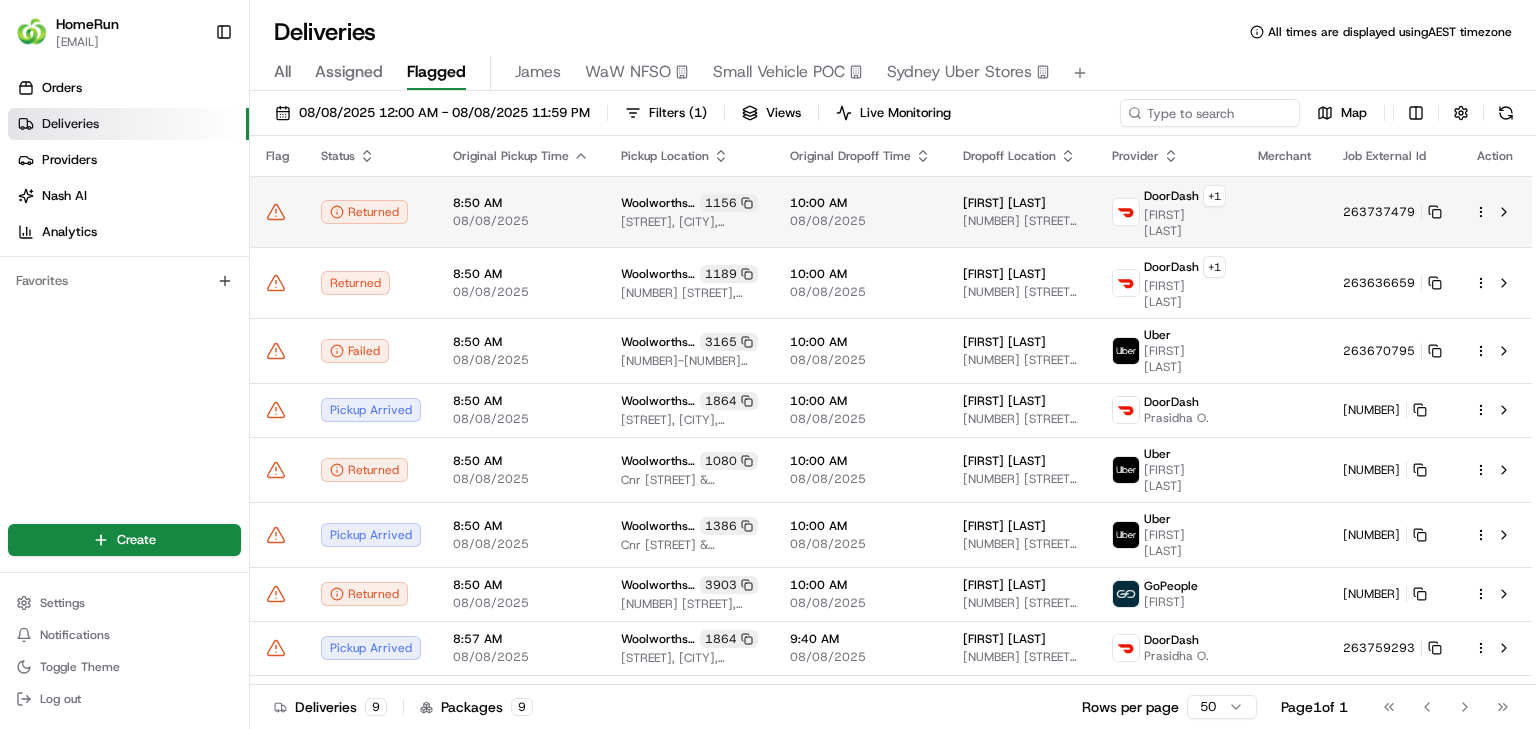 click 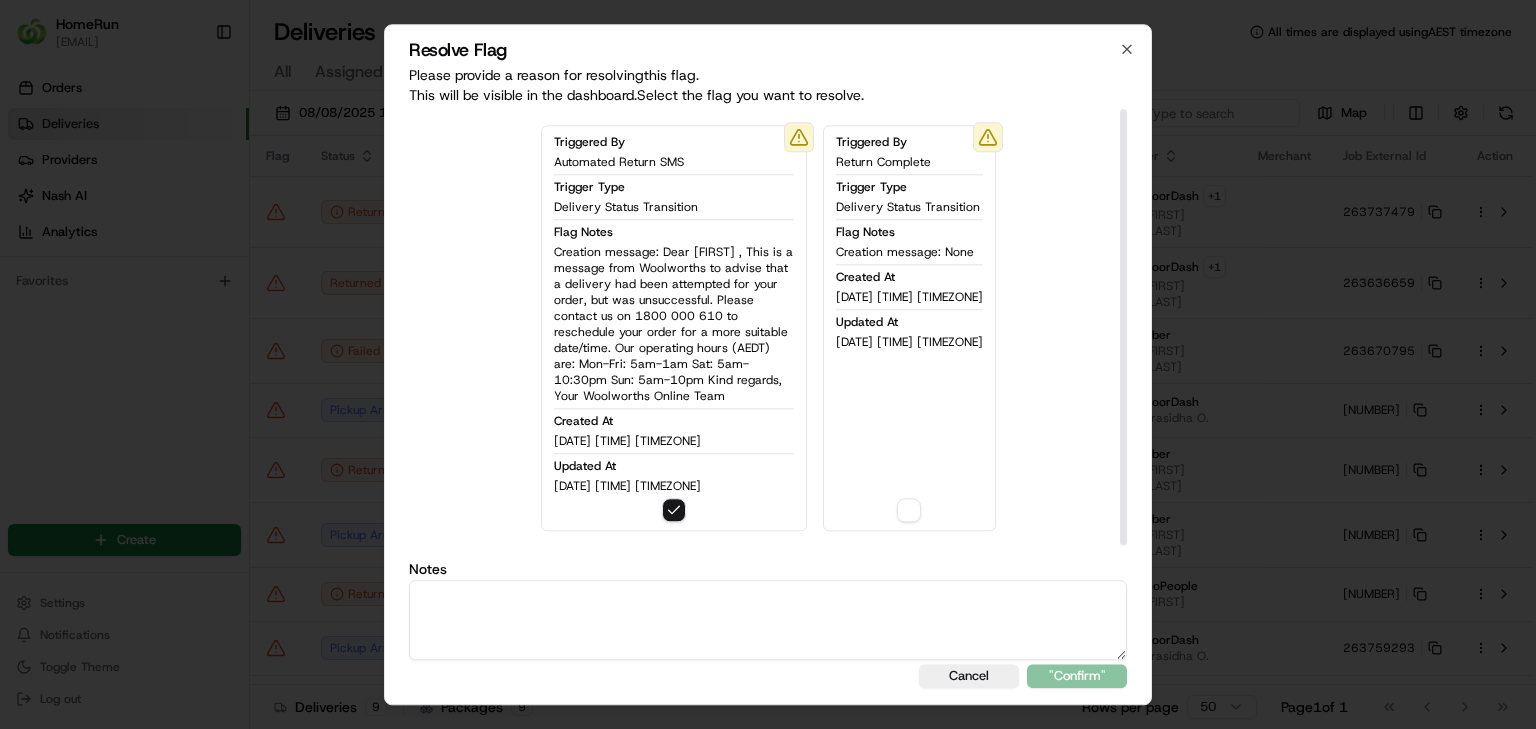 click at bounding box center [768, 620] 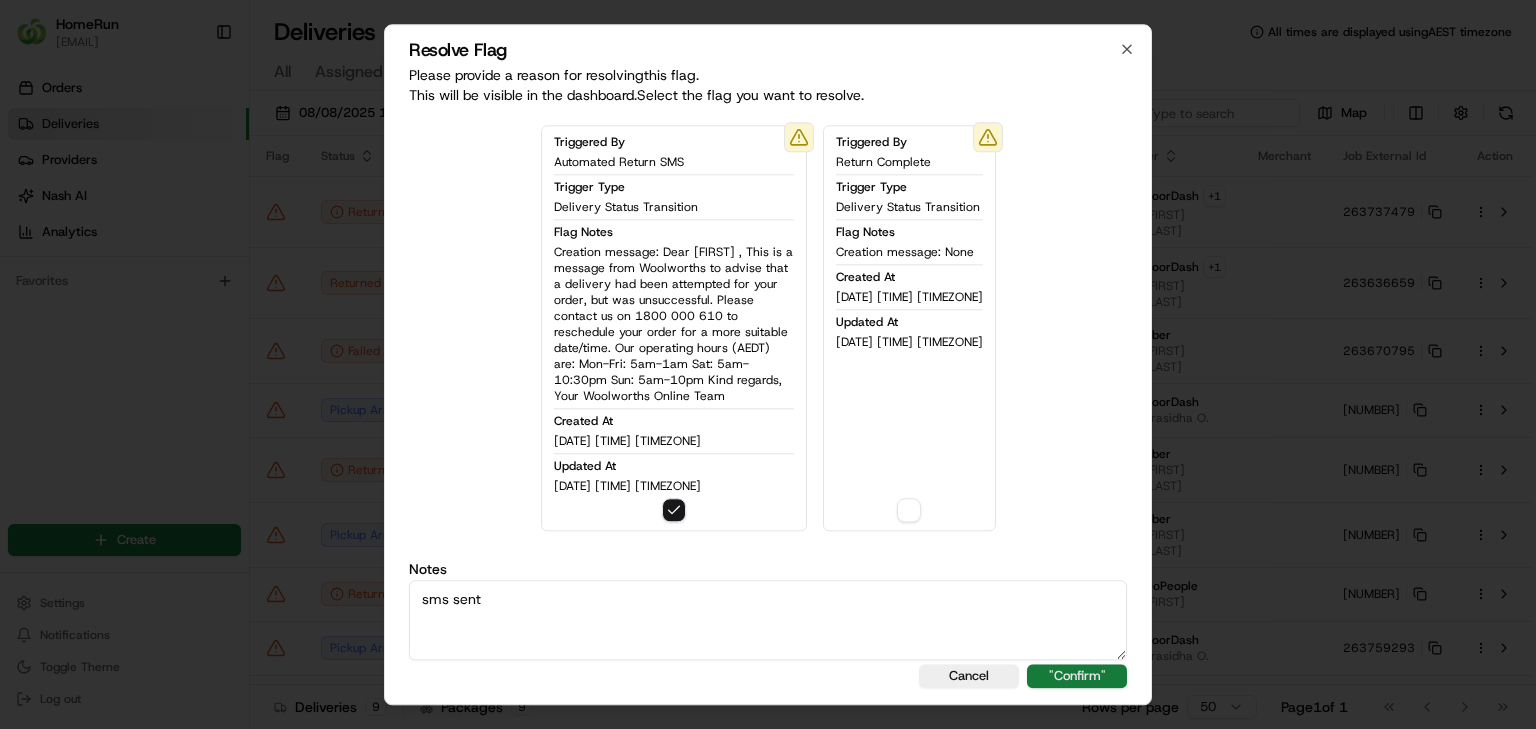 type on "sms sent" 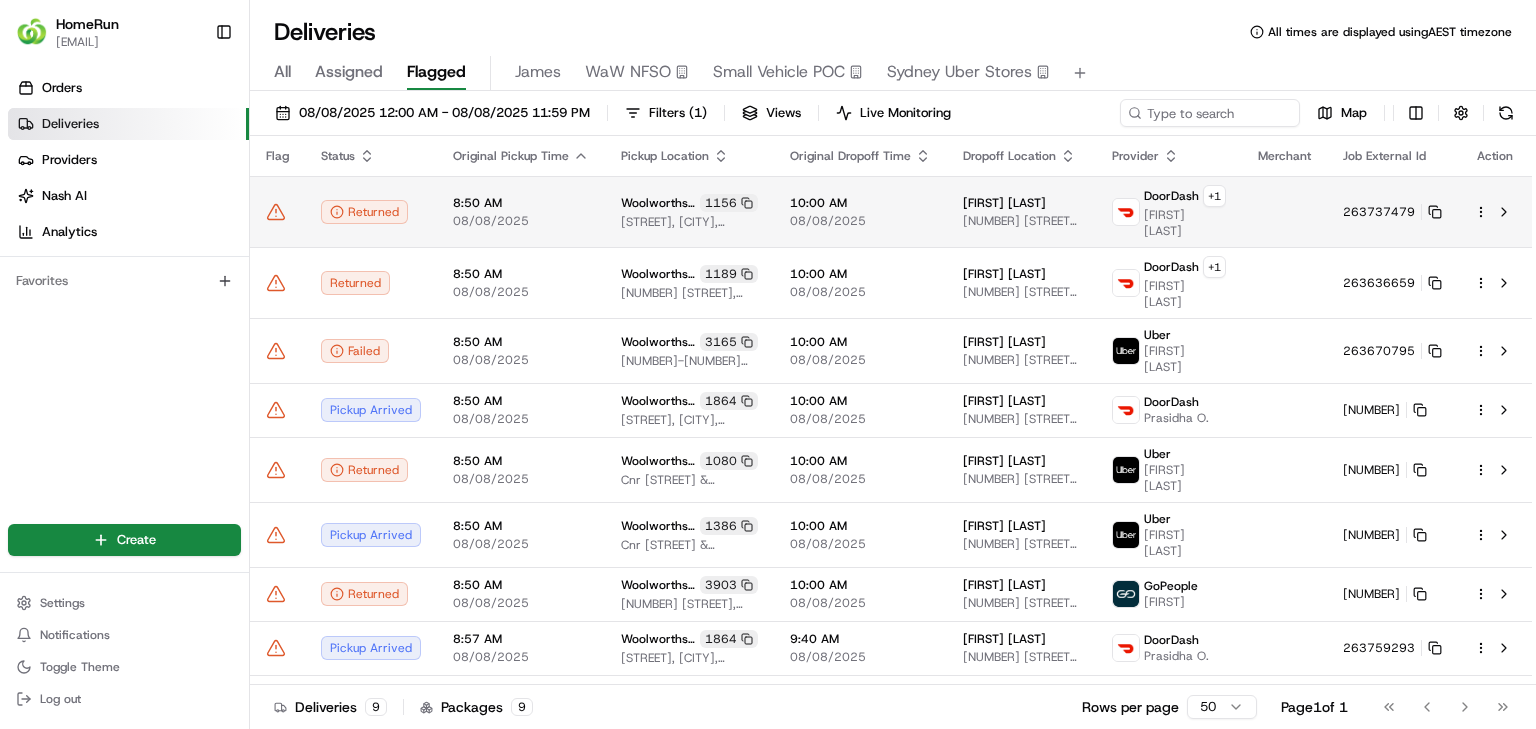 click 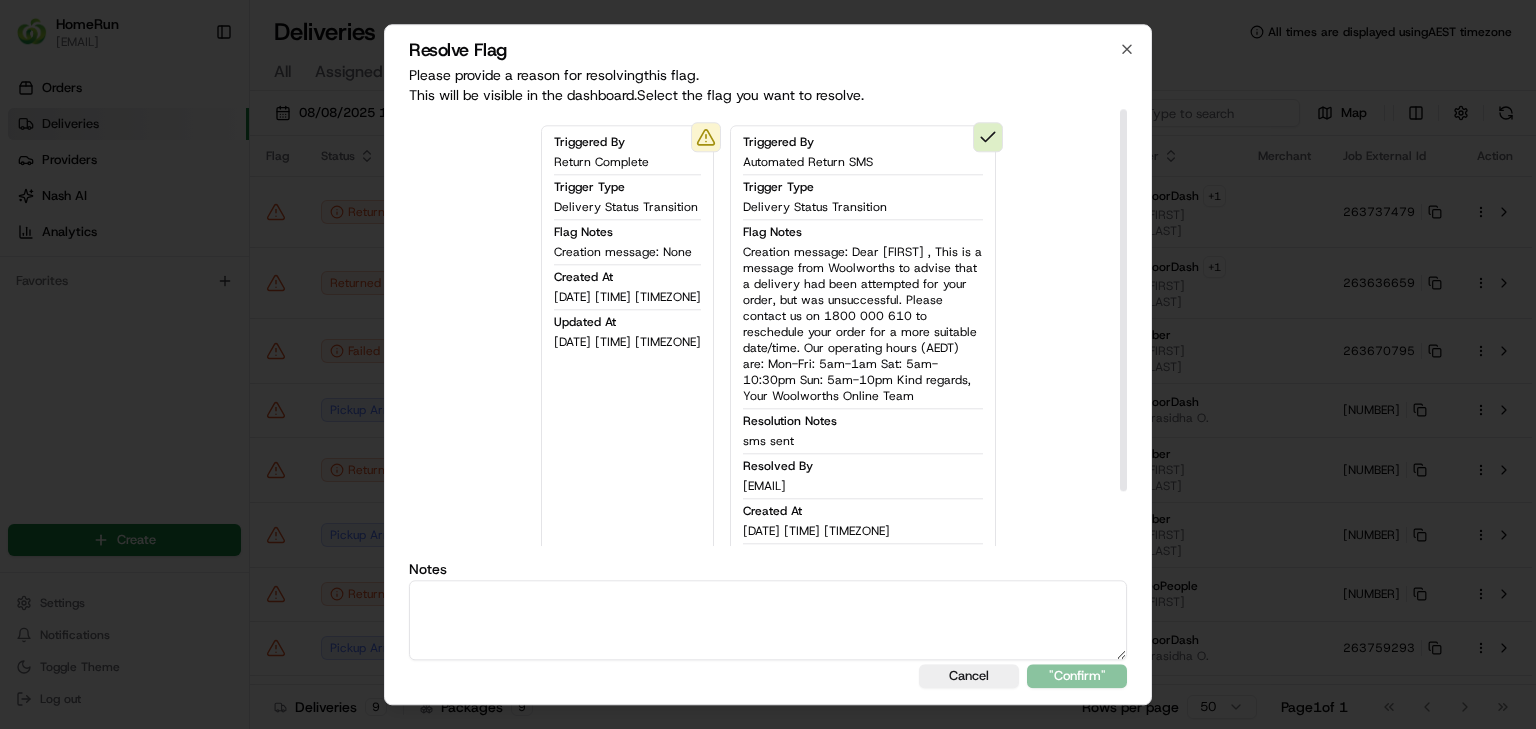 click at bounding box center [768, 620] 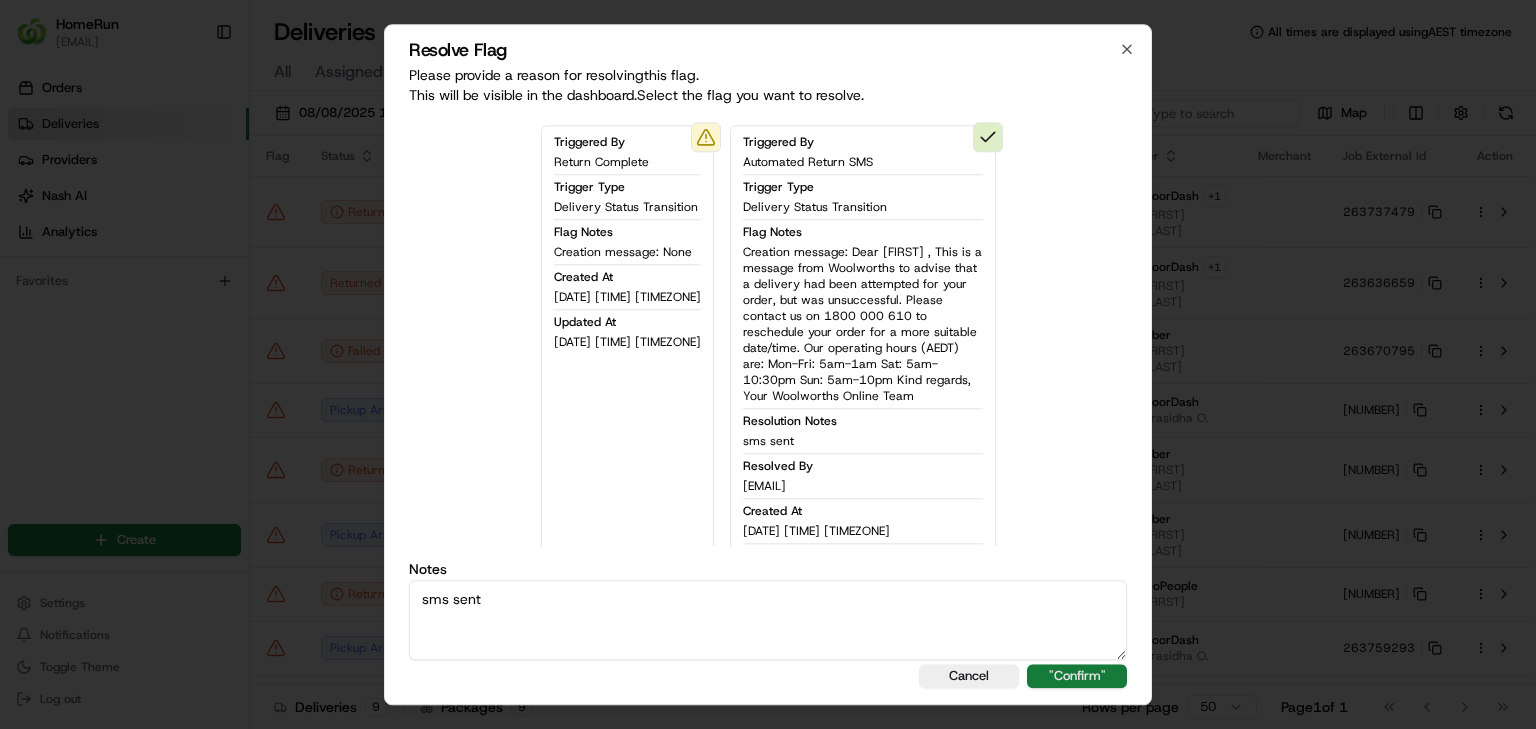 type on "sms sent" 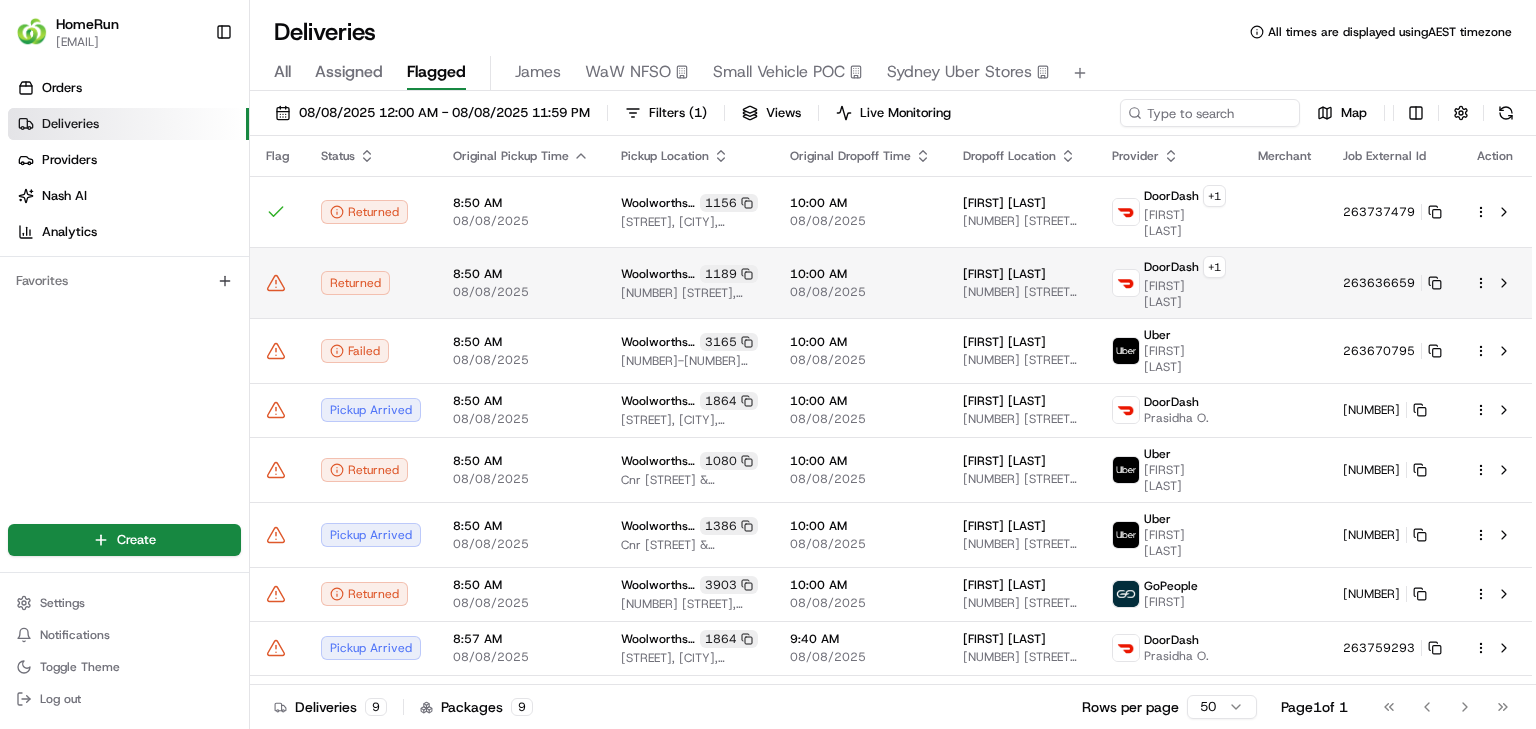 click at bounding box center [277, 282] 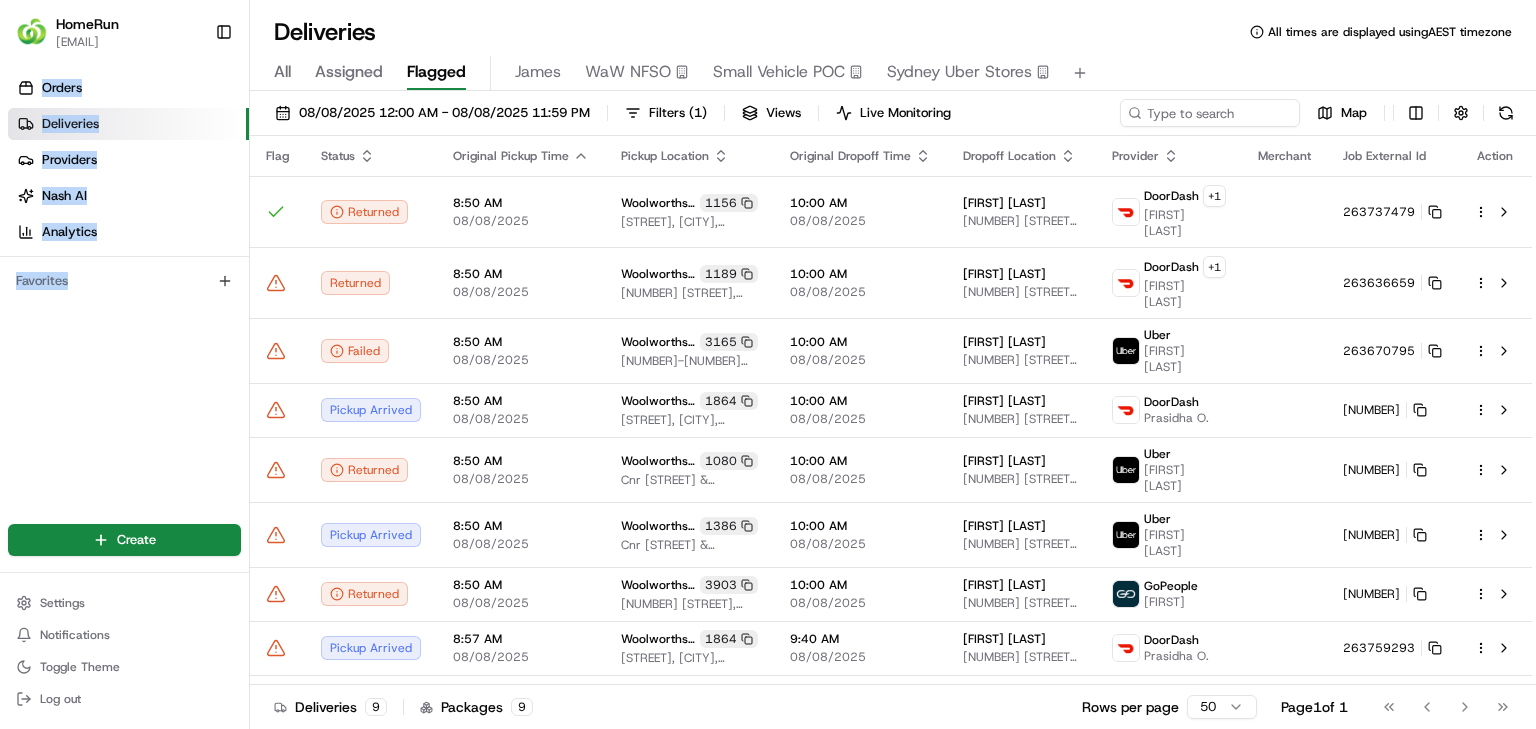 drag, startPoint x: 108, startPoint y: 300, endPoint x: 140, endPoint y: 323, distance: 39.40812 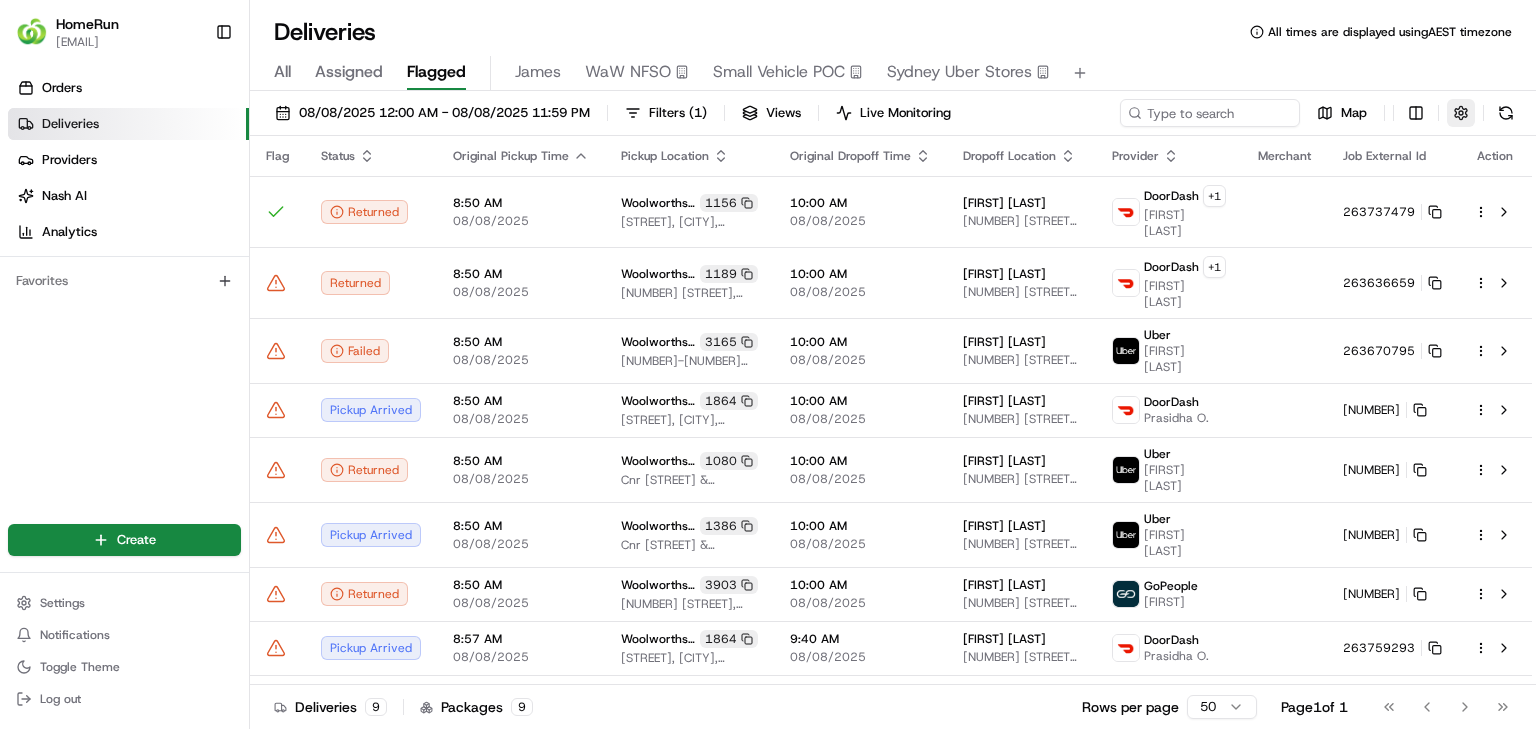 click at bounding box center (1461, 113) 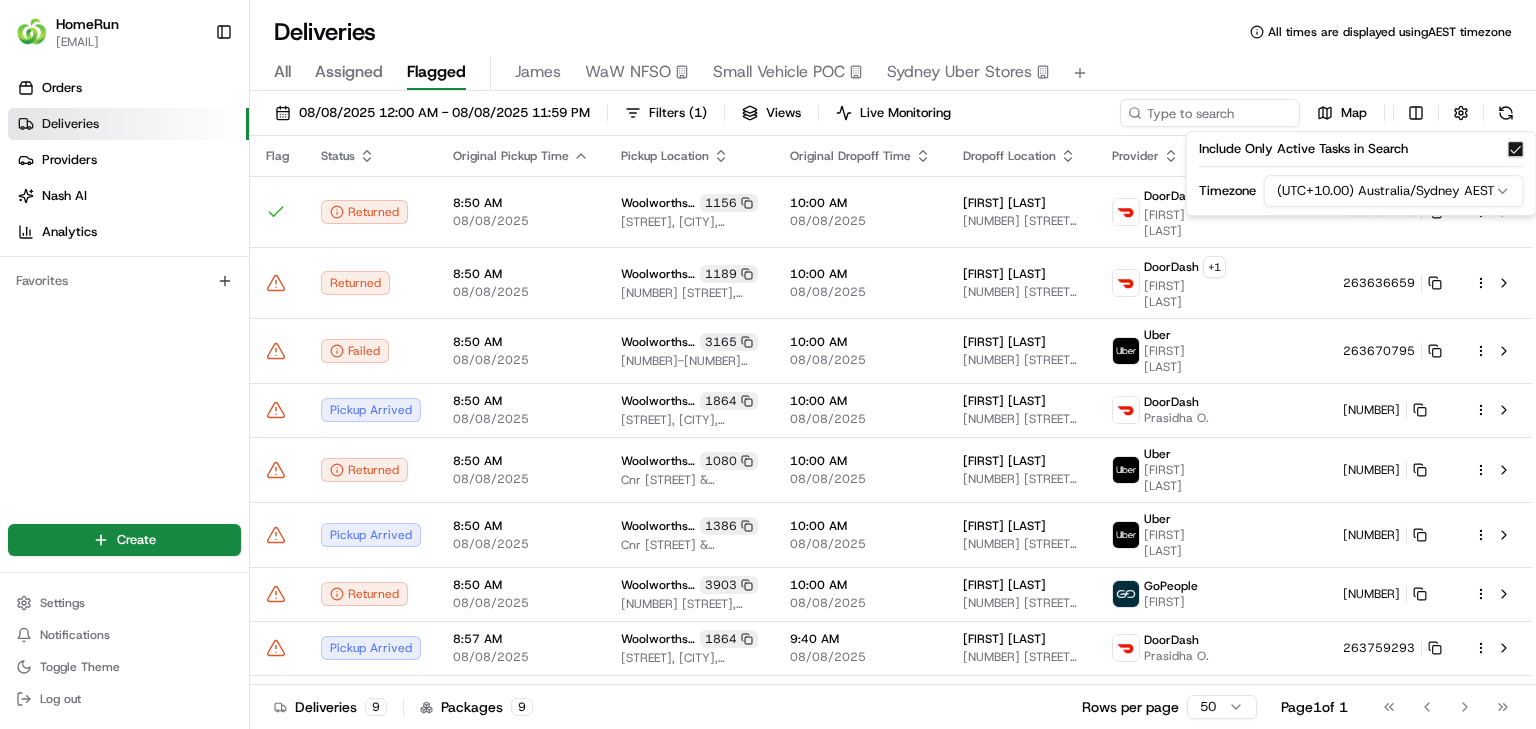 click on "Include Only Active Tasks in Search" at bounding box center (1516, 149) 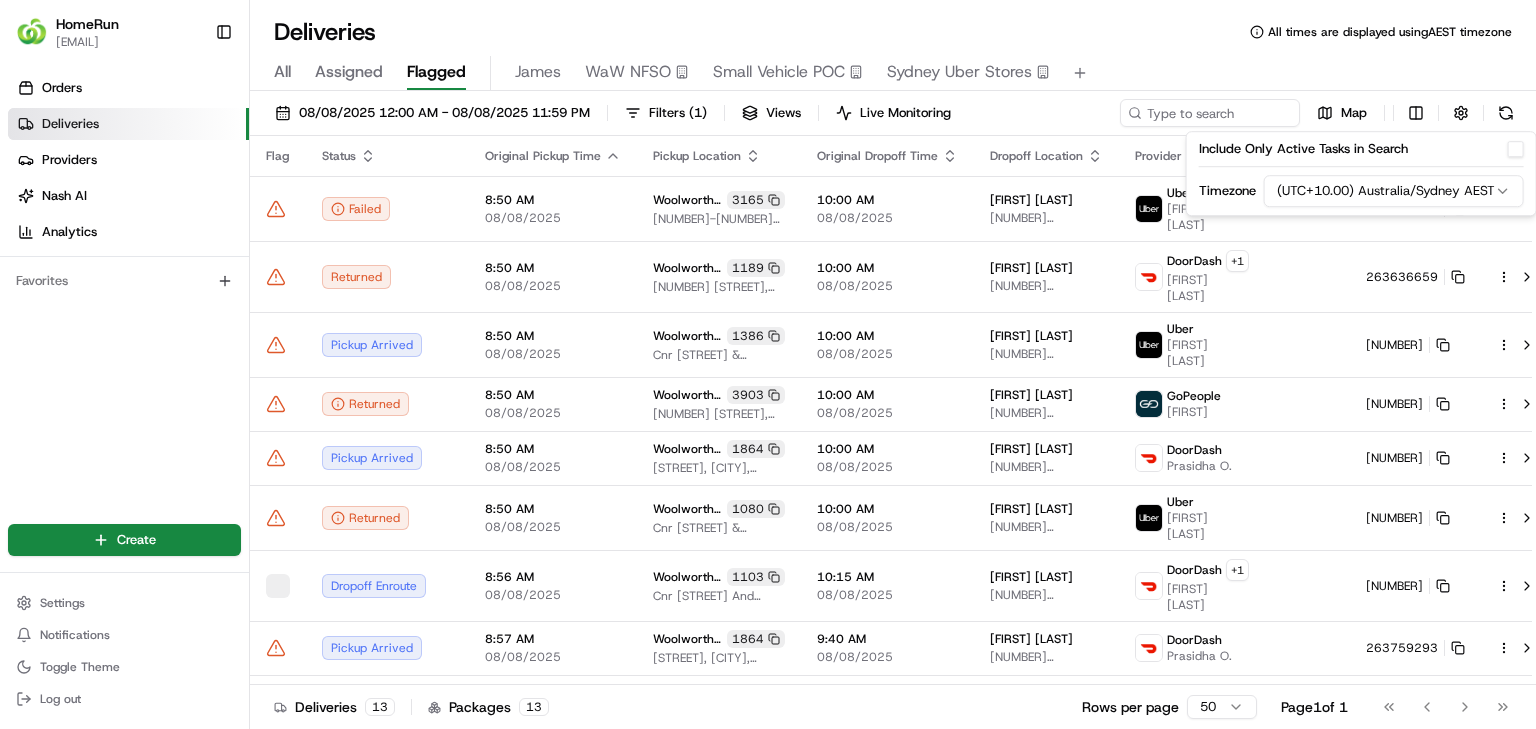 click on "Orders Deliveries Providers Nash AI Analytics Favorites" at bounding box center [124, 284] 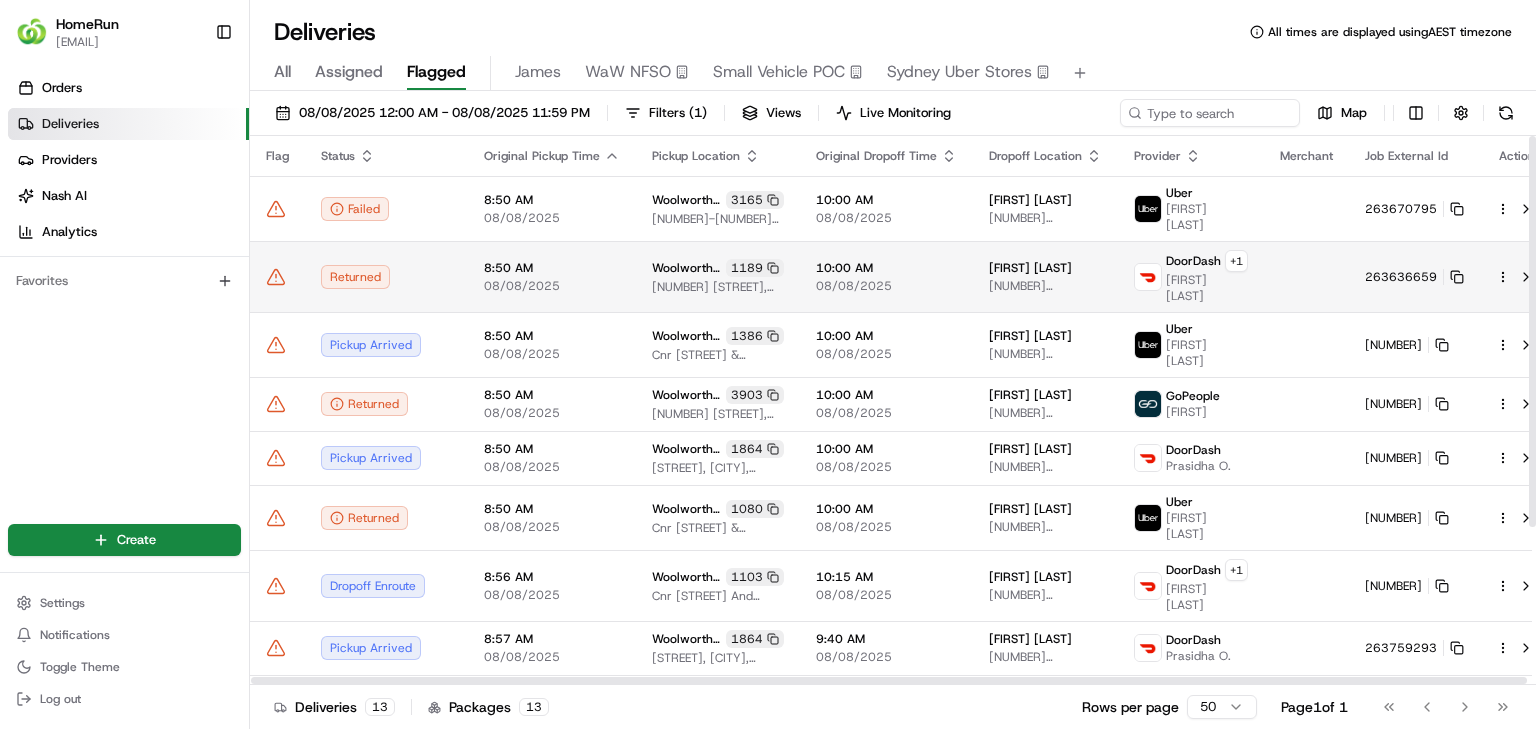 click 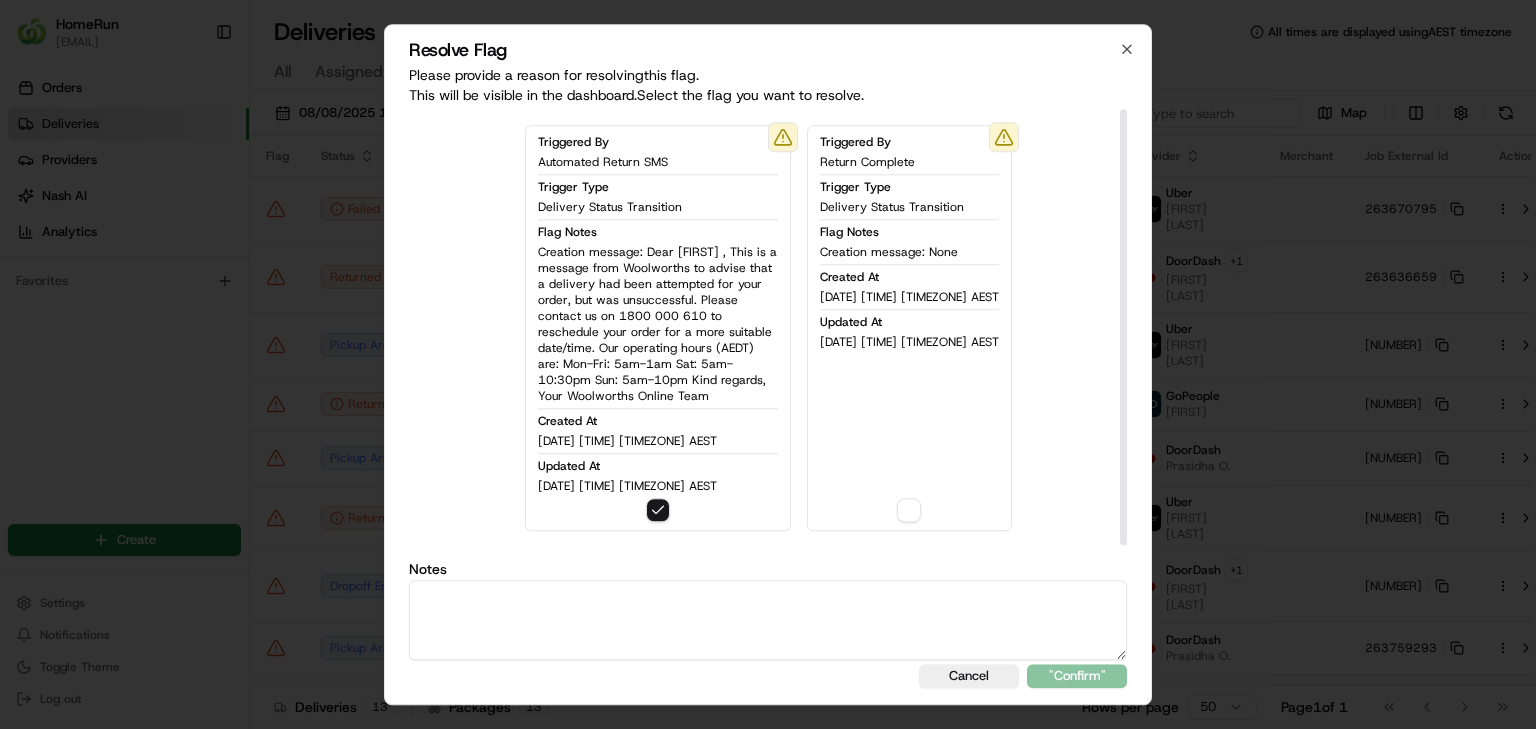 click at bounding box center (768, 620) 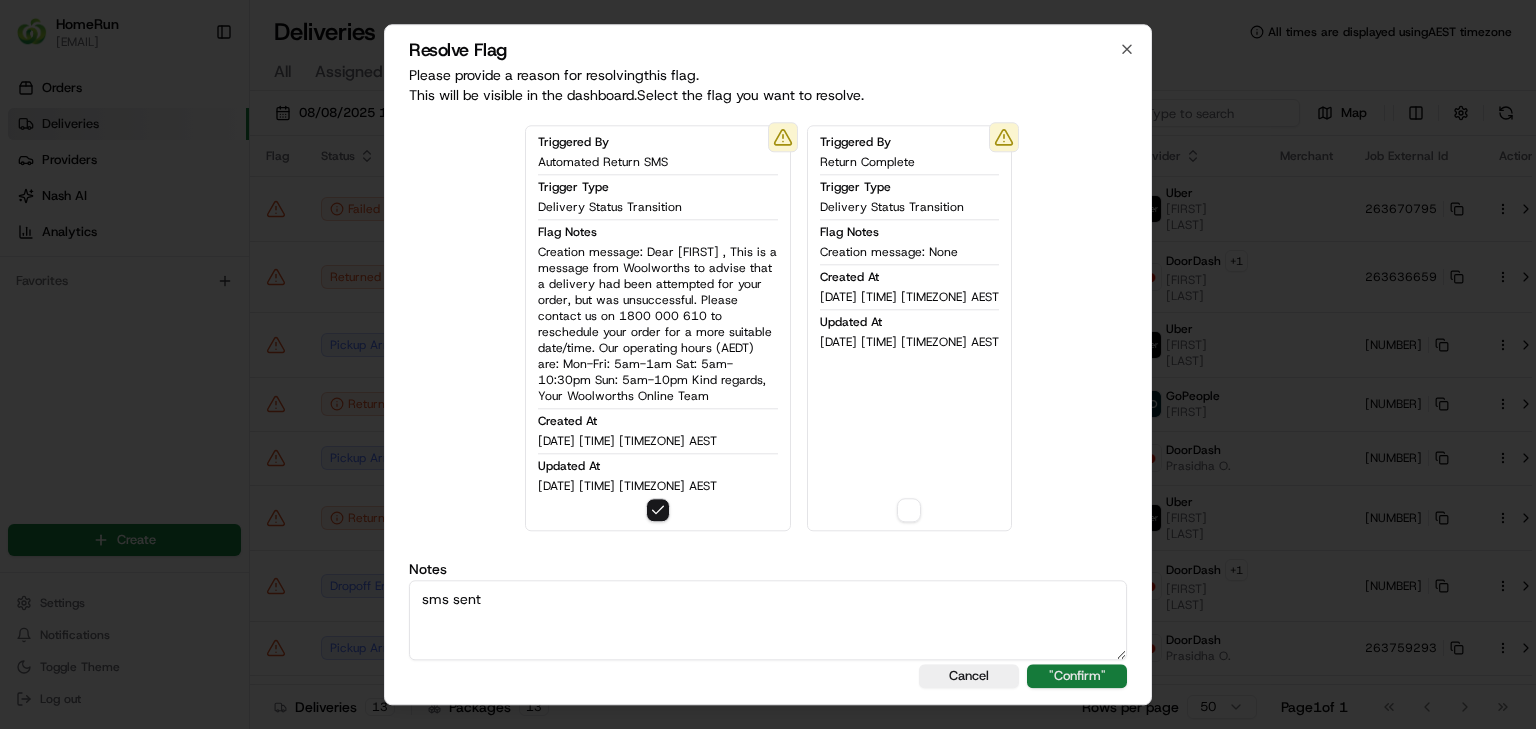 type on "sms sent" 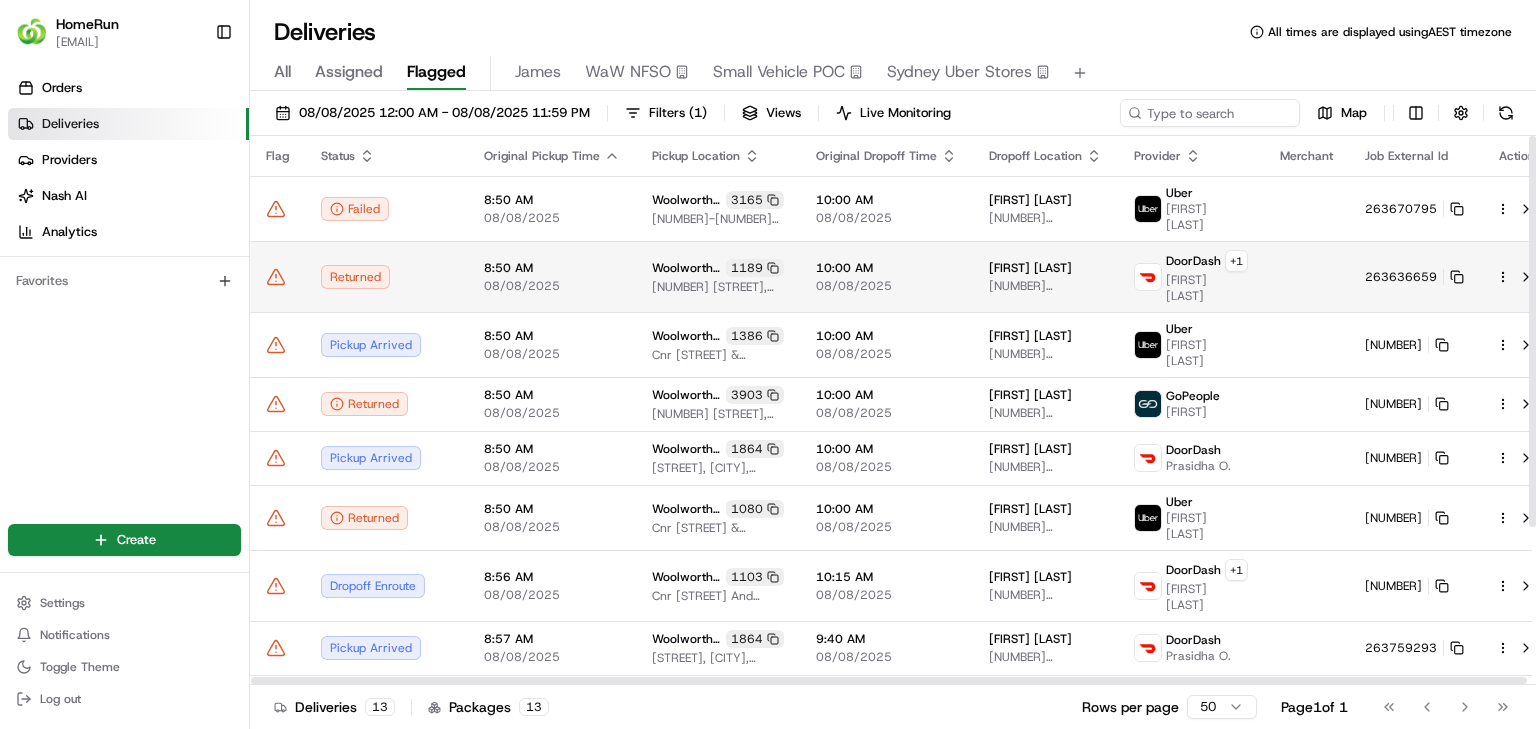 drag, startPoint x: 260, startPoint y: 260, endPoint x: 276, endPoint y: 261, distance: 16.03122 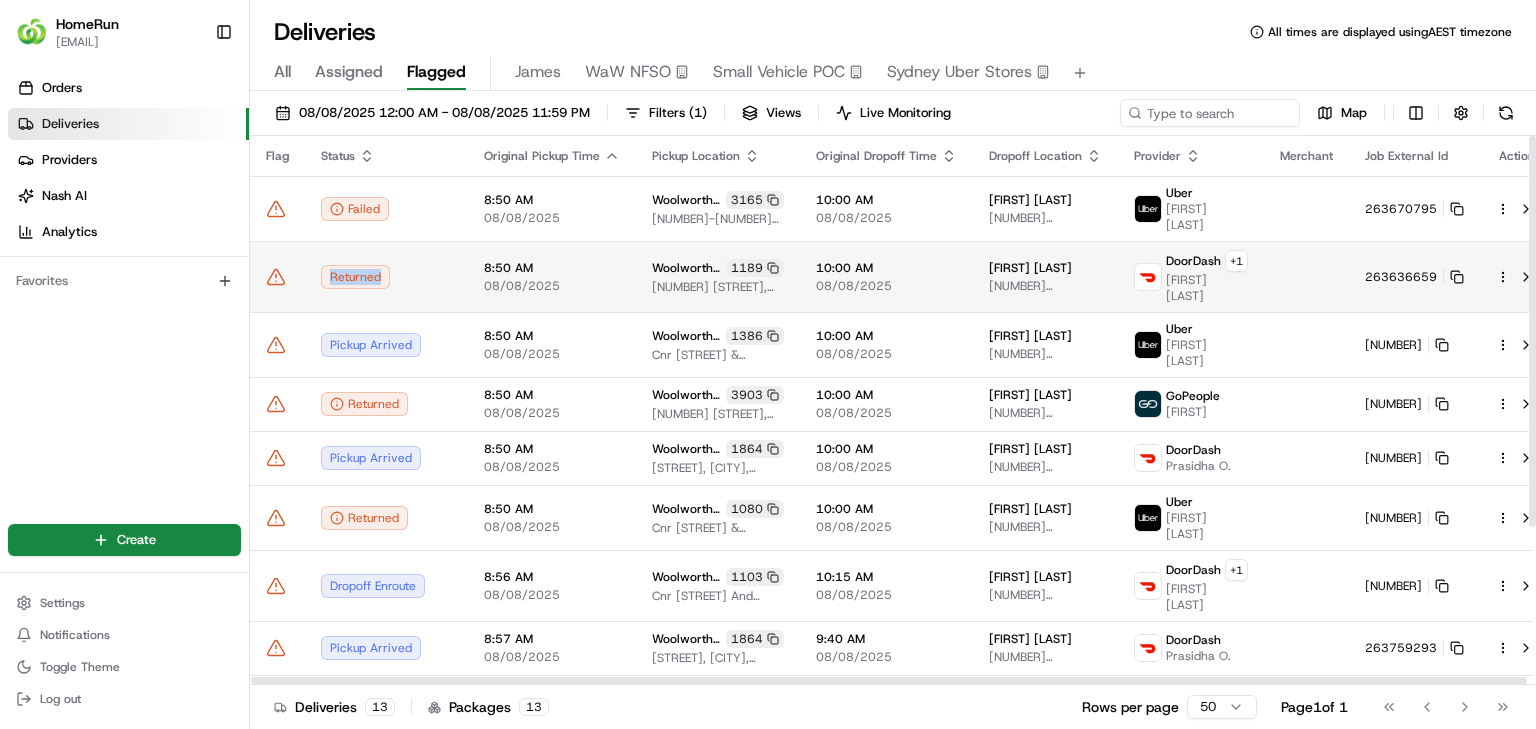 click 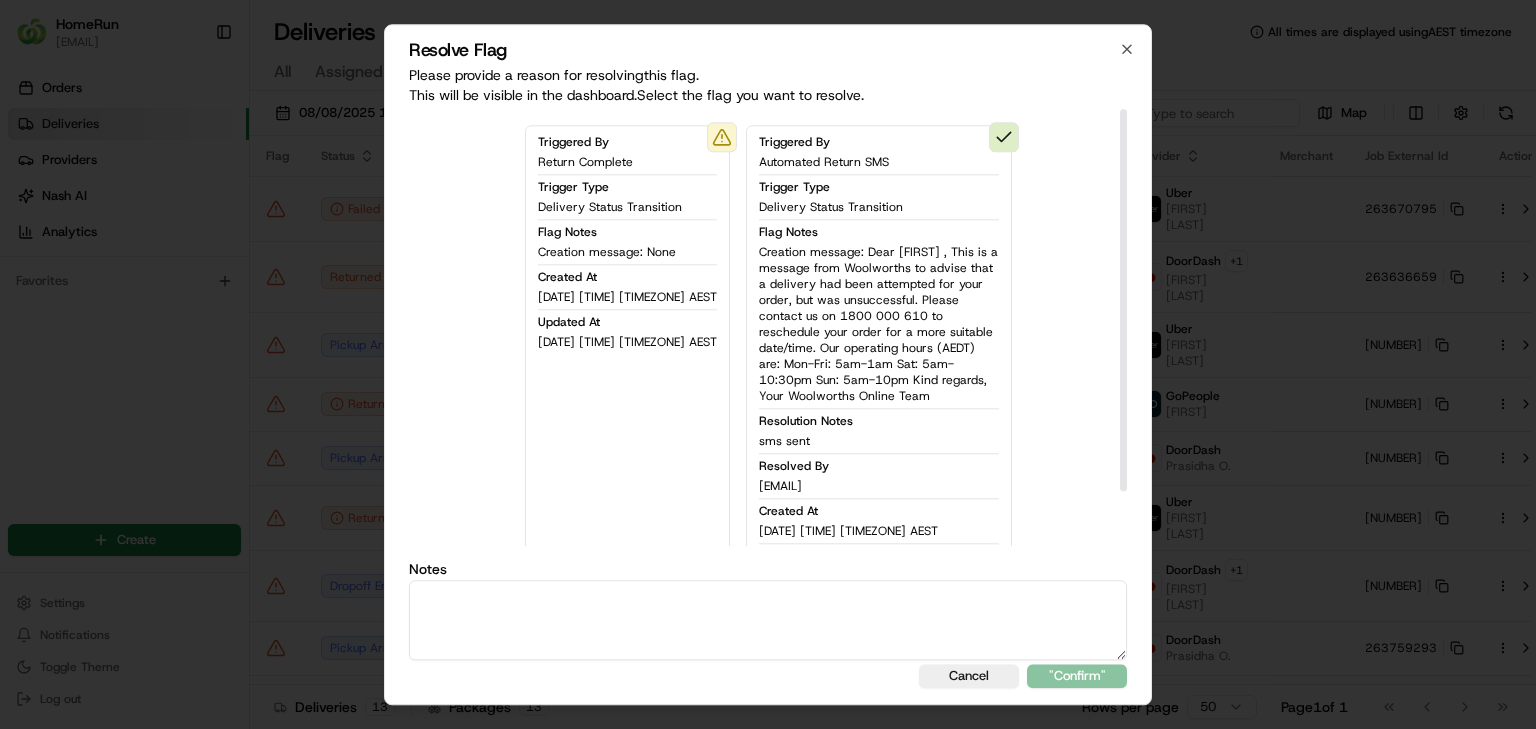 click at bounding box center [768, 620] 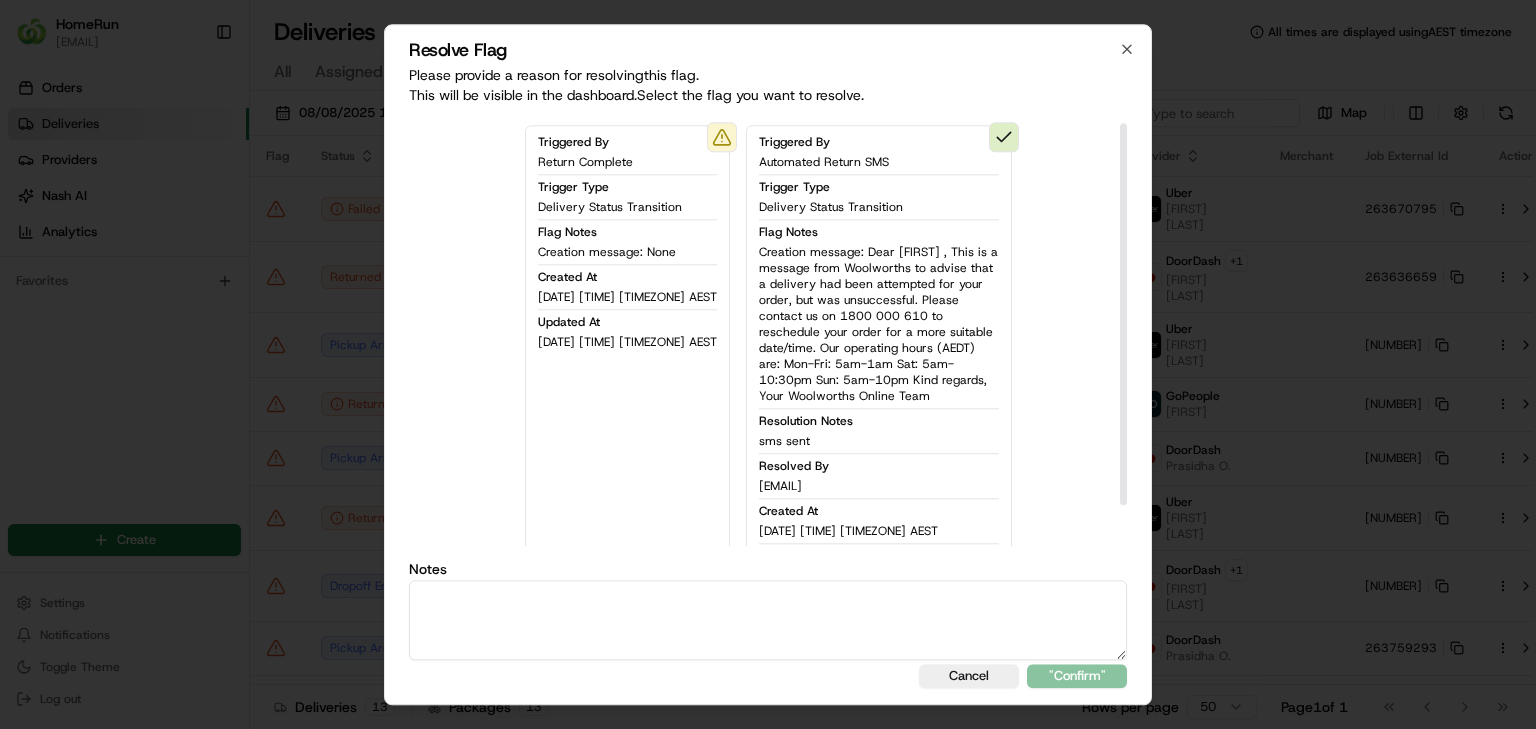 scroll, scrollTop: 62, scrollLeft: 0, axis: vertical 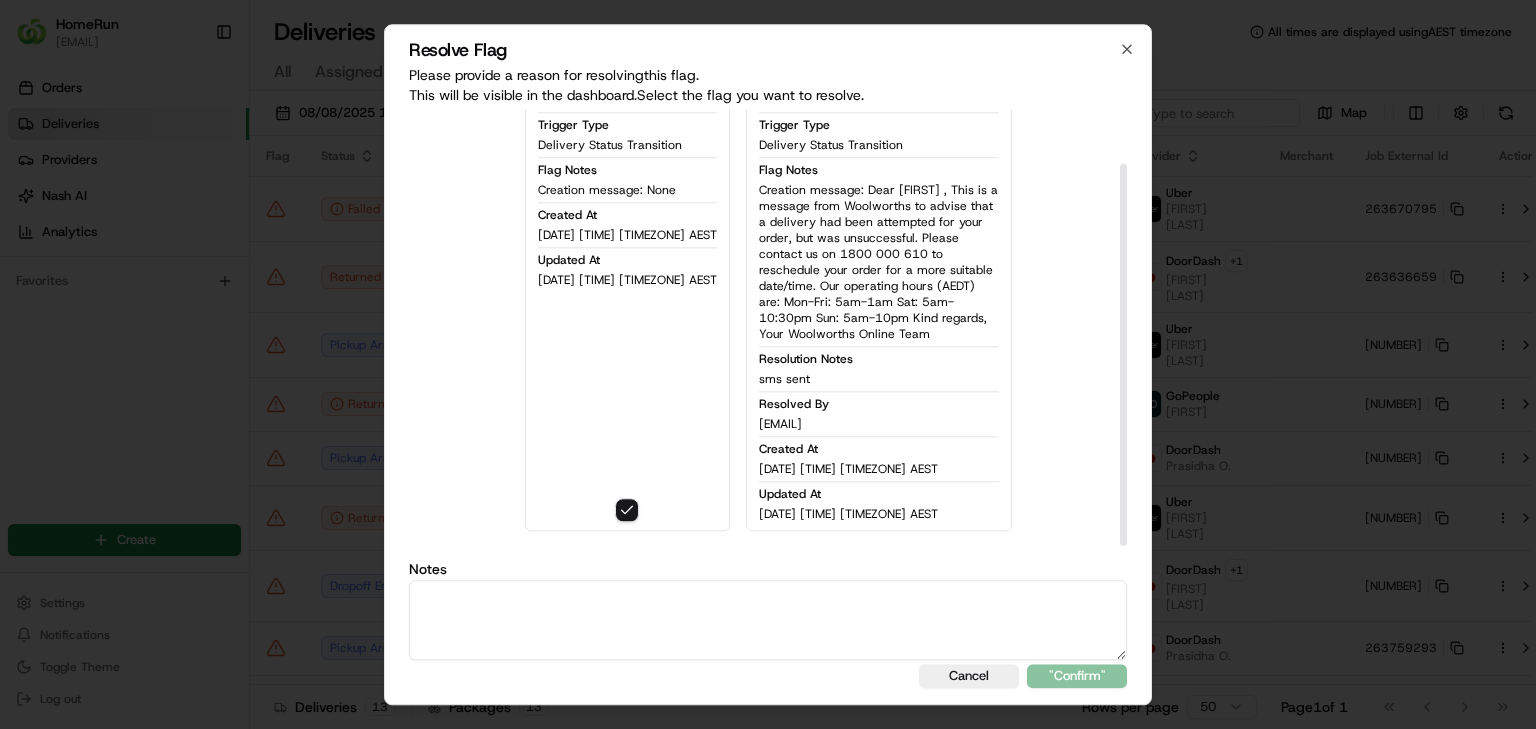 click at bounding box center (768, 620) 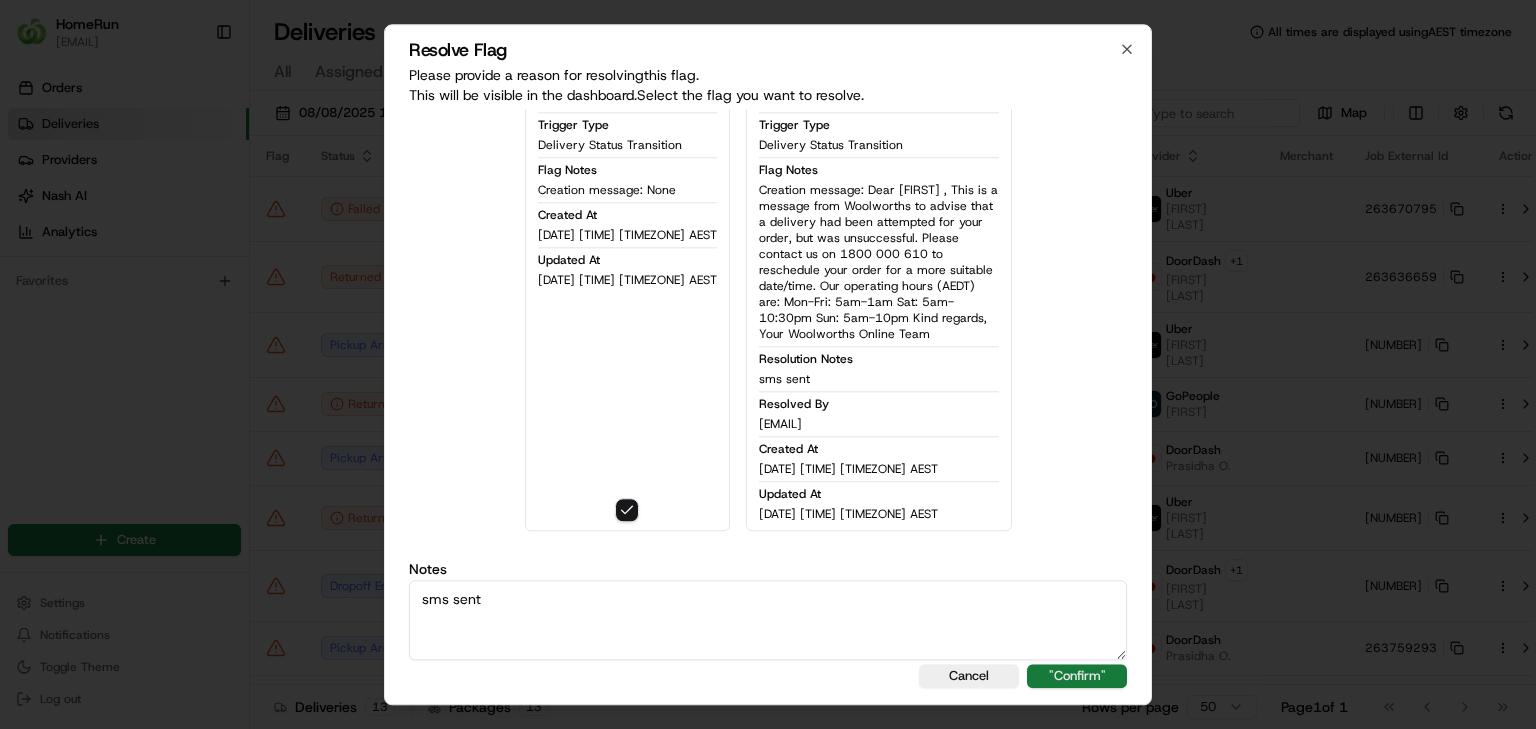 type on "sms sent" 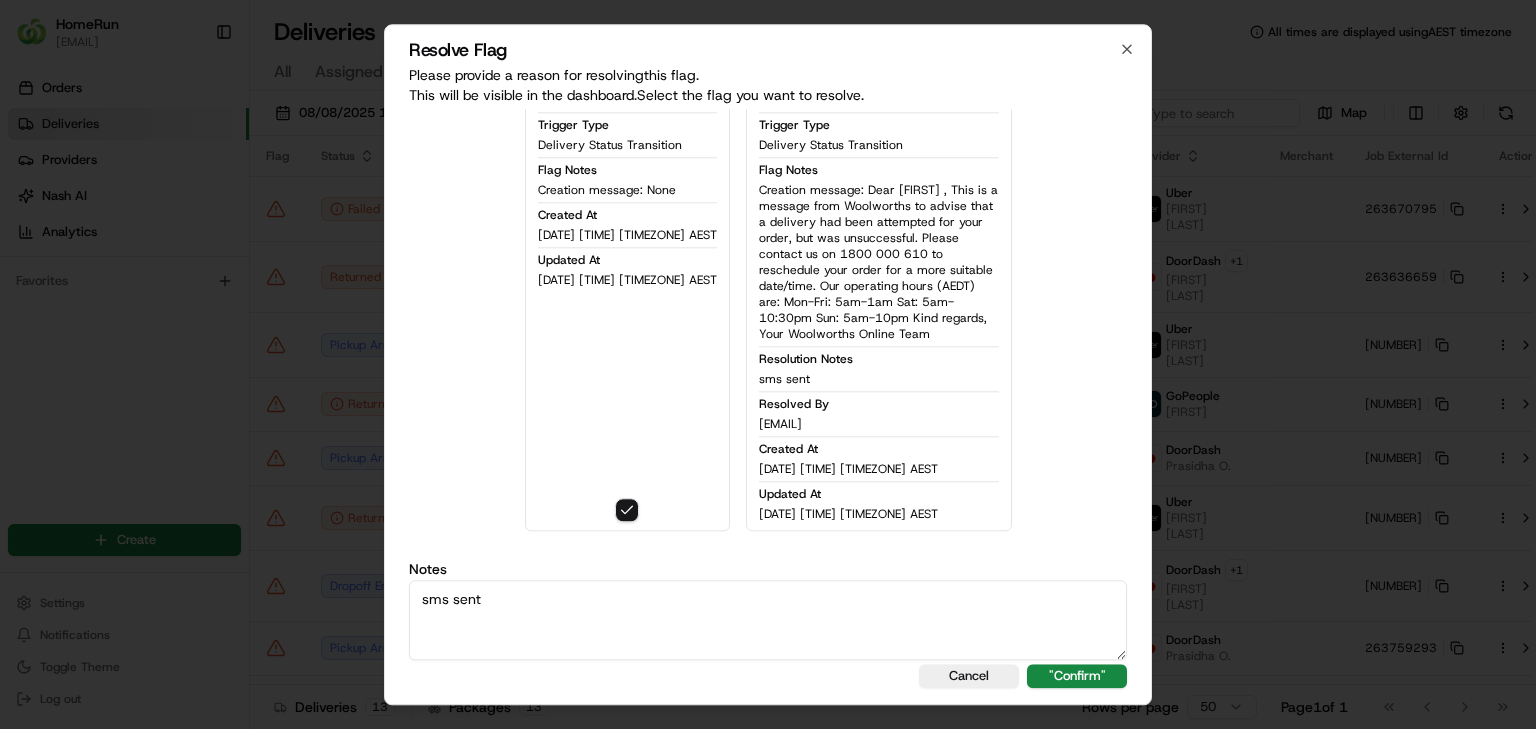 click on ""Confirm"" at bounding box center [1077, 676] 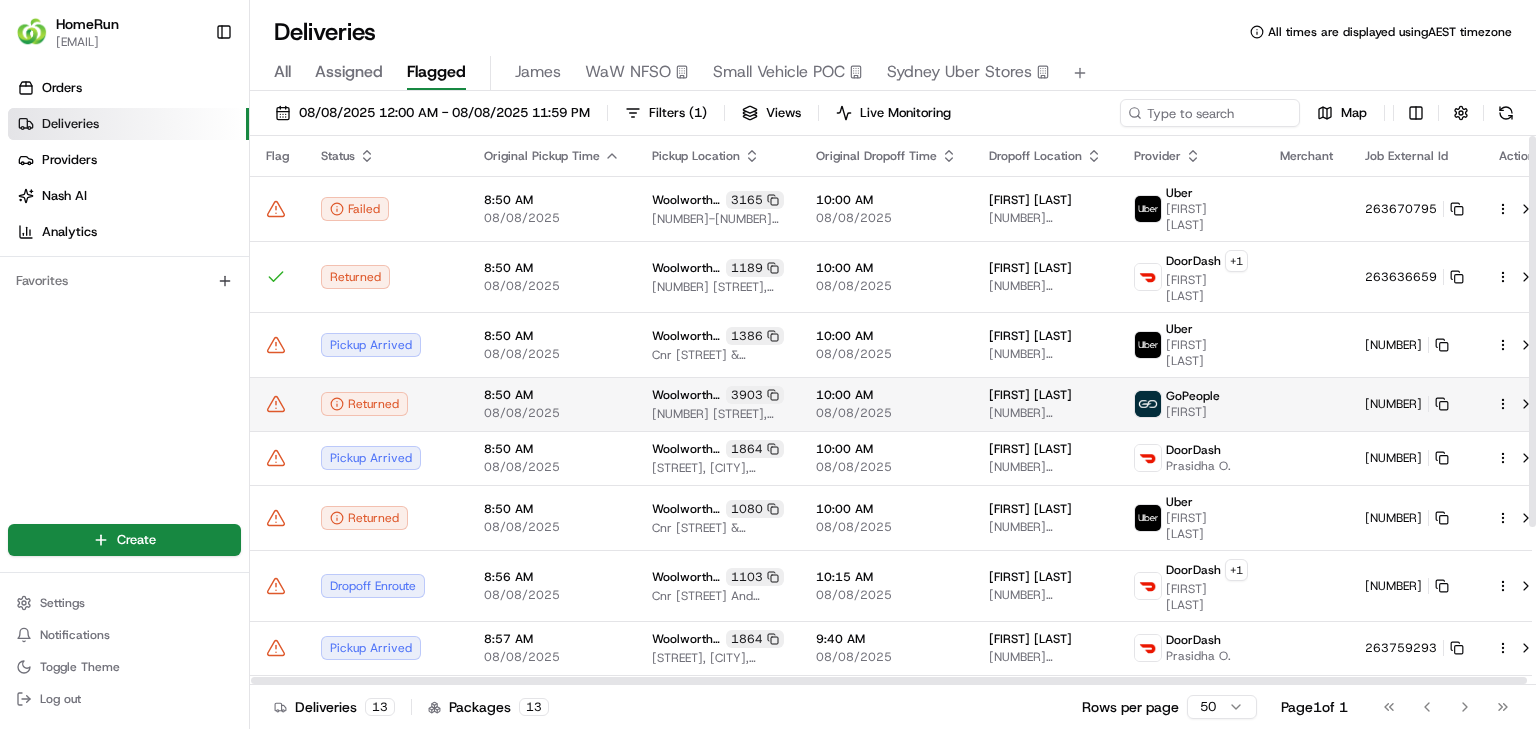 click at bounding box center [277, 404] 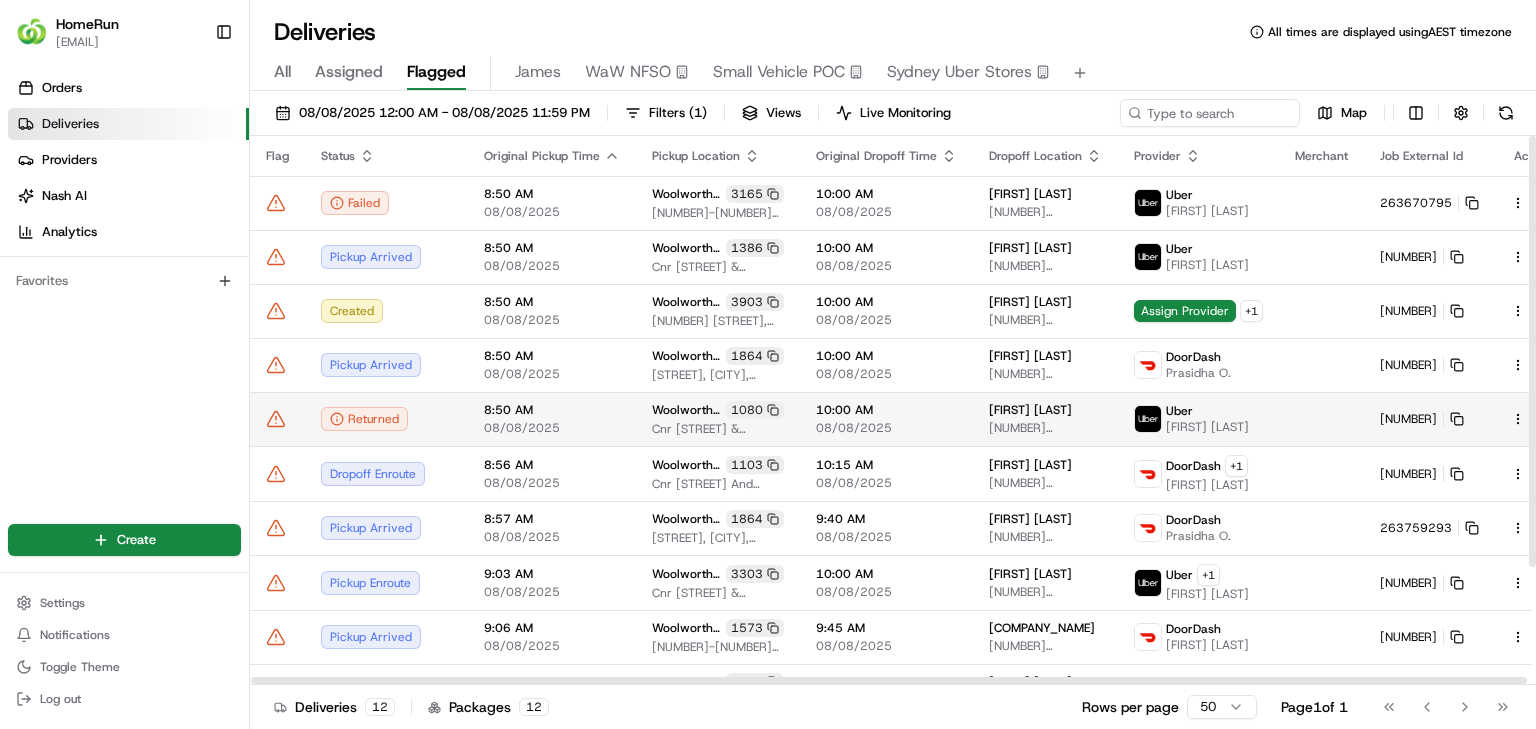 click 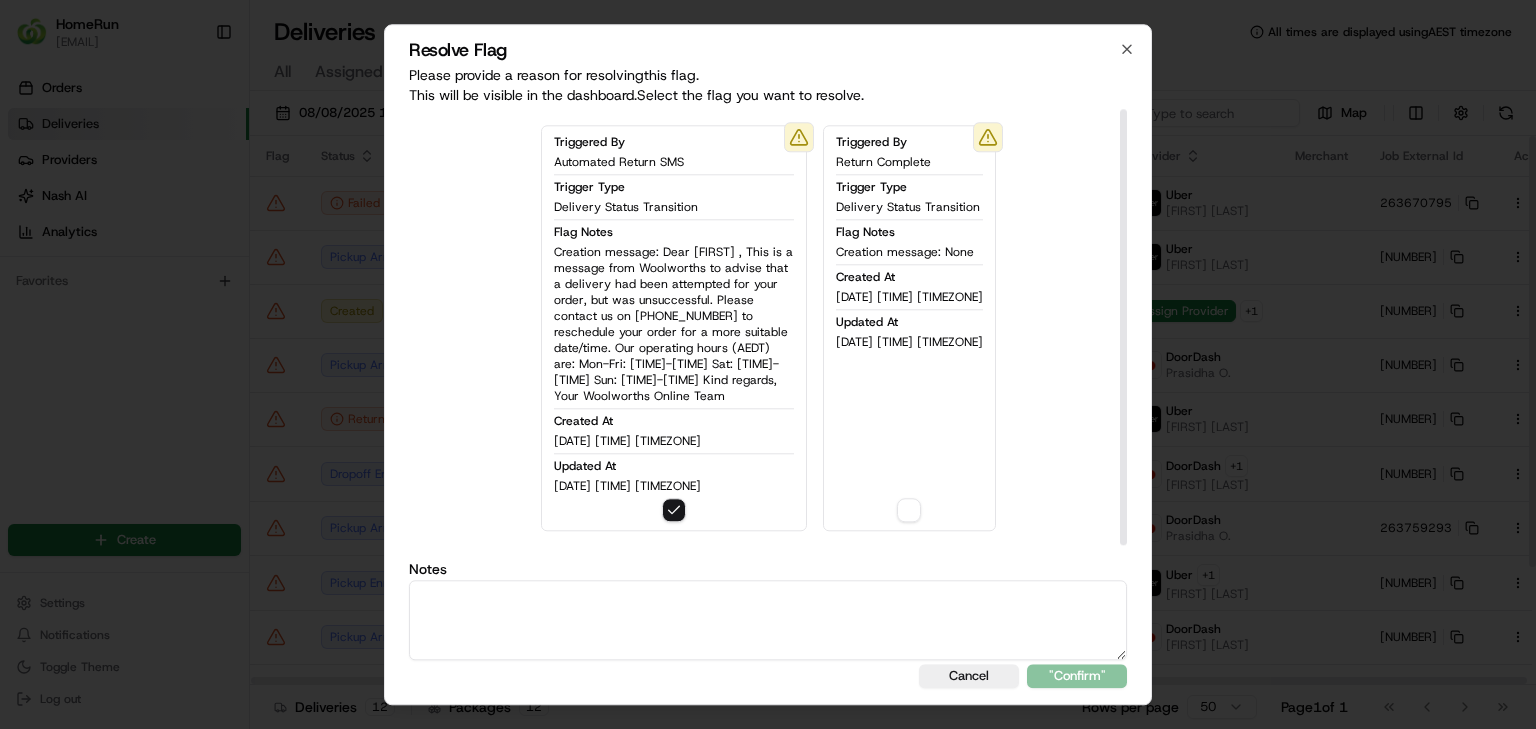 click at bounding box center [768, 620] 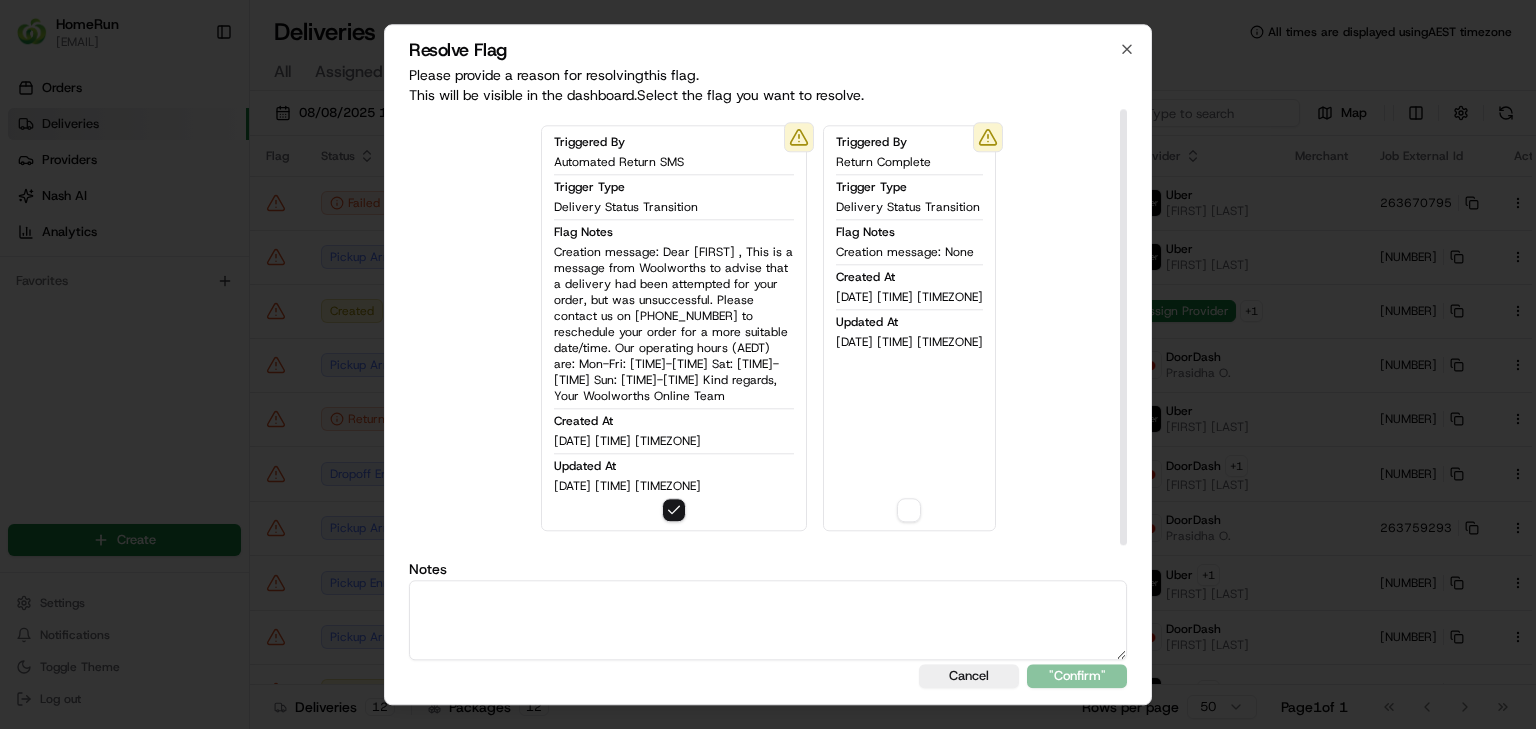 paste on "sms sent" 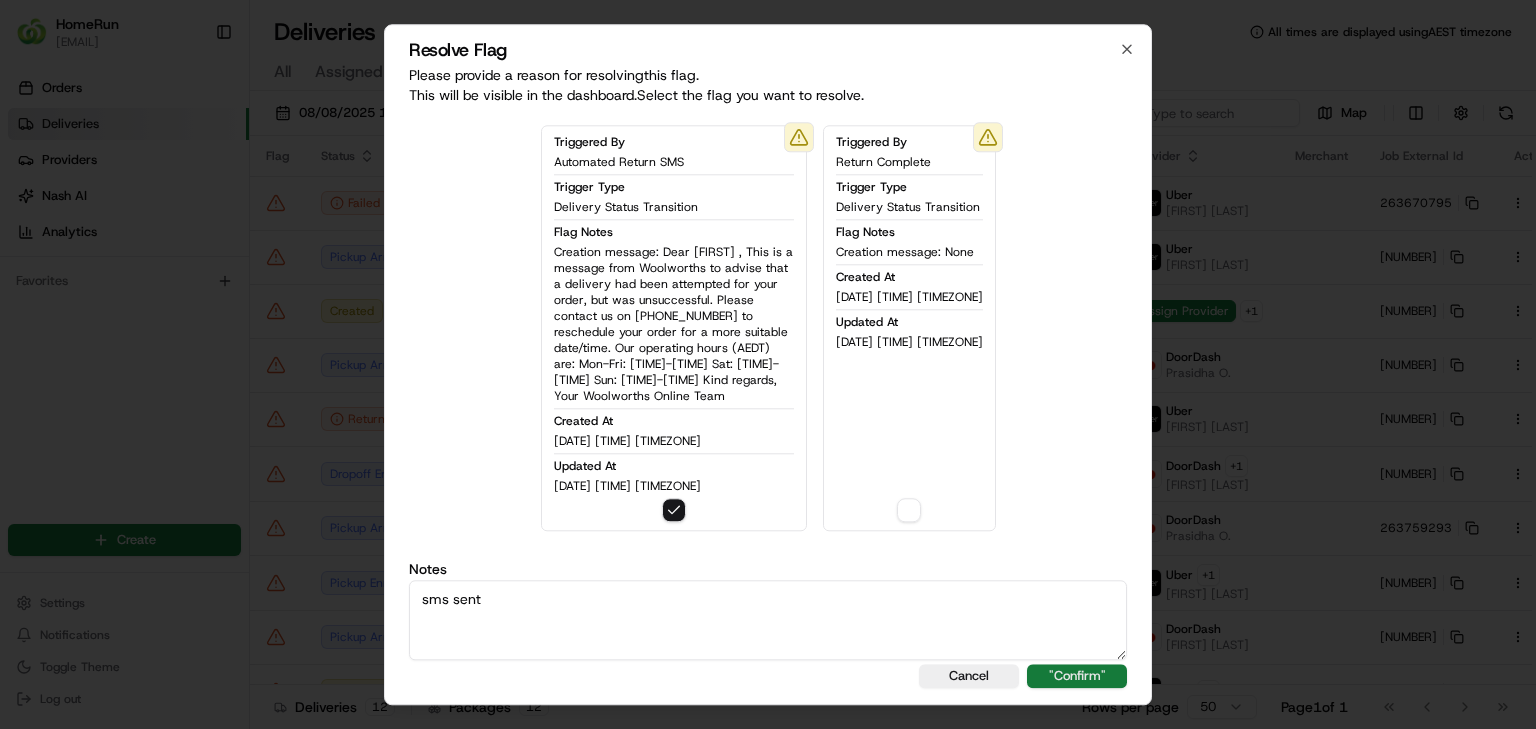 type on "sms sent" 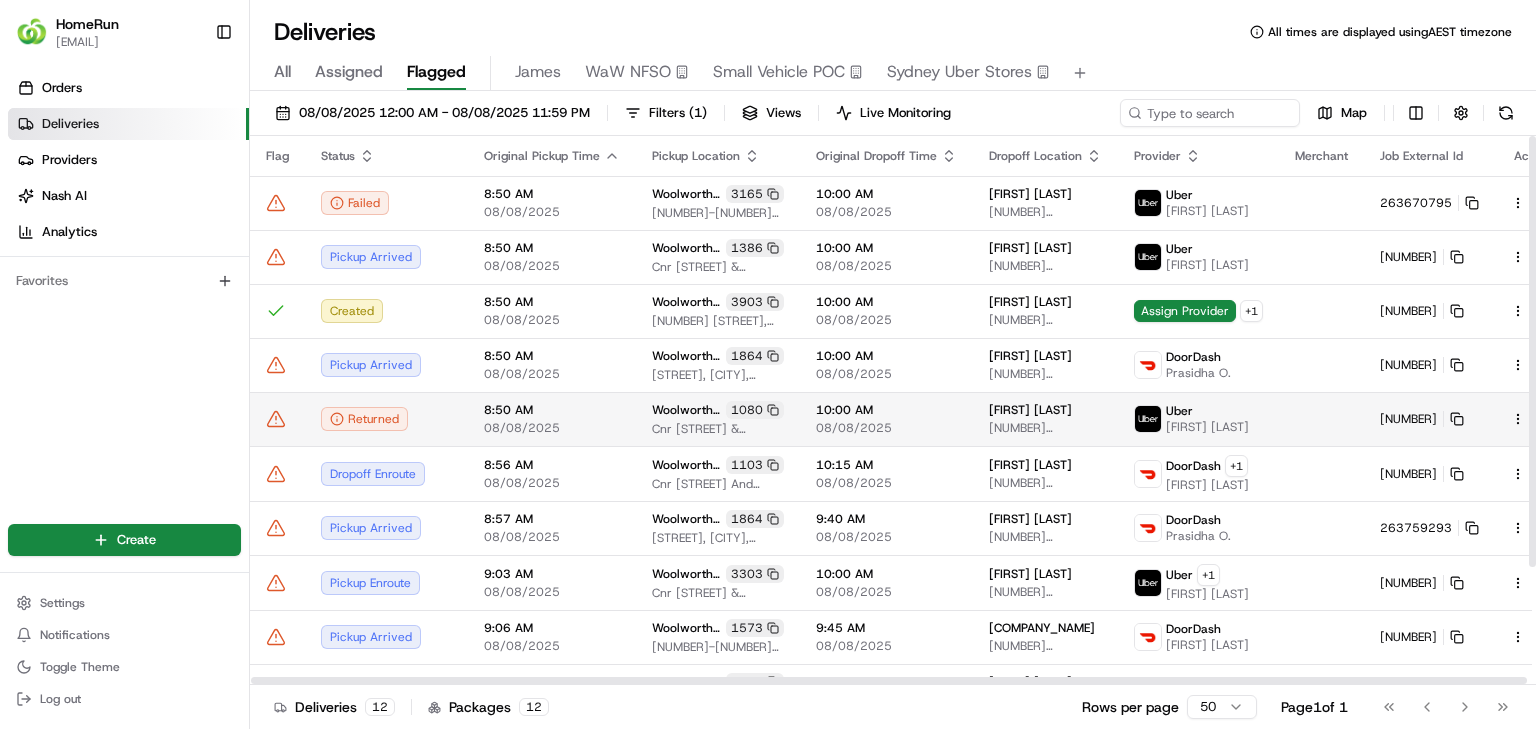 click at bounding box center [277, 419] 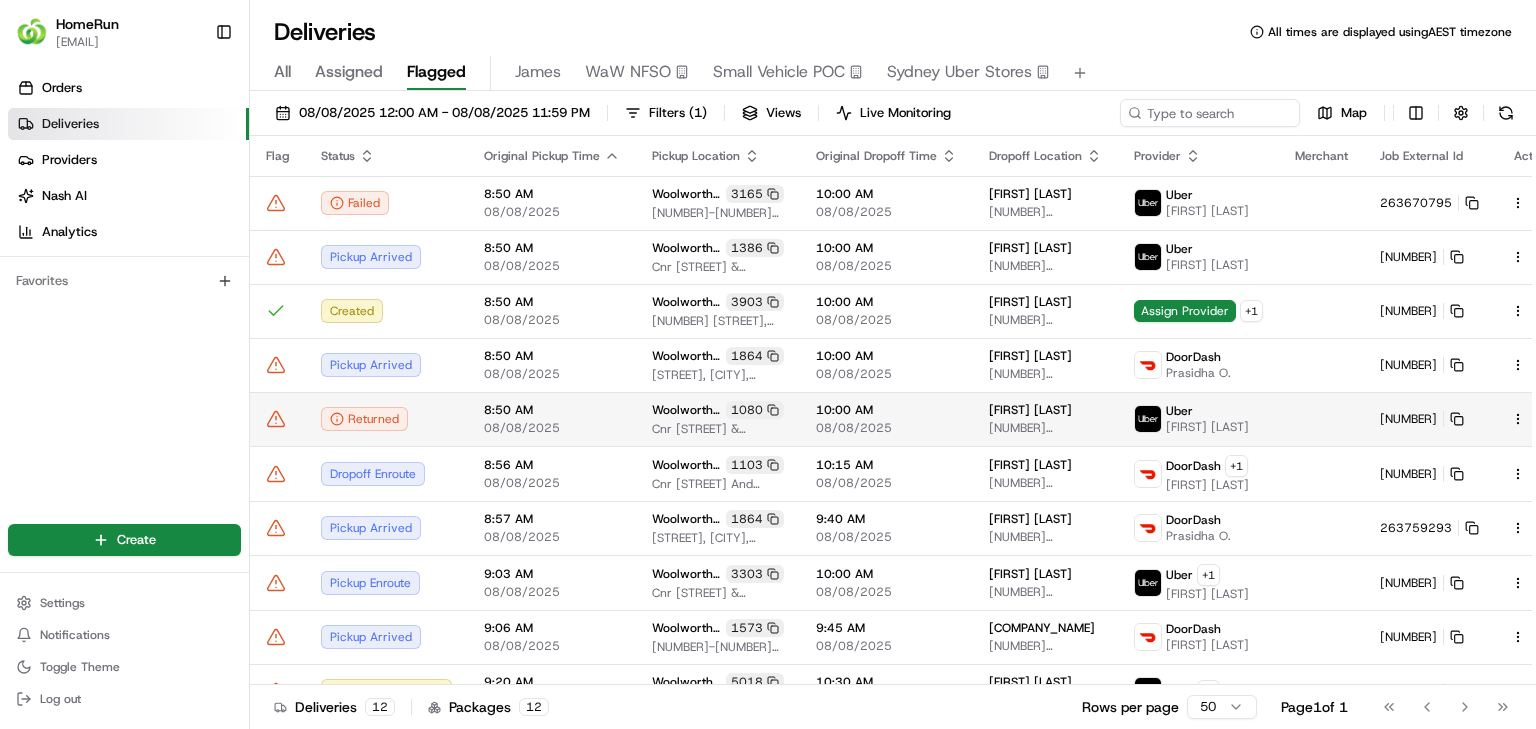 drag, startPoint x: 272, startPoint y: 433, endPoint x: 278, endPoint y: 421, distance: 13.416408 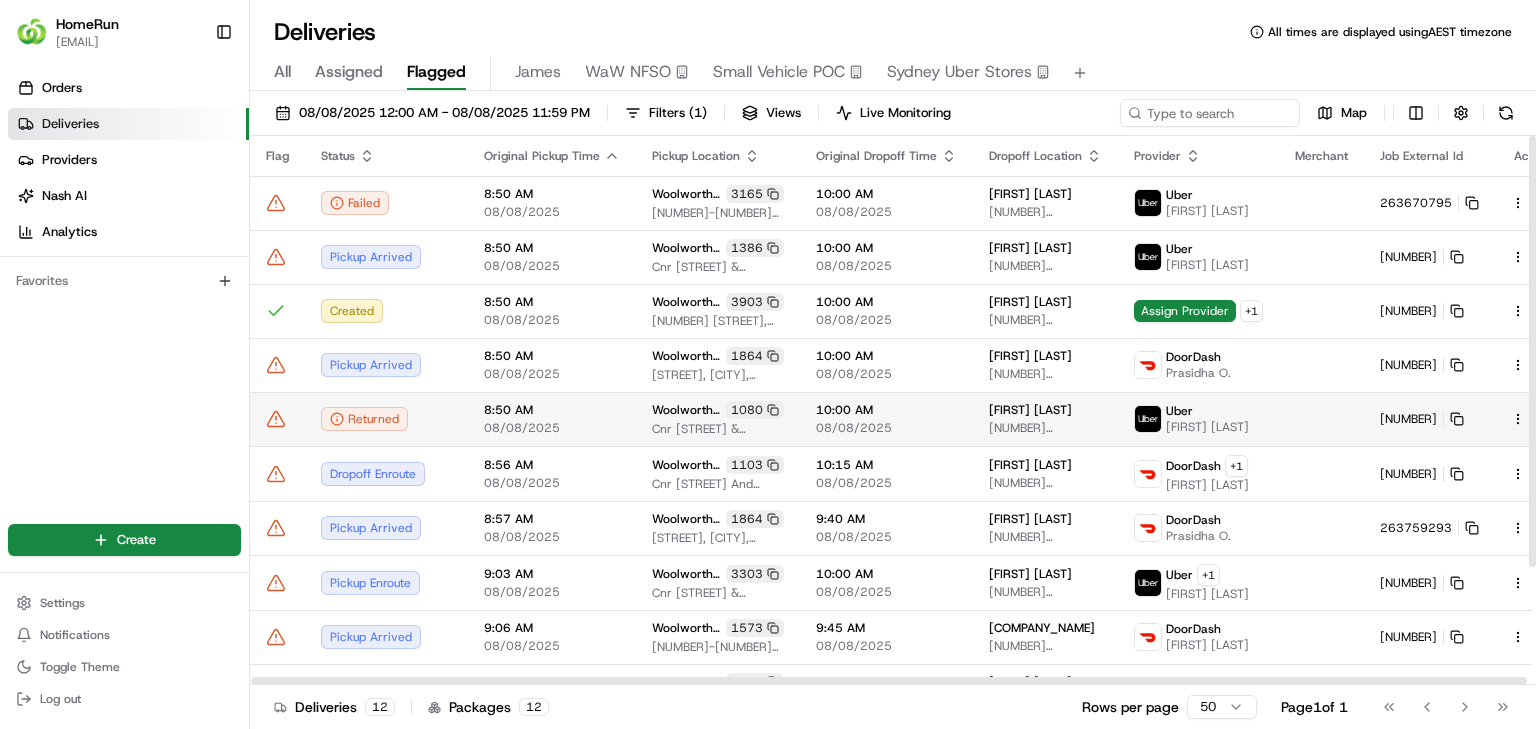 click 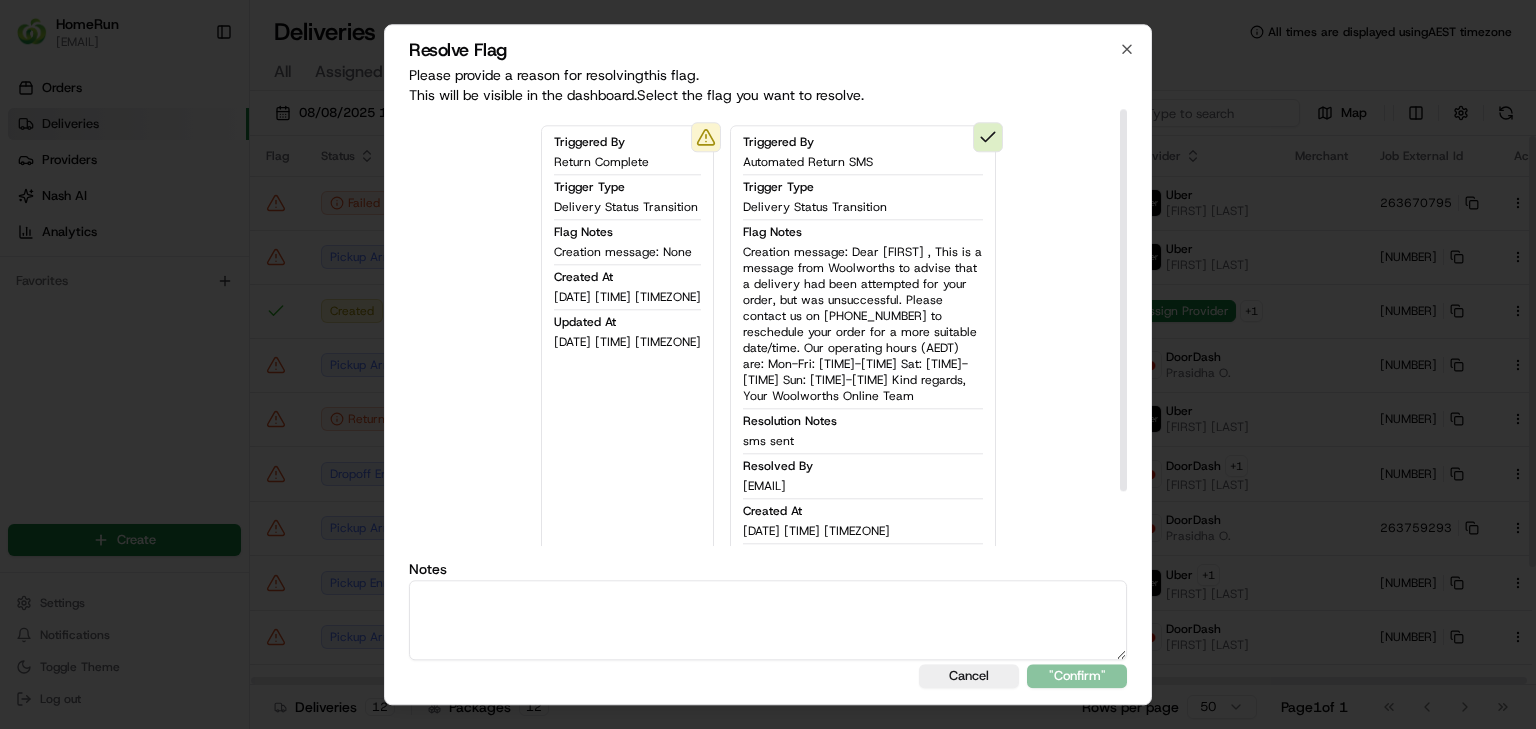 drag, startPoint x: 733, startPoint y: 629, endPoint x: 733, endPoint y: 596, distance: 33 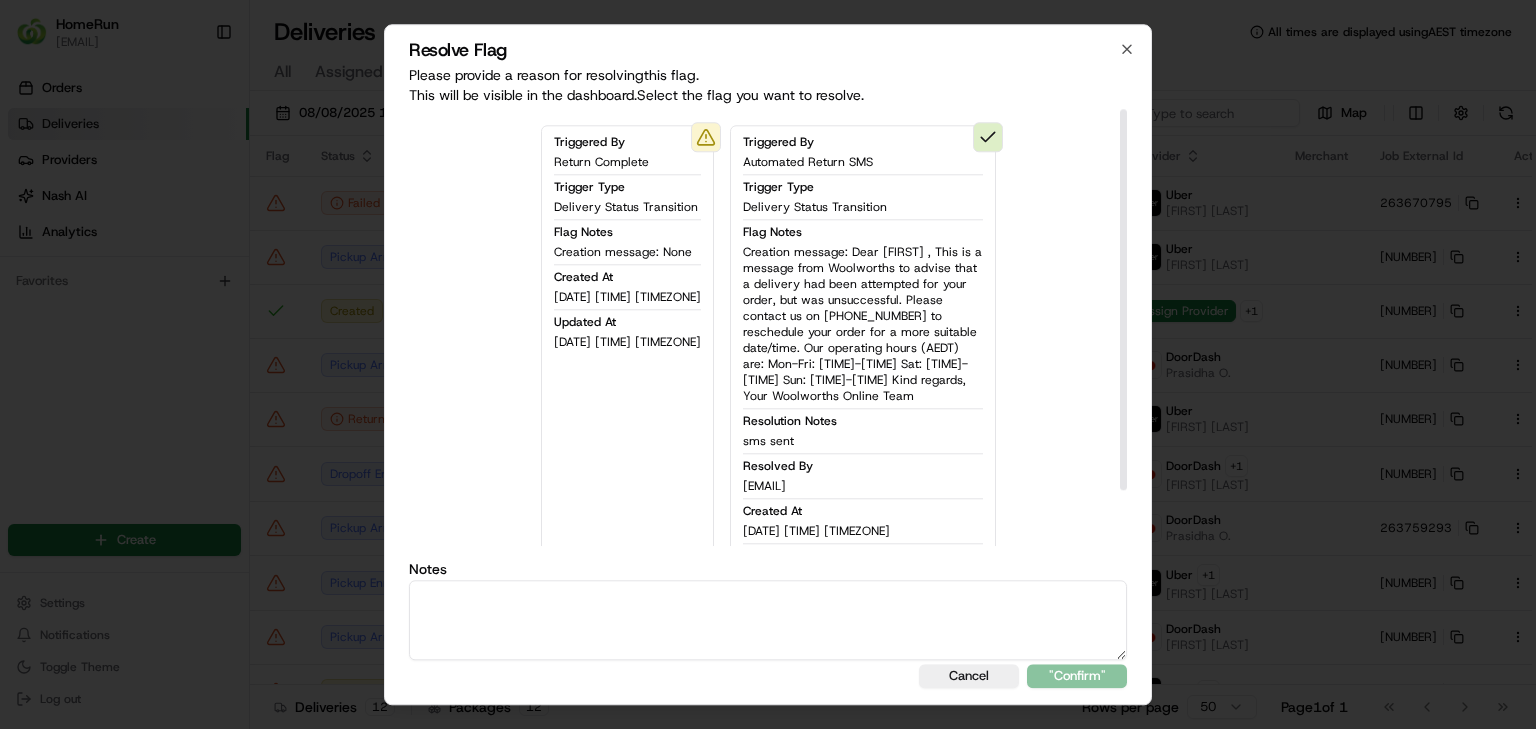 paste on "sms sent" 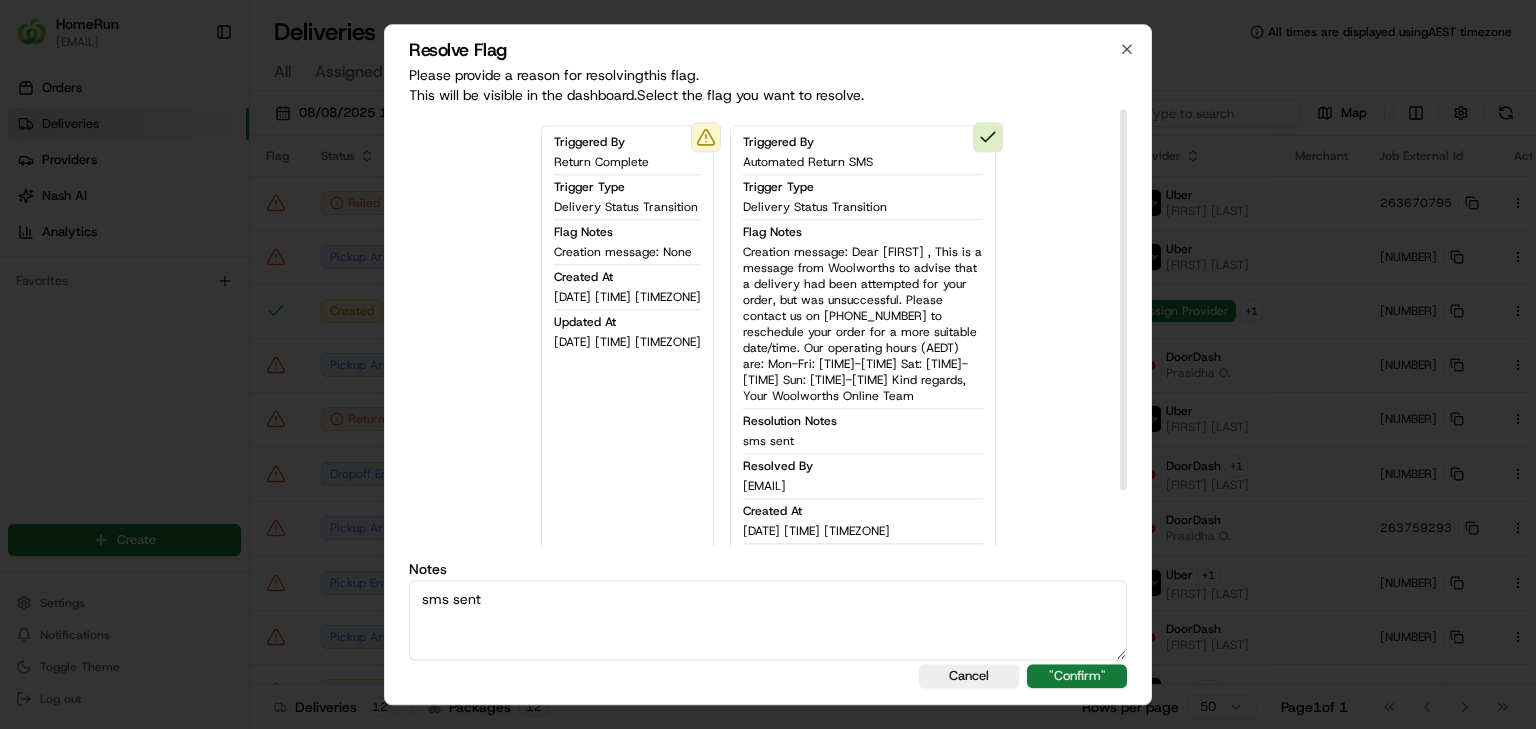 type on "sms sent" 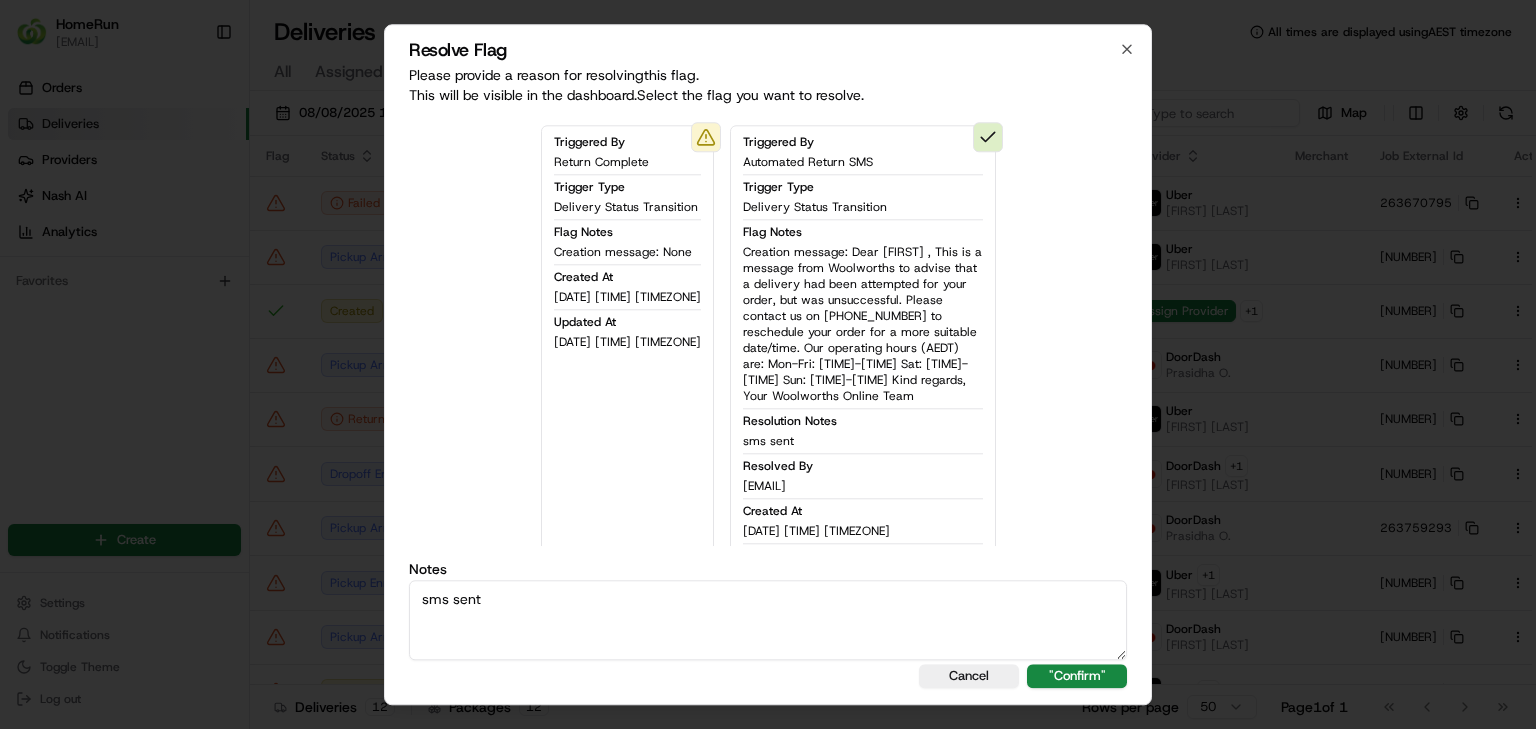 click on ""Confirm"" at bounding box center [1077, 676] 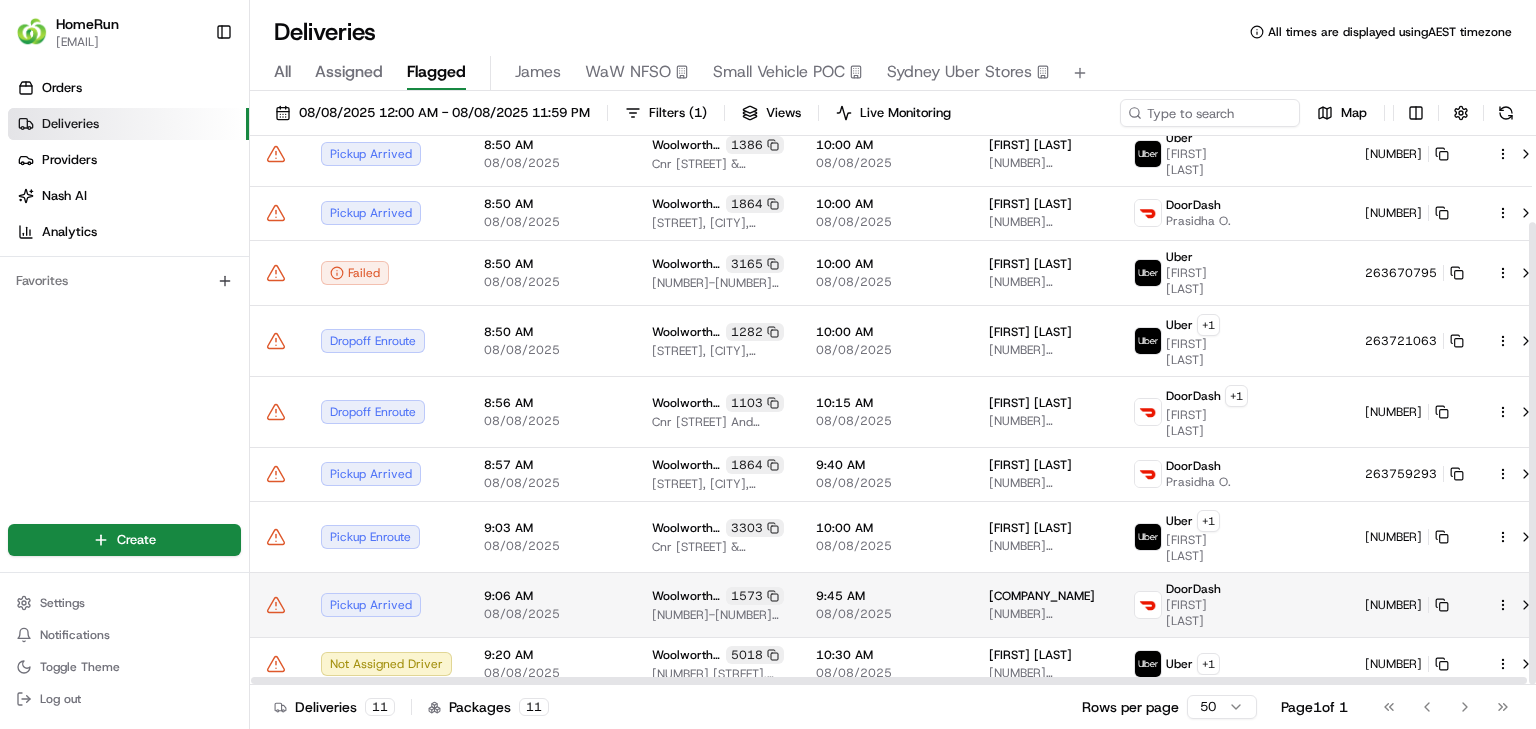 scroll, scrollTop: 102, scrollLeft: 0, axis: vertical 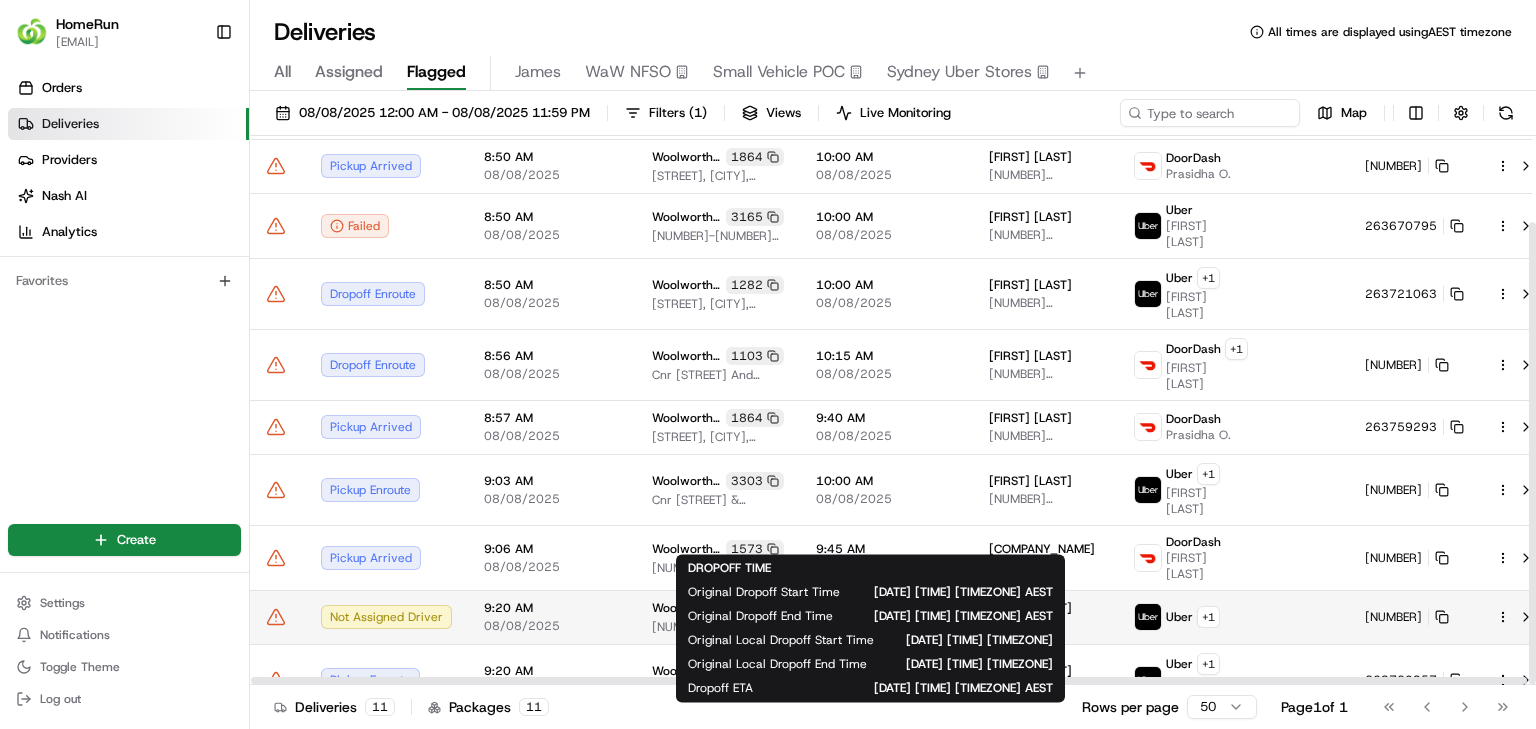 click on "08/08/2025" at bounding box center (886, 626) 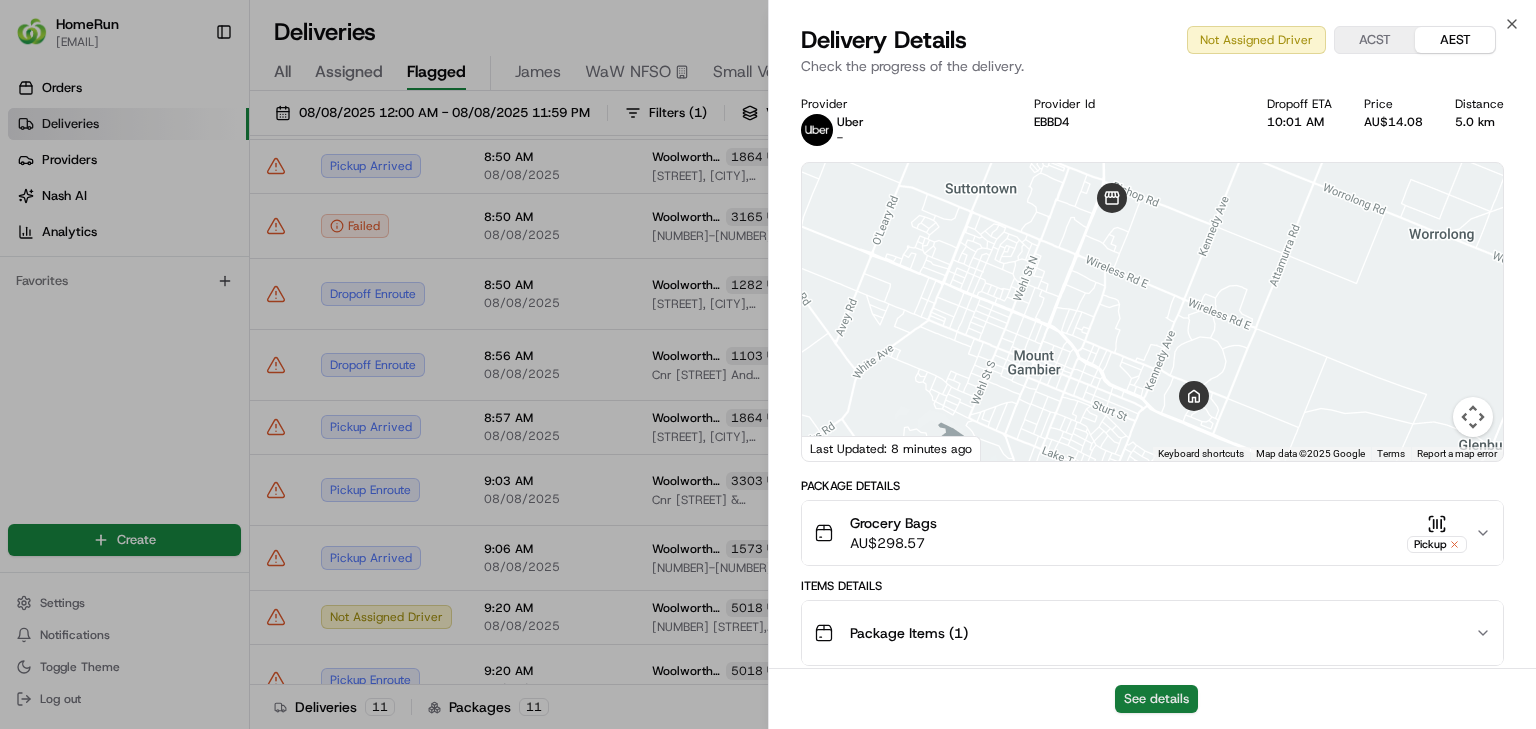 click on "See details" at bounding box center (1156, 699) 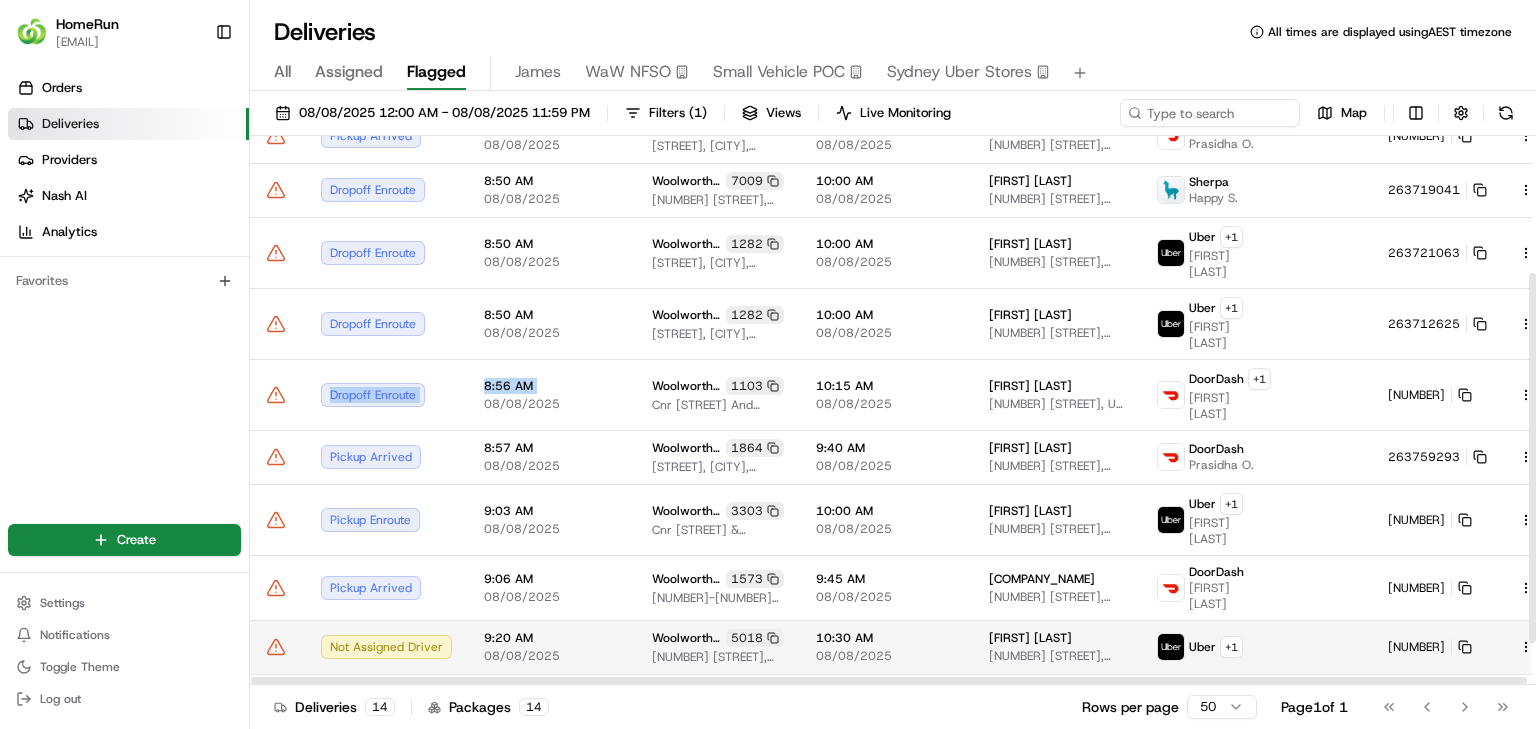 scroll, scrollTop: 265, scrollLeft: 0, axis: vertical 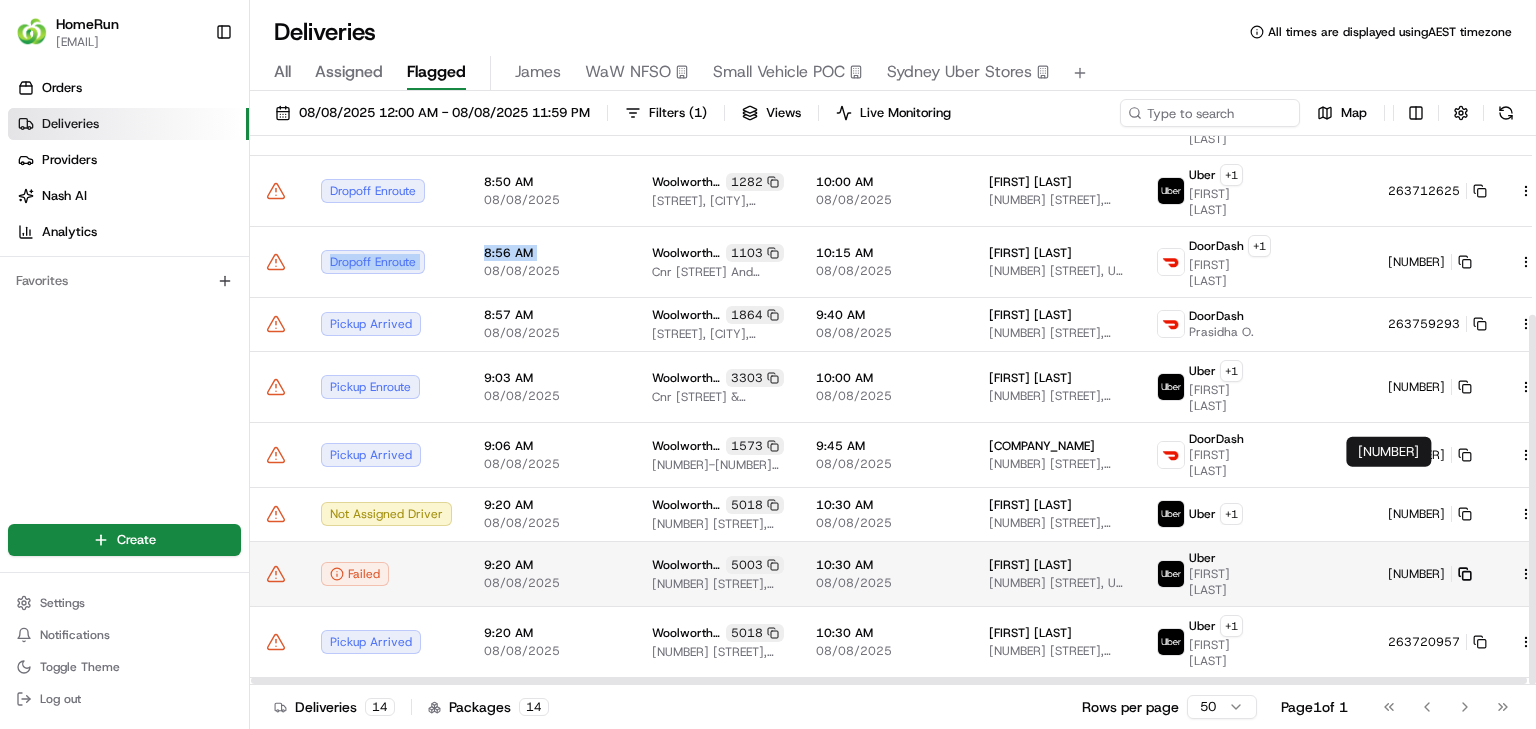 click 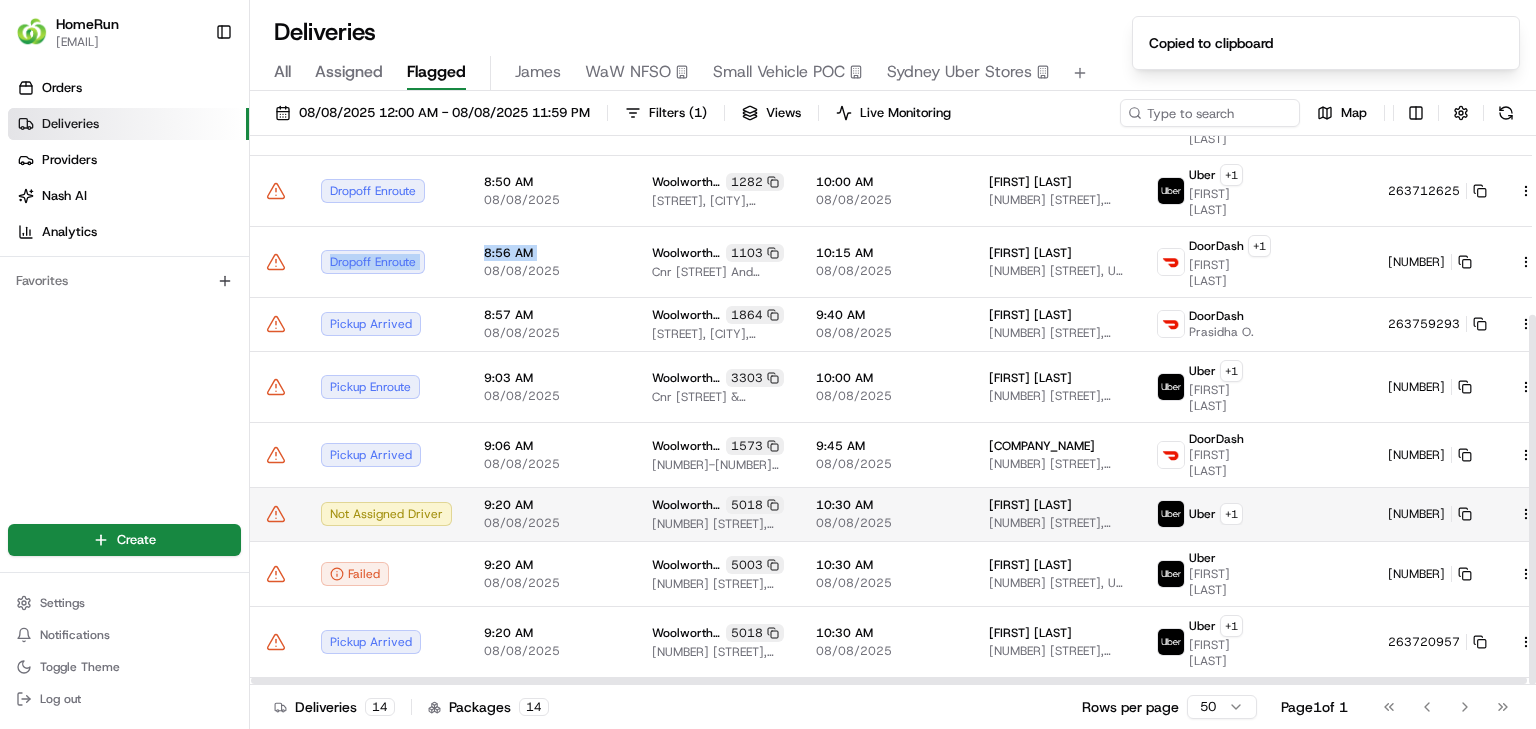 type 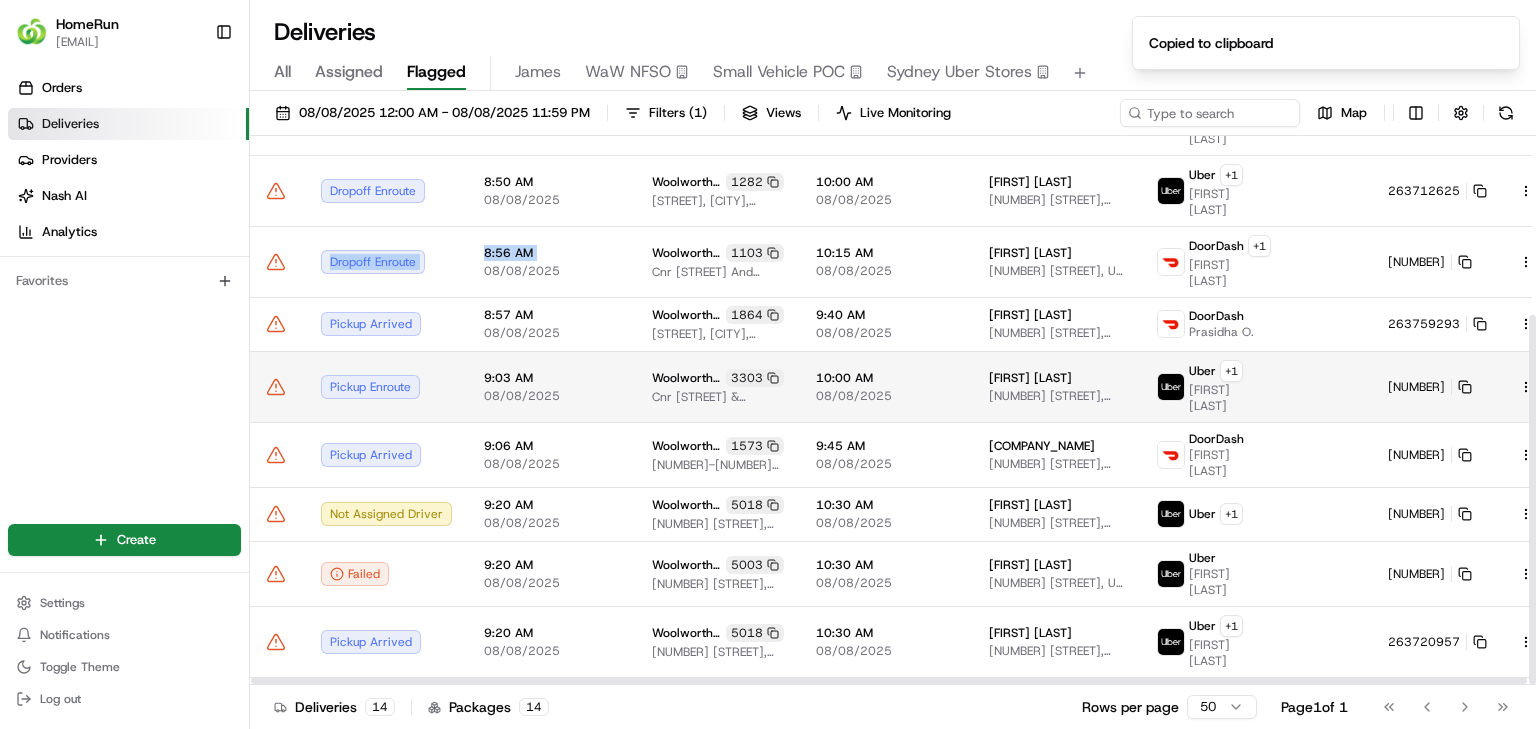 copy on "Dropoff Enroute 8:56 AM" 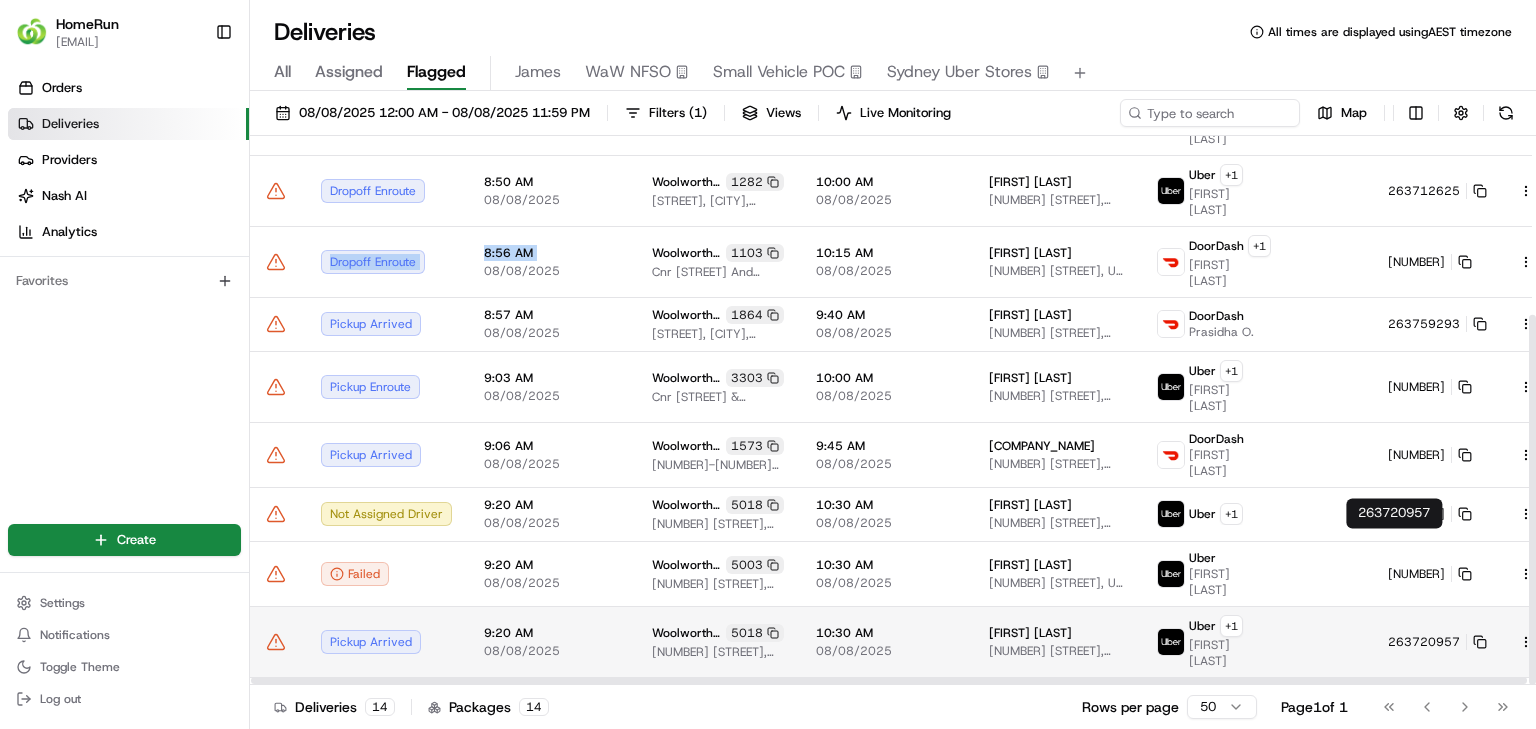 click on "263720957" at bounding box center [1437, 642] 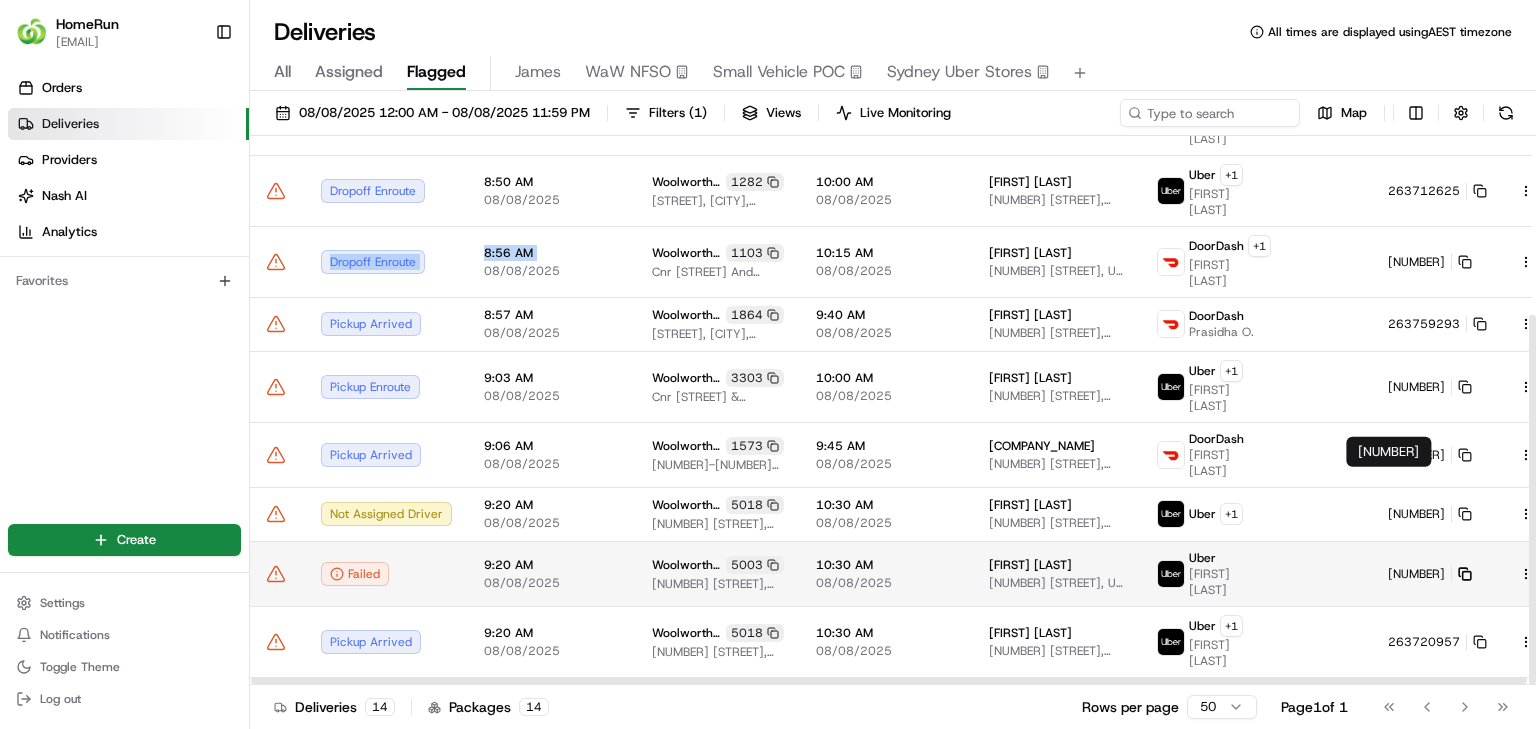 click 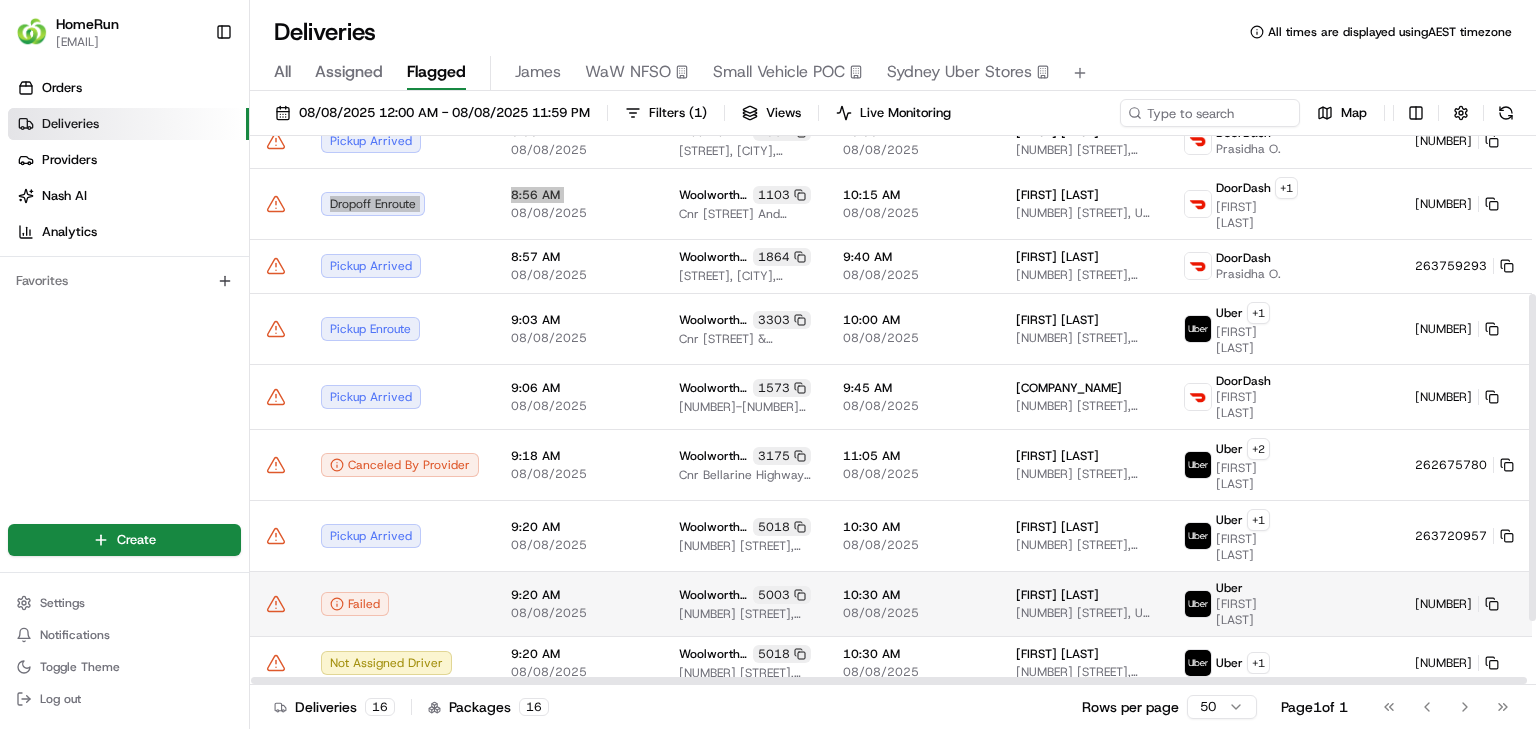 scroll, scrollTop: 373, scrollLeft: 0, axis: vertical 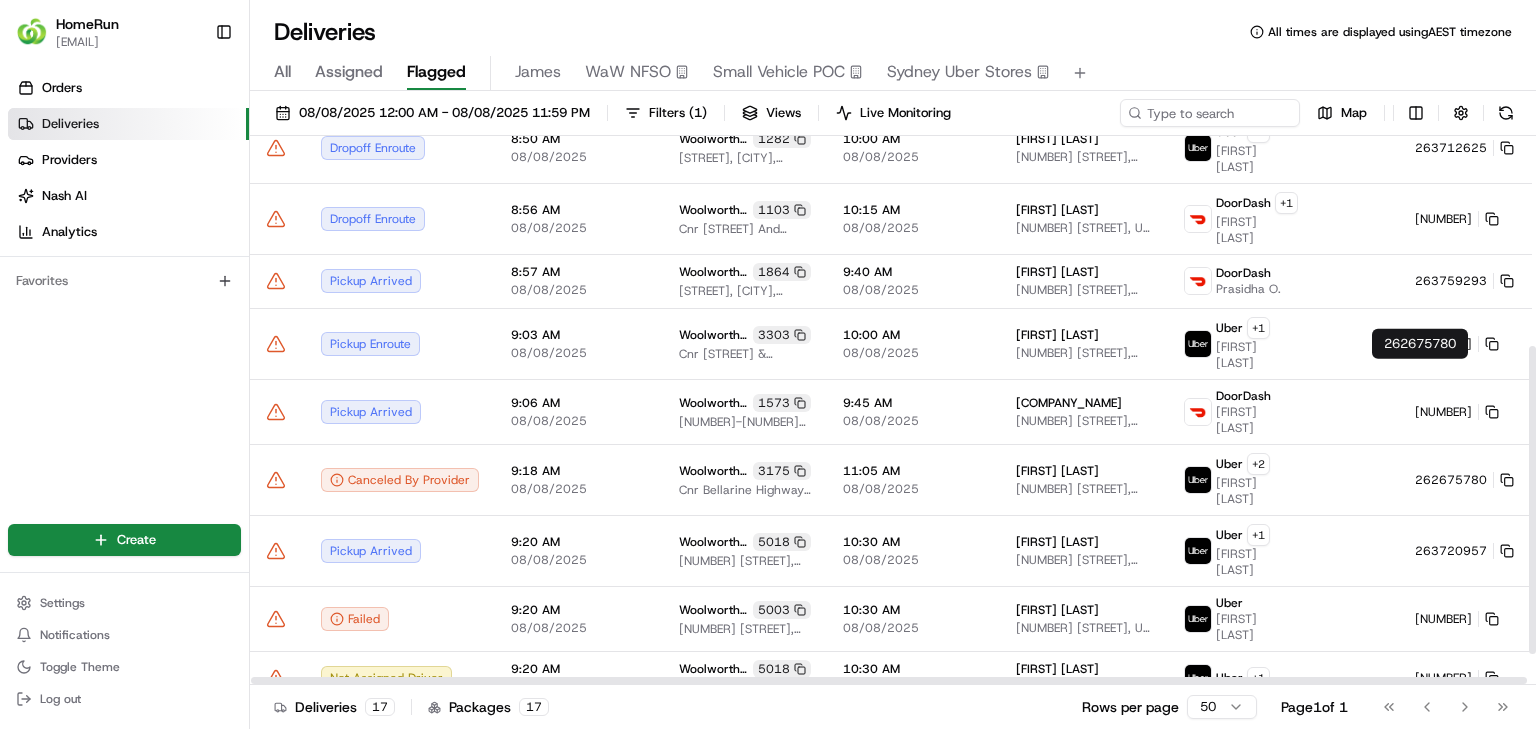 click on "Orders Deliveries Providers Nash AI Analytics Favorites" at bounding box center (124, 284) 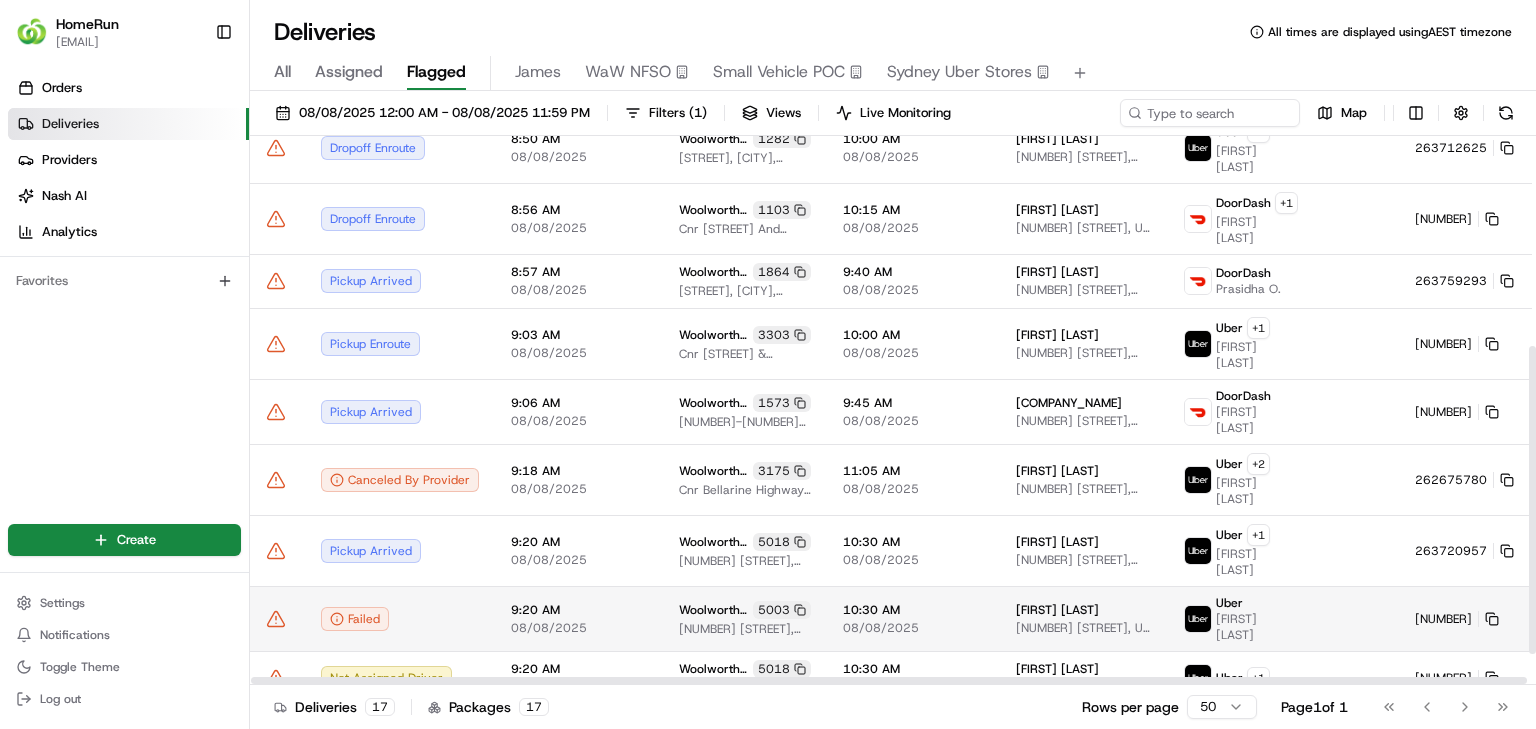 click 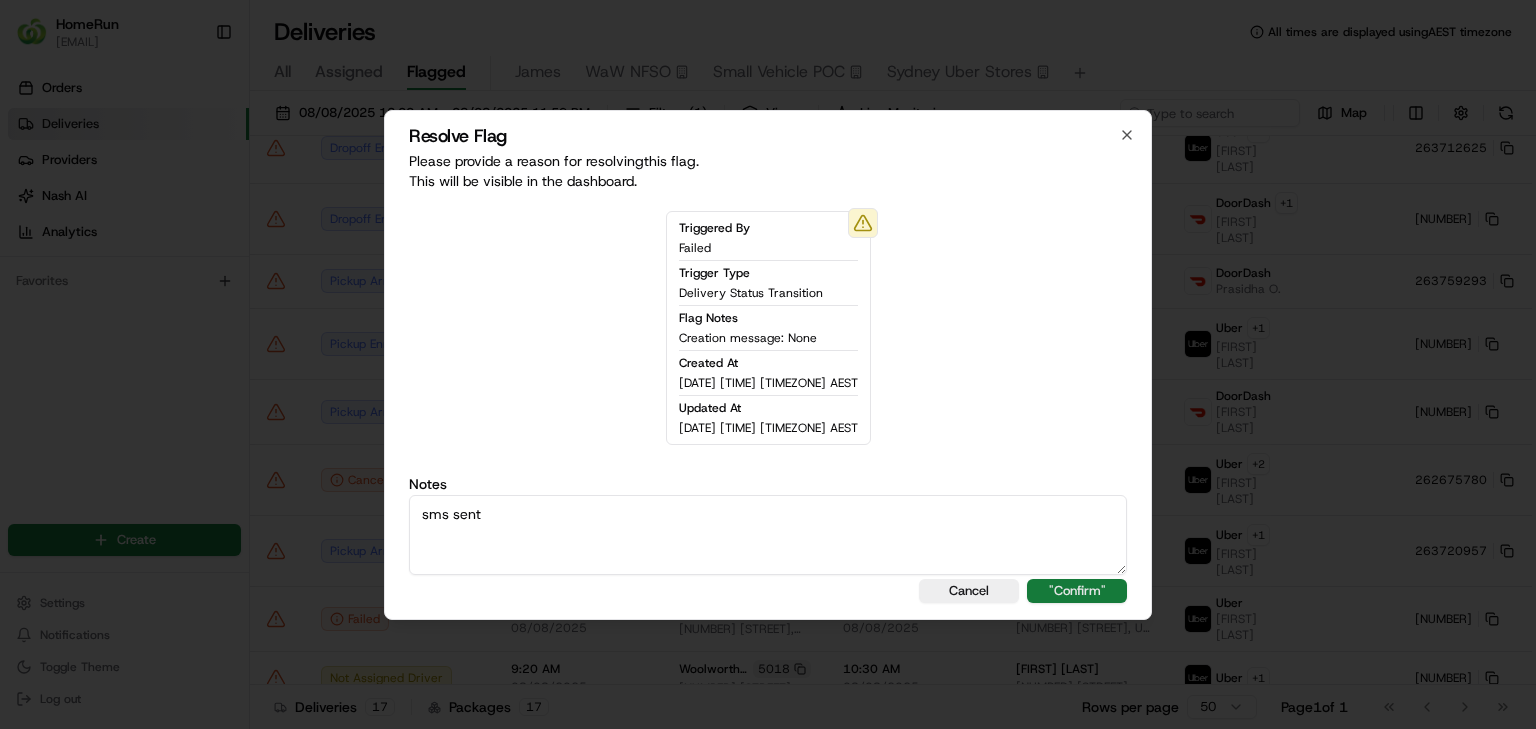 type on "sms sent" 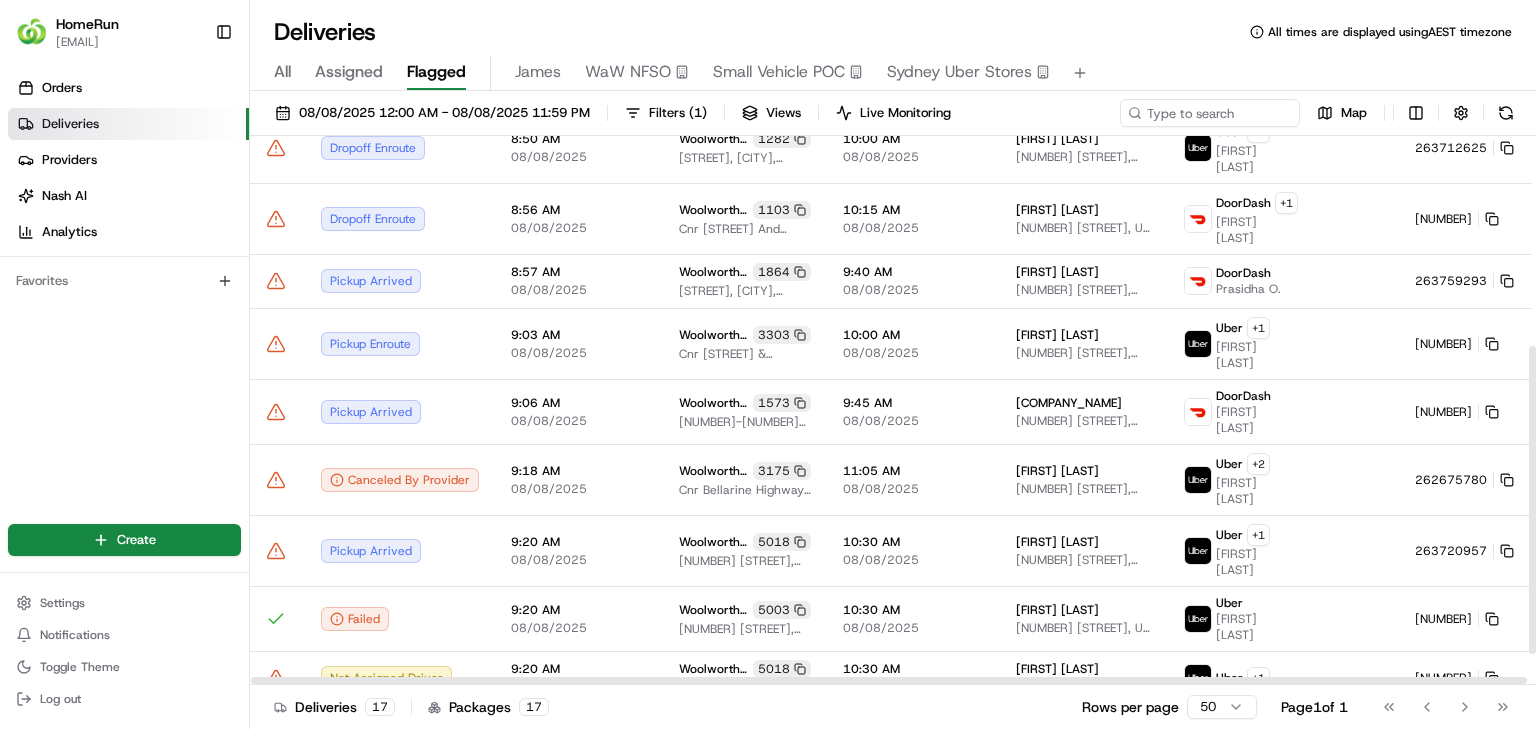 scroll, scrollTop: 428, scrollLeft: 0, axis: vertical 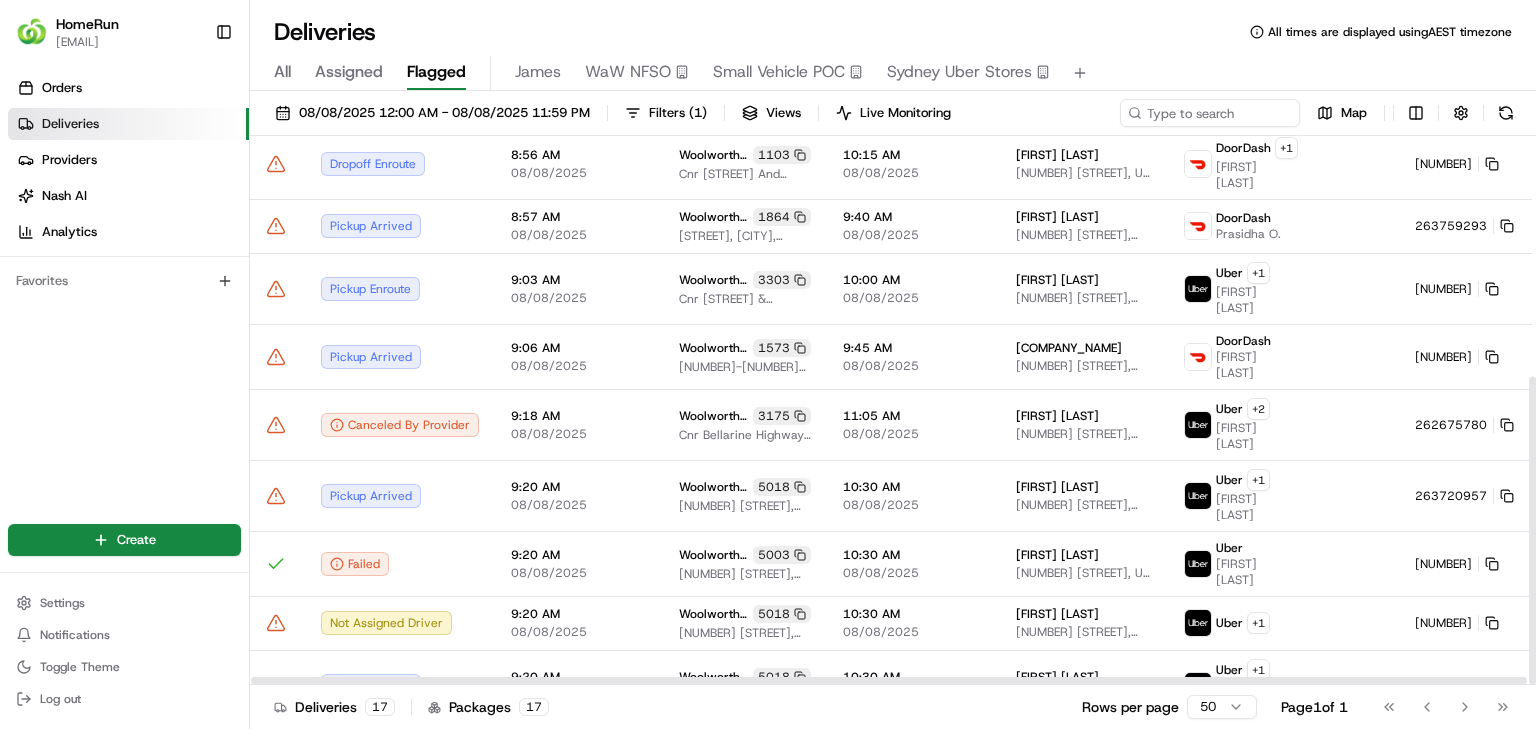click 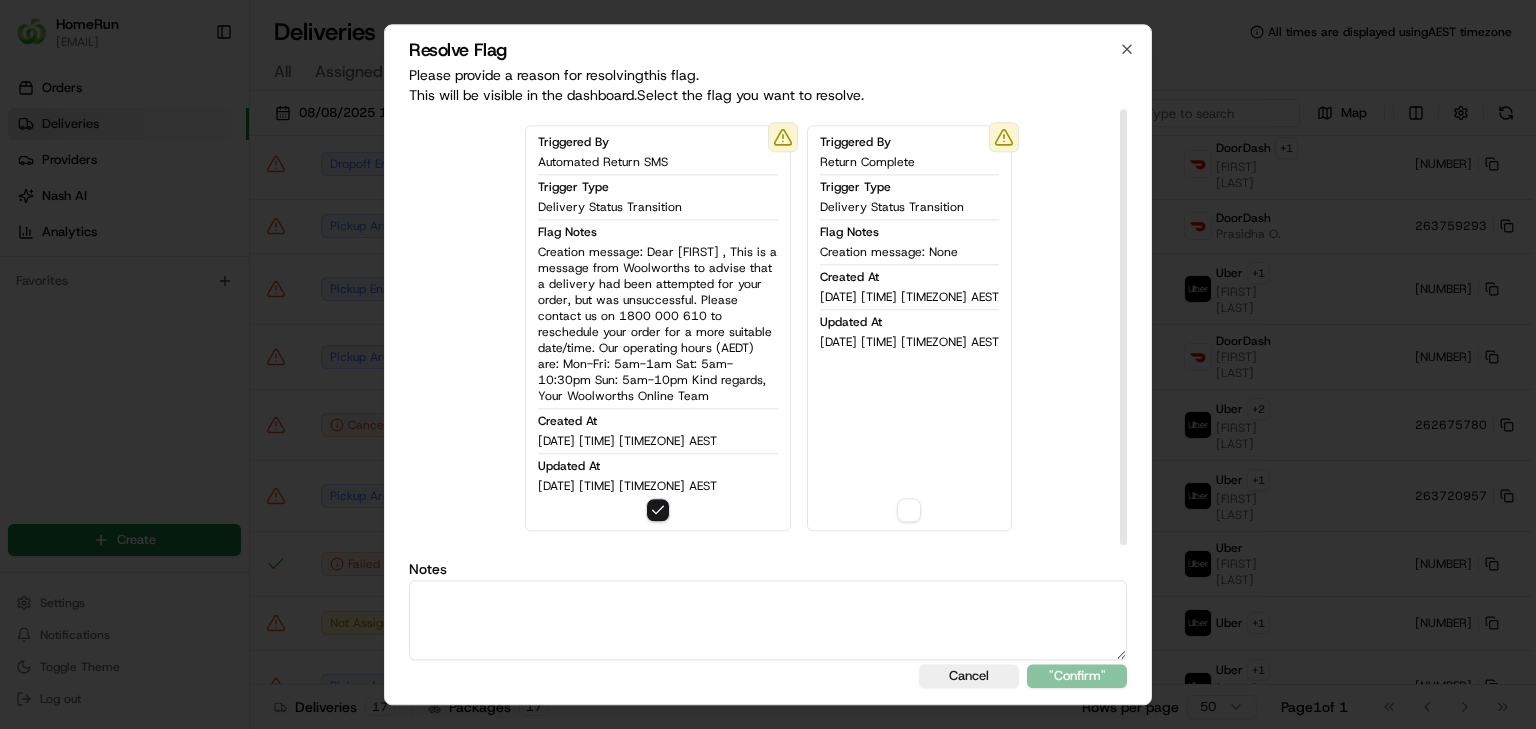 click at bounding box center (768, 620) 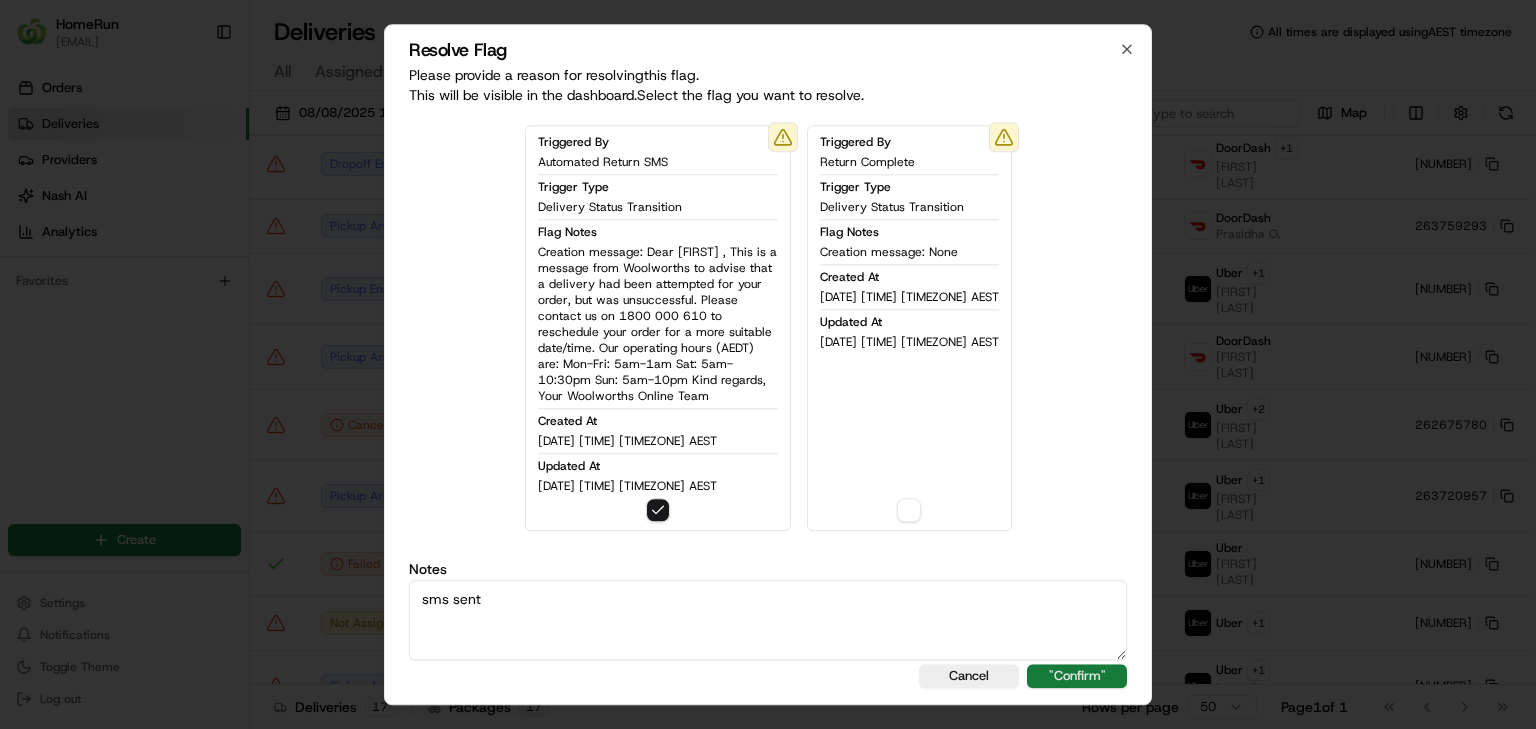type on "sms sent" 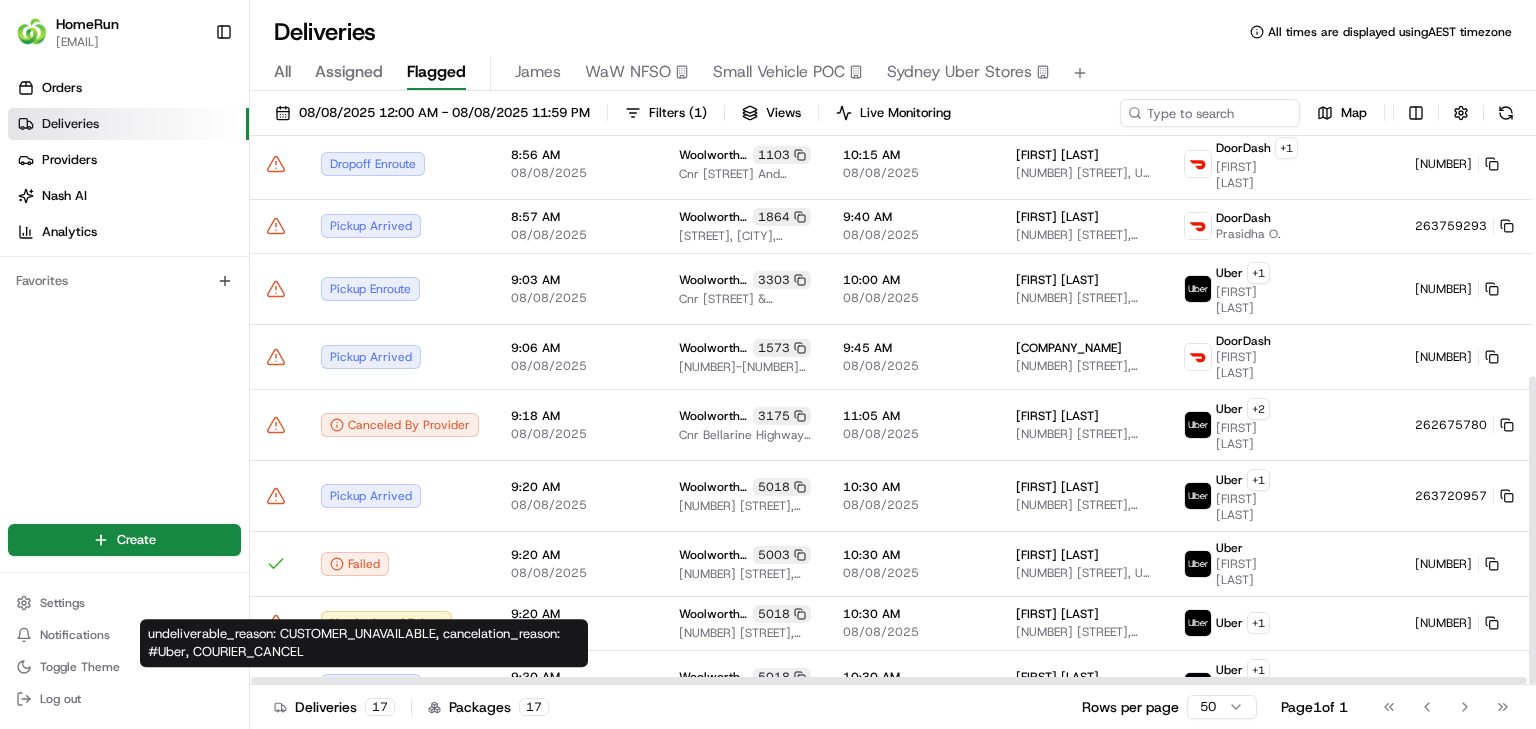 click at bounding box center (277, 753) 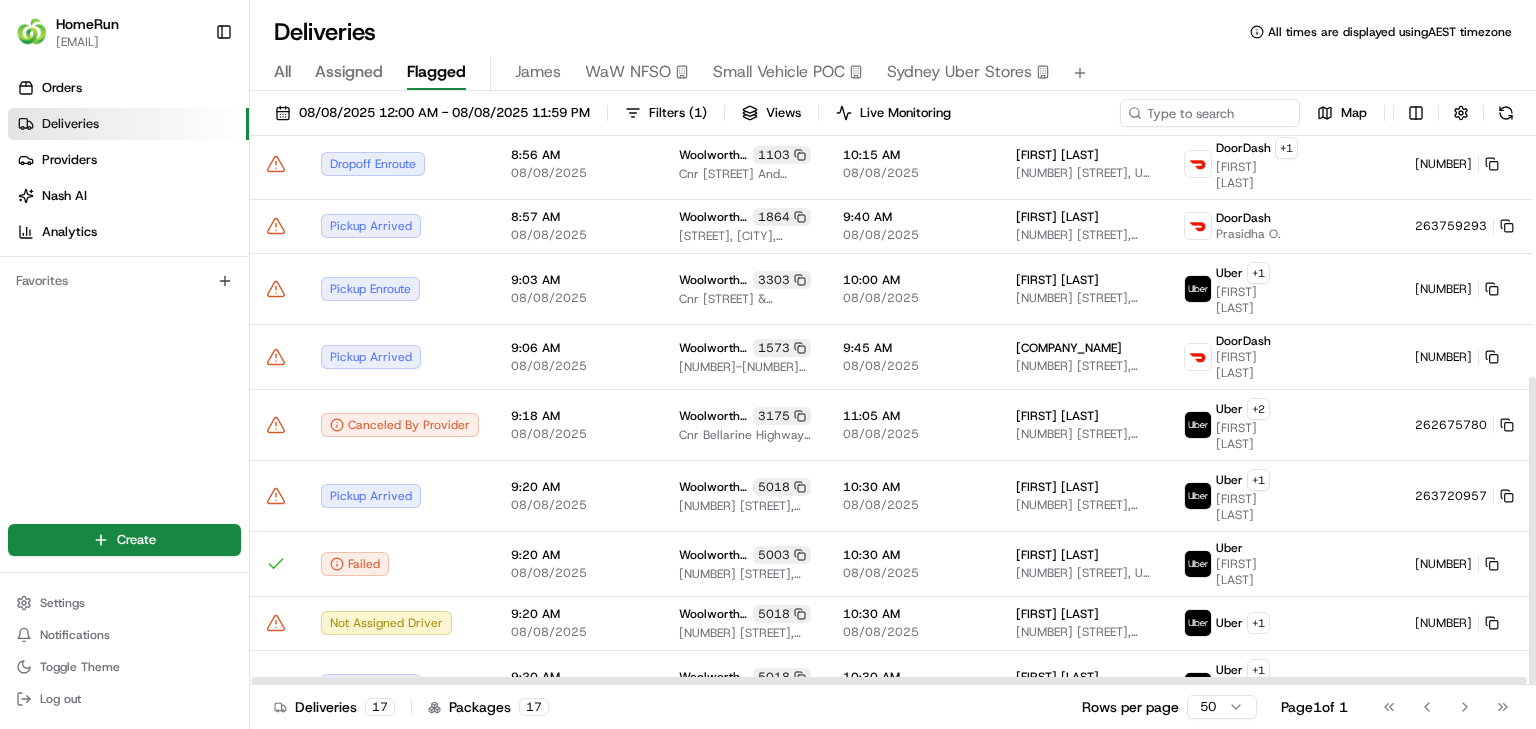 click 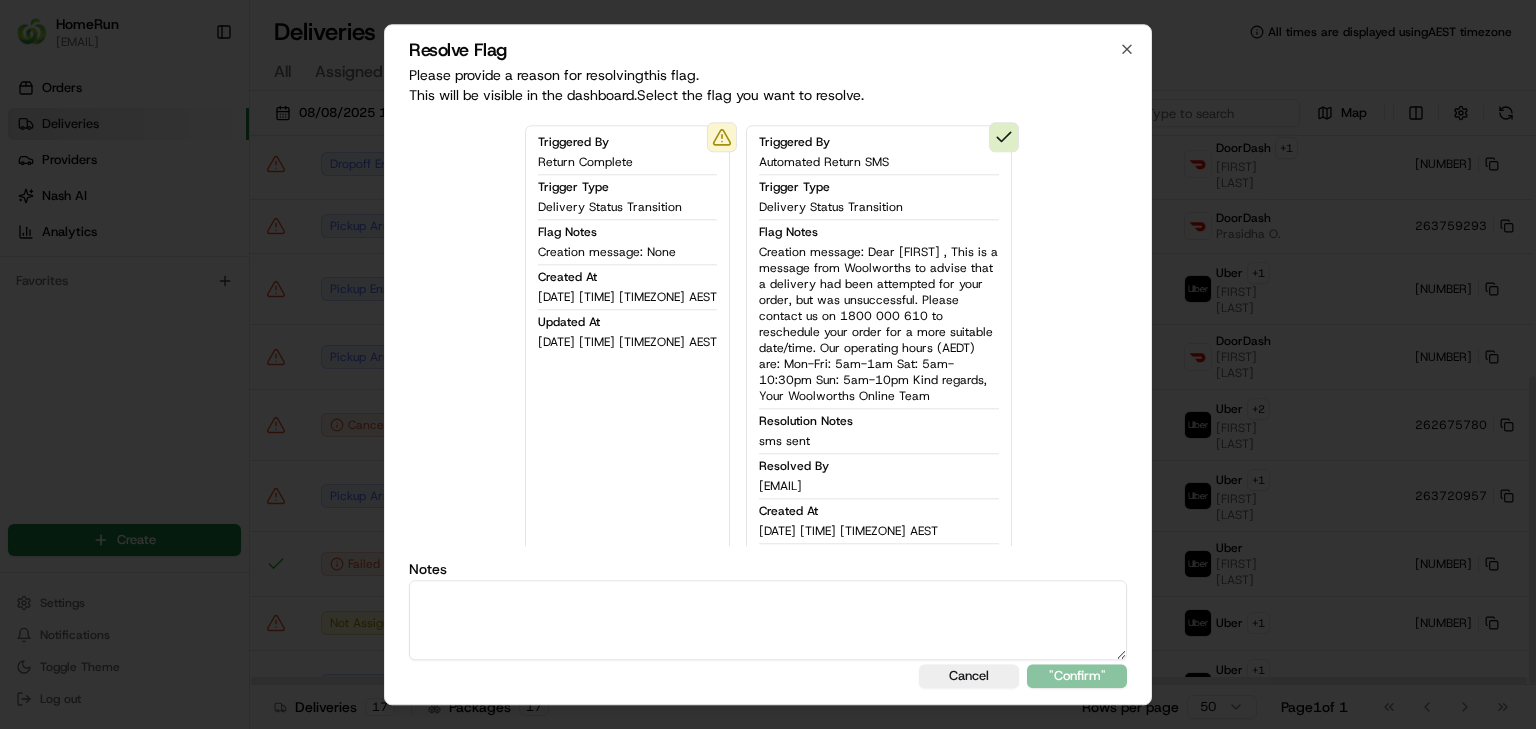click at bounding box center (768, 620) 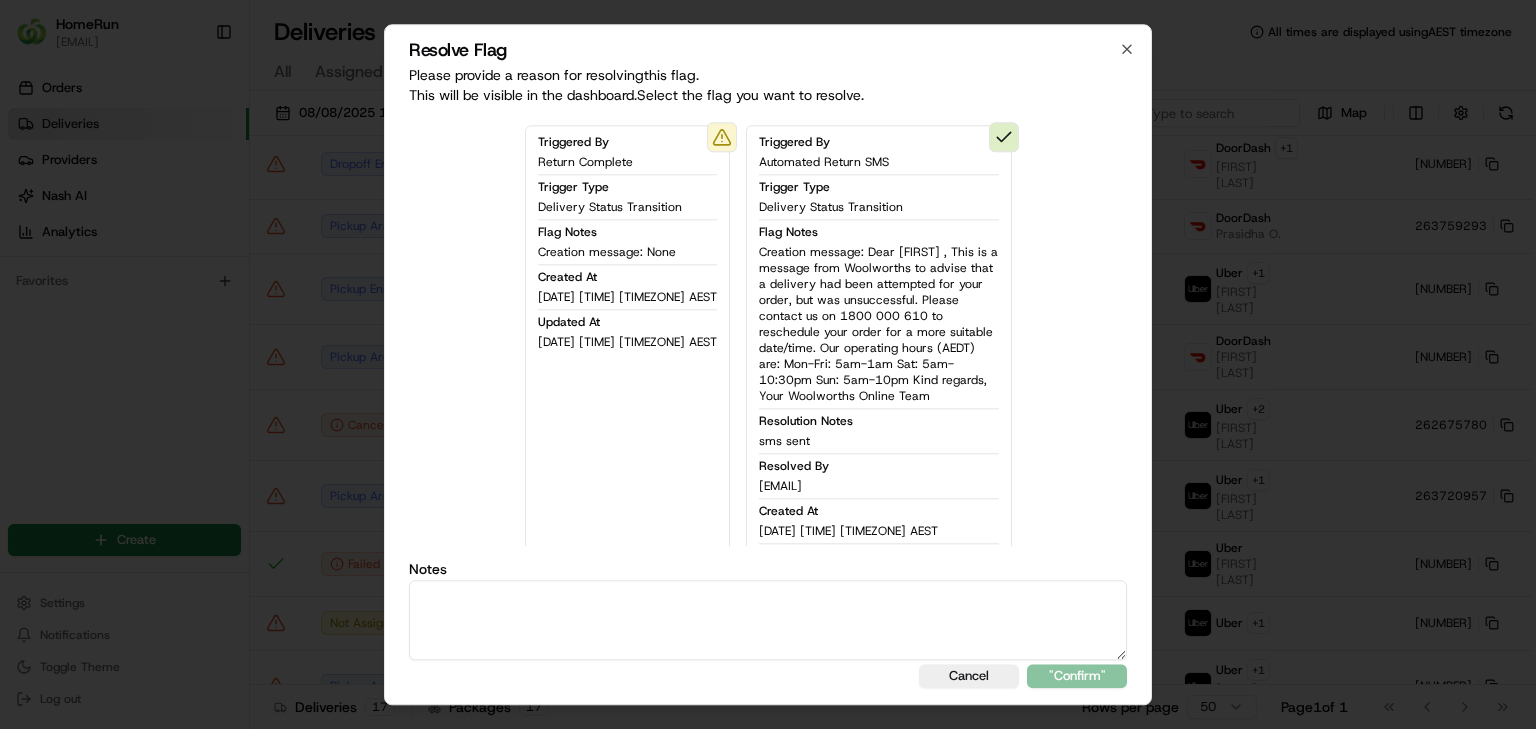 paste on "sms sent" 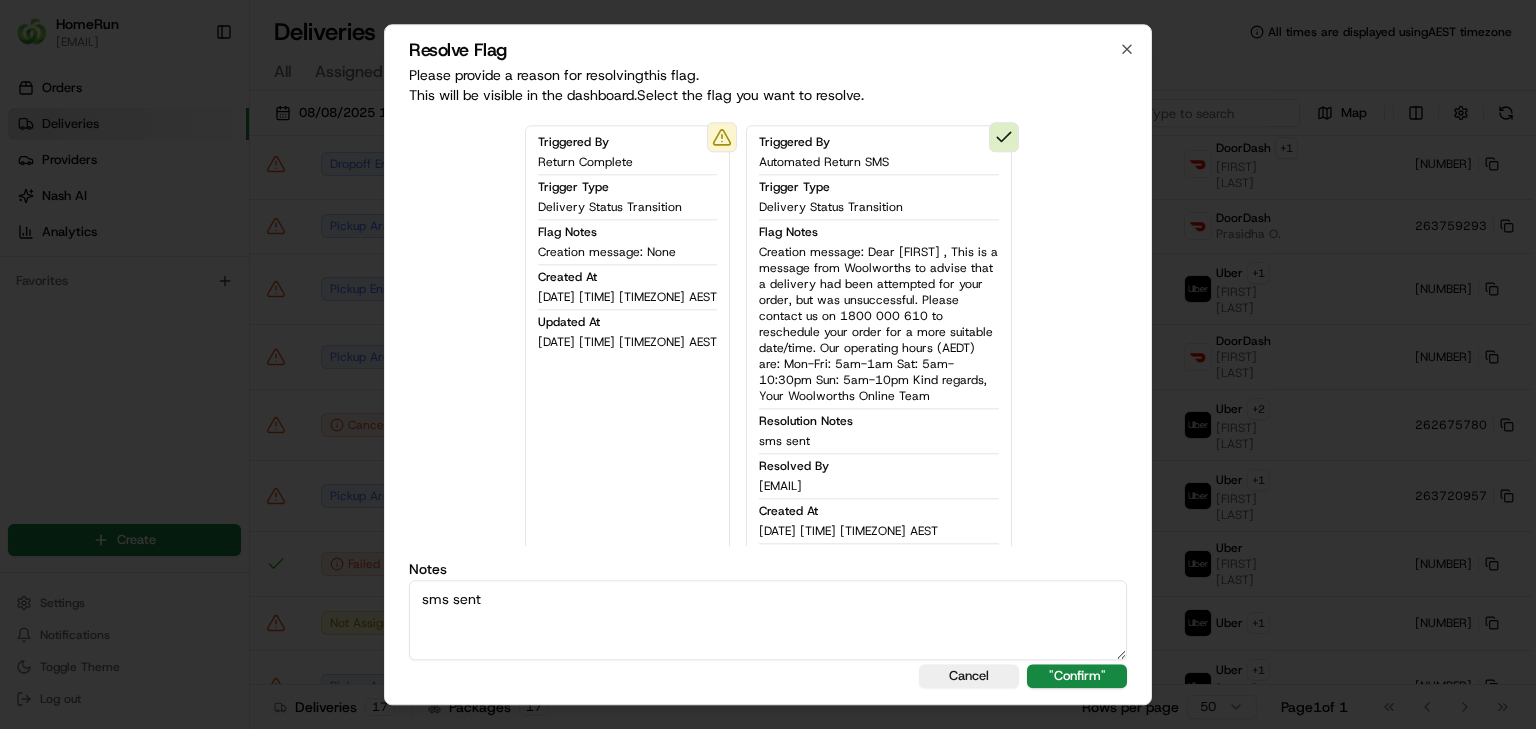 type on "sms sent" 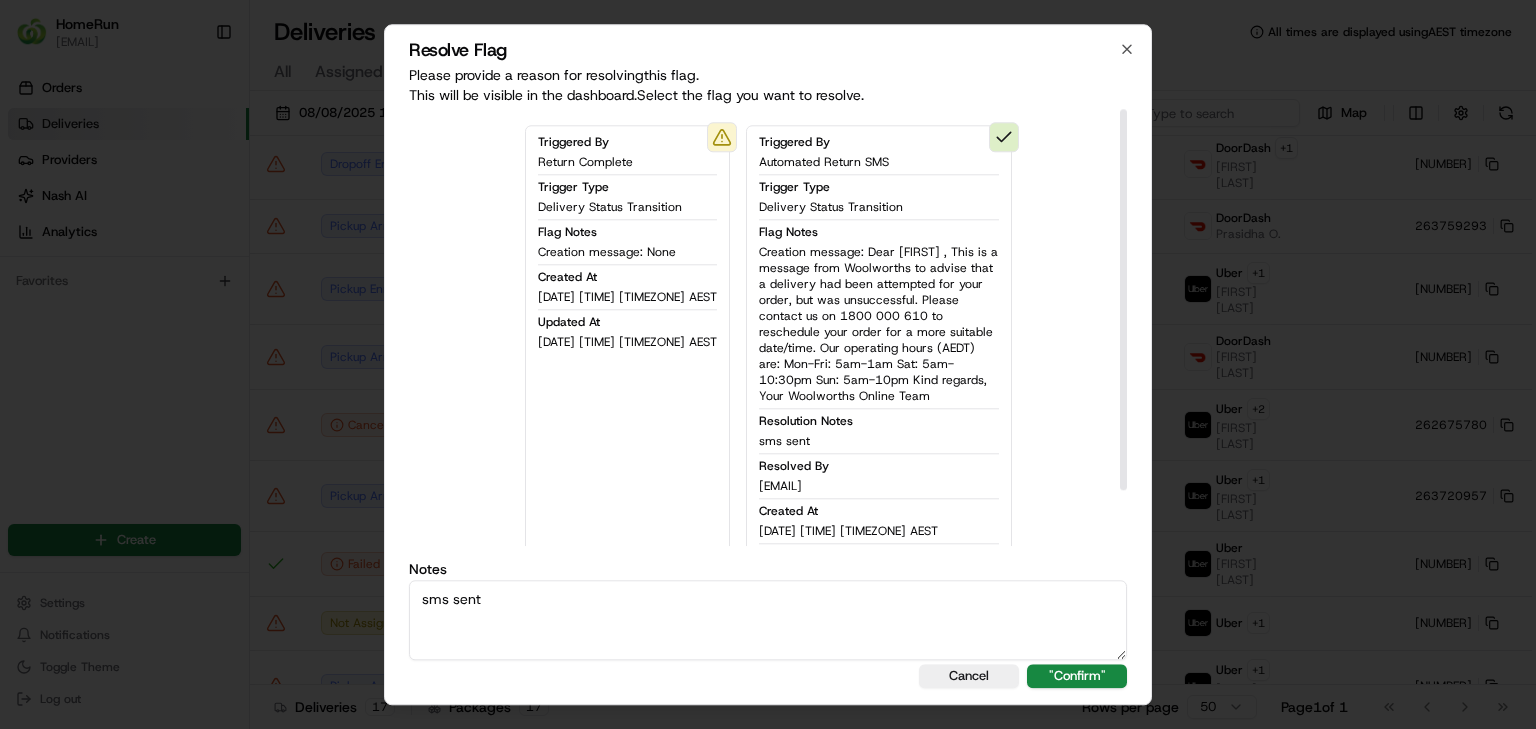 drag, startPoint x: 644, startPoint y: 522, endPoint x: 653, endPoint y: 502, distance: 21.931713 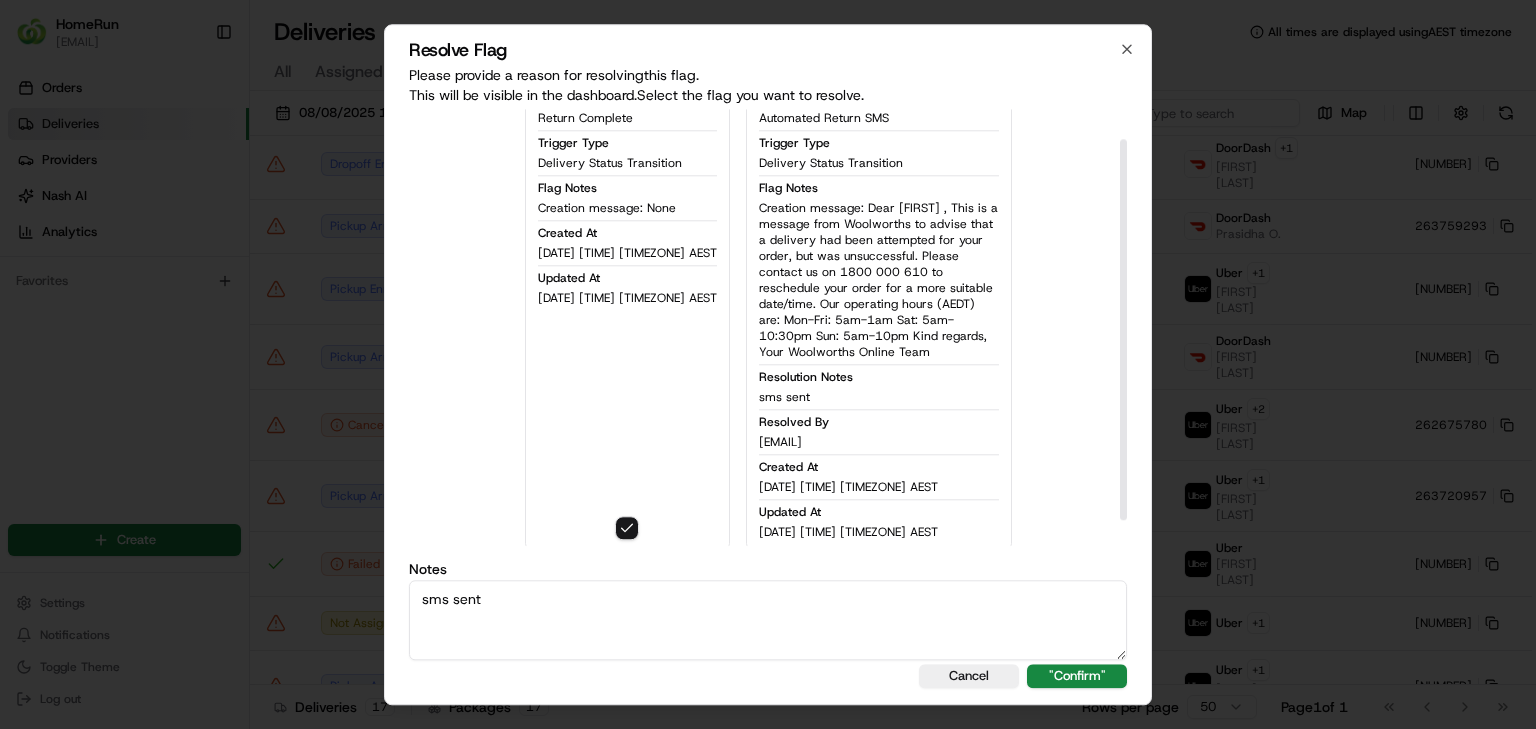 scroll, scrollTop: 62, scrollLeft: 0, axis: vertical 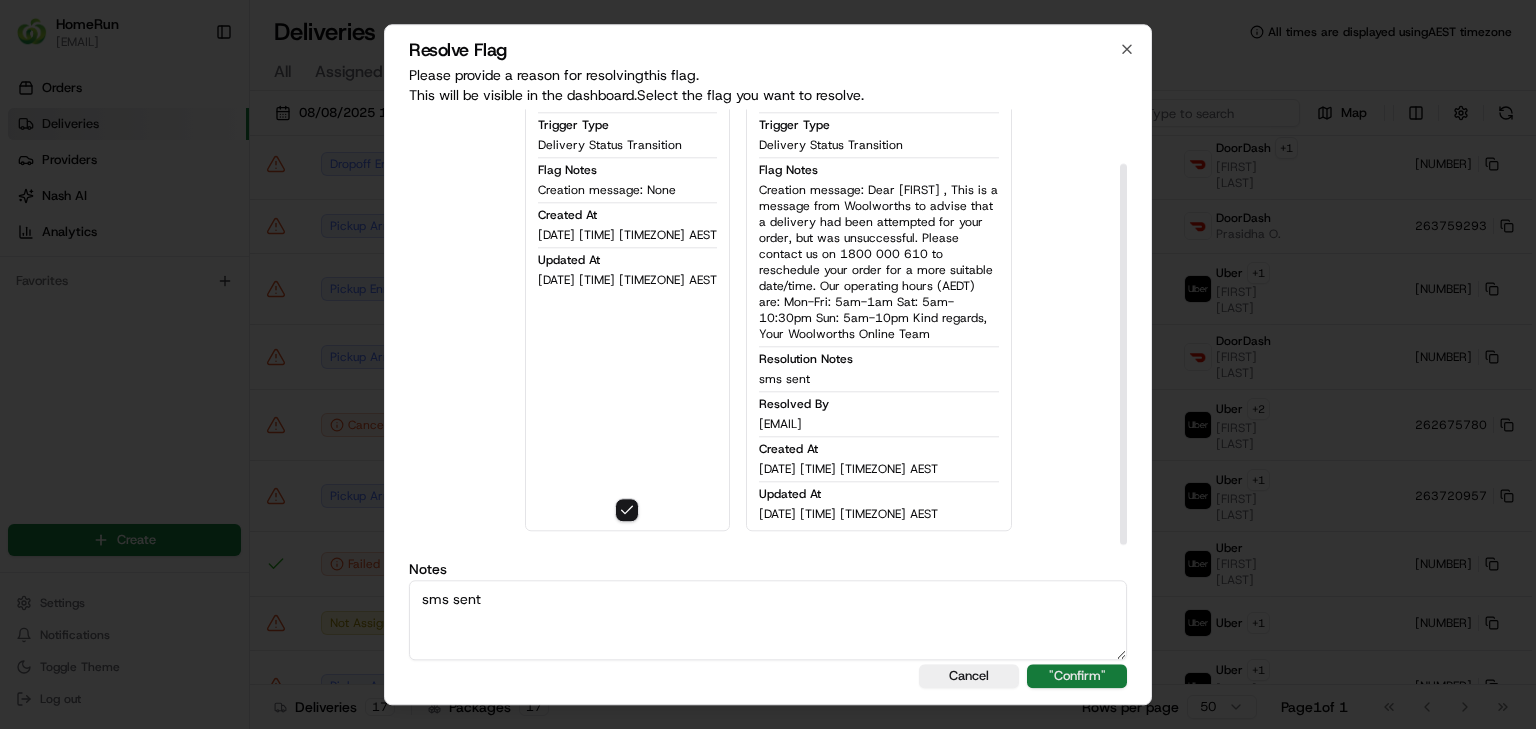 click on ""Confirm"" at bounding box center [1077, 676] 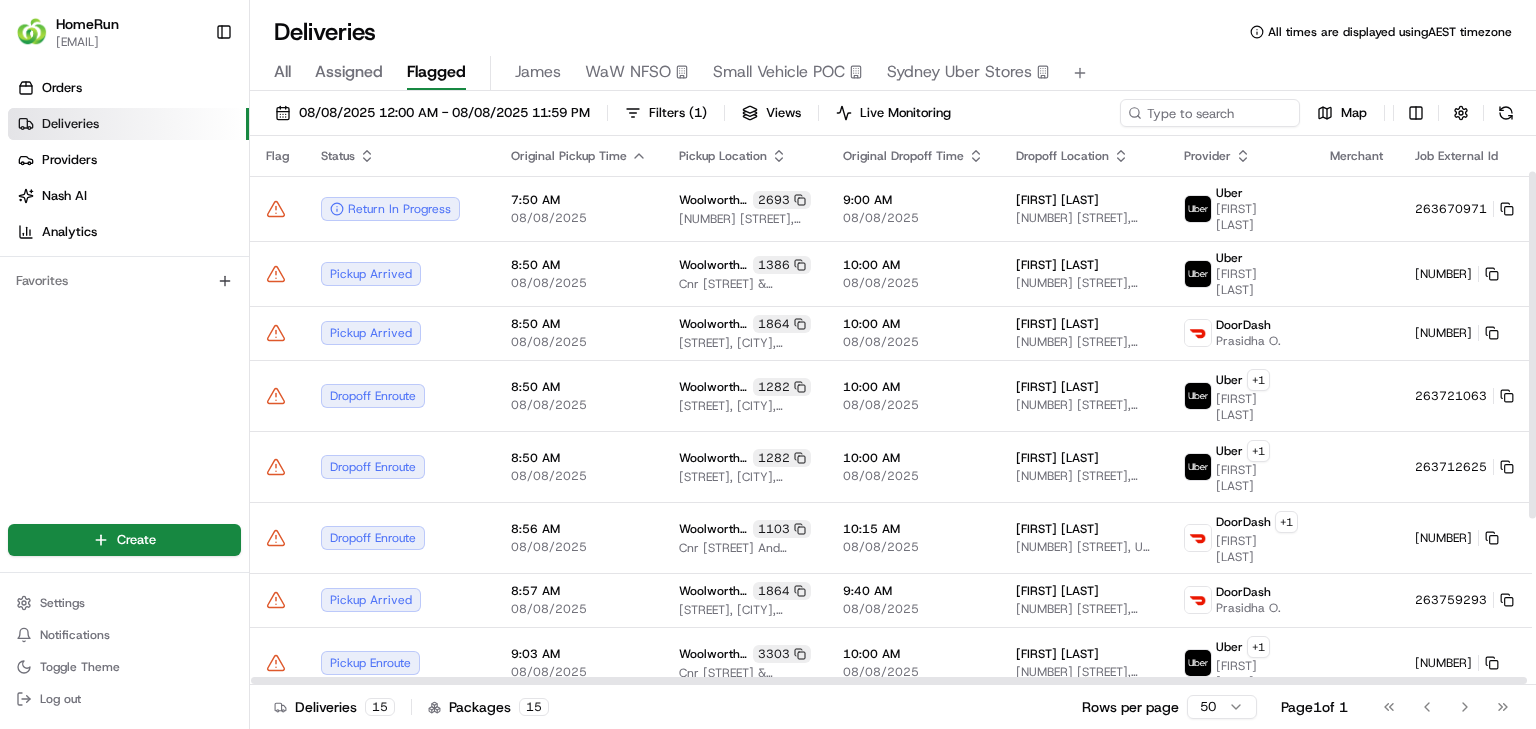 scroll, scrollTop: 320, scrollLeft: 0, axis: vertical 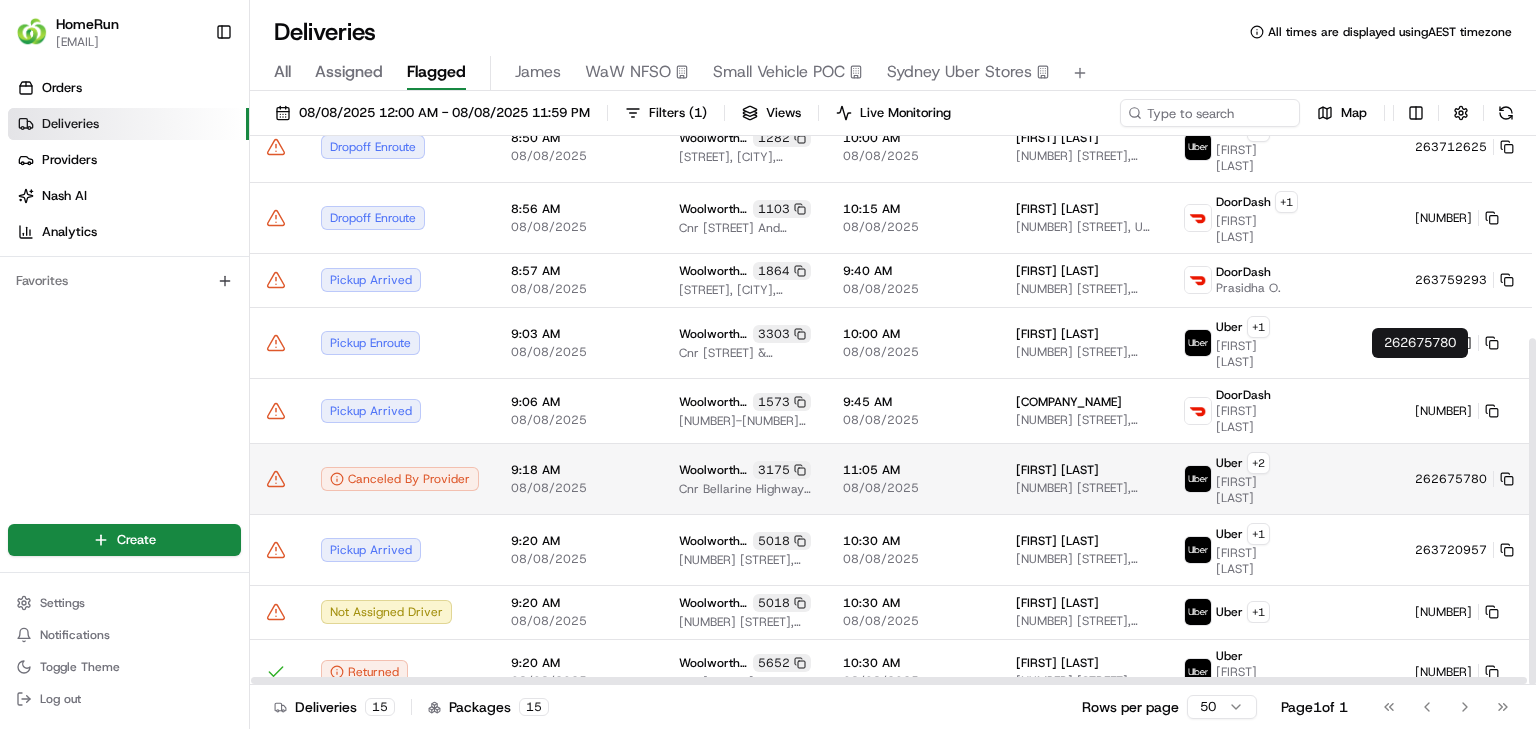 click on "262675780" at bounding box center (1464, 479) 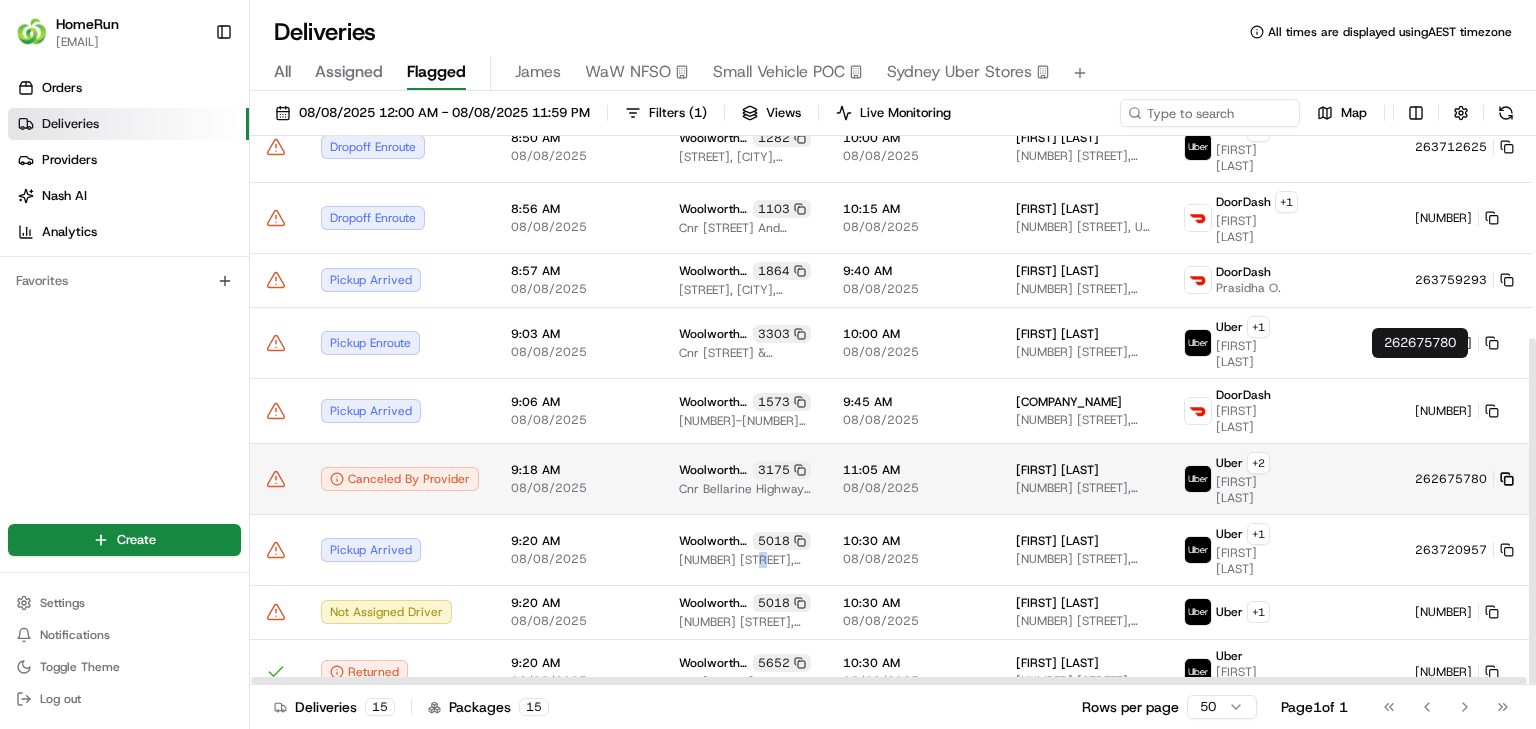 click 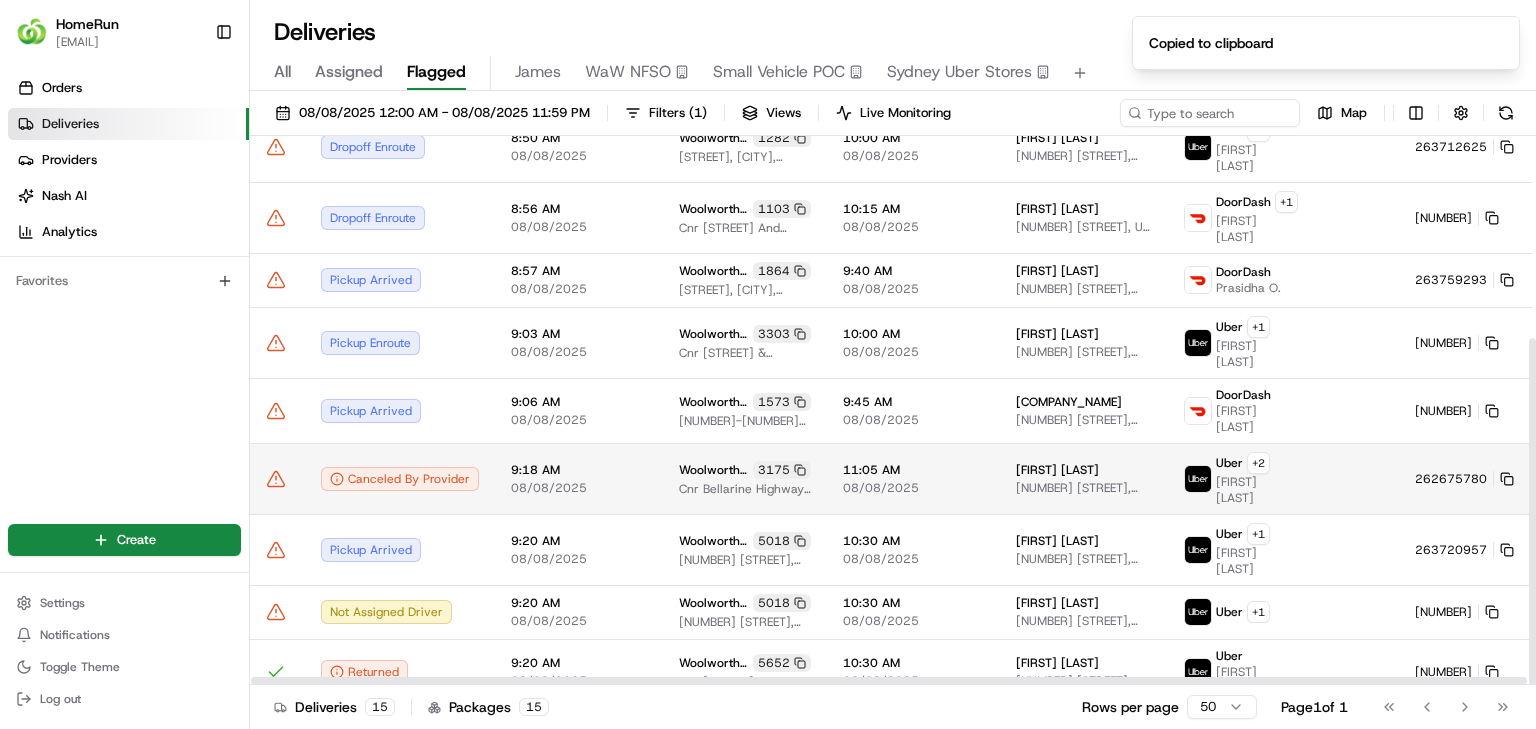 click on "08/08/2025" at bounding box center (579, 488) 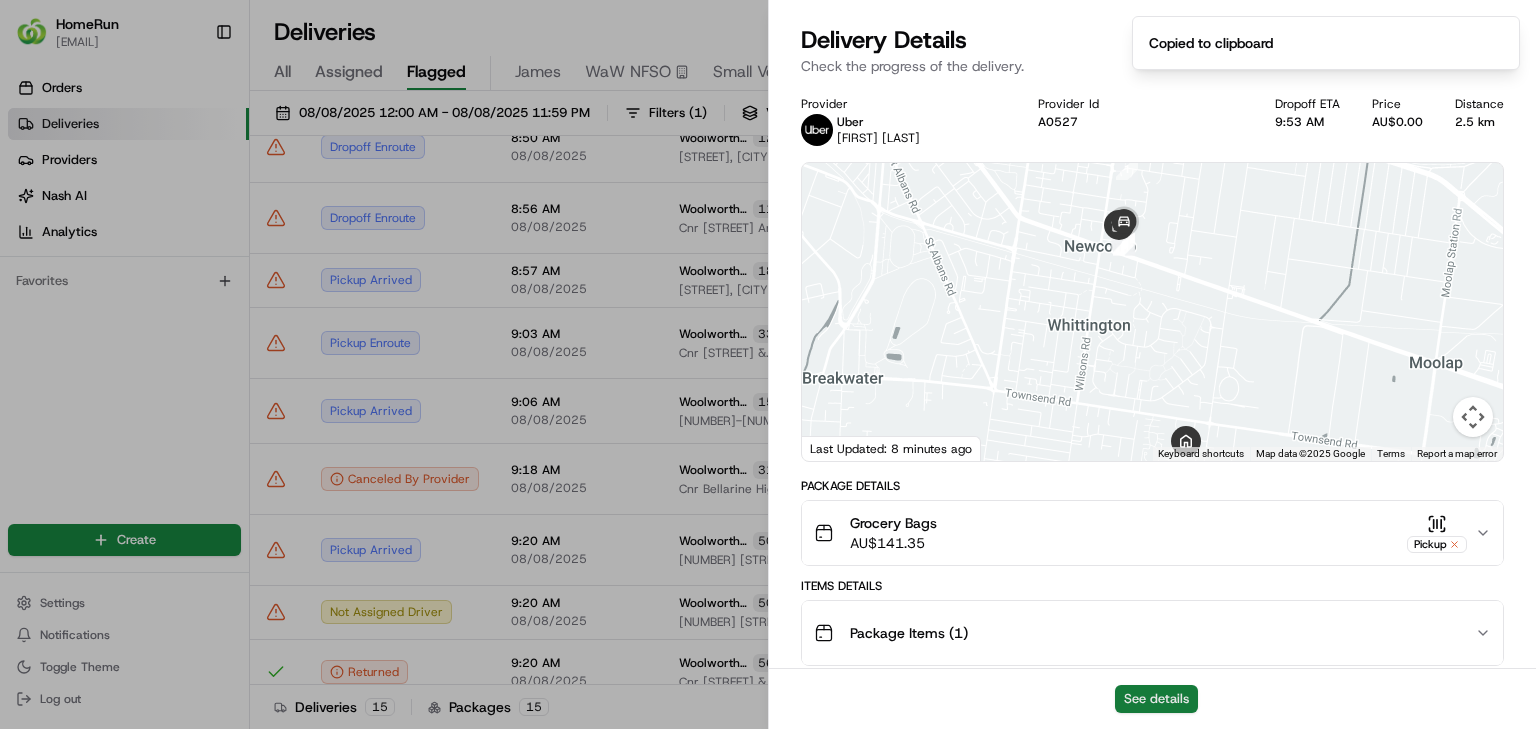 click on "See details" at bounding box center (1156, 699) 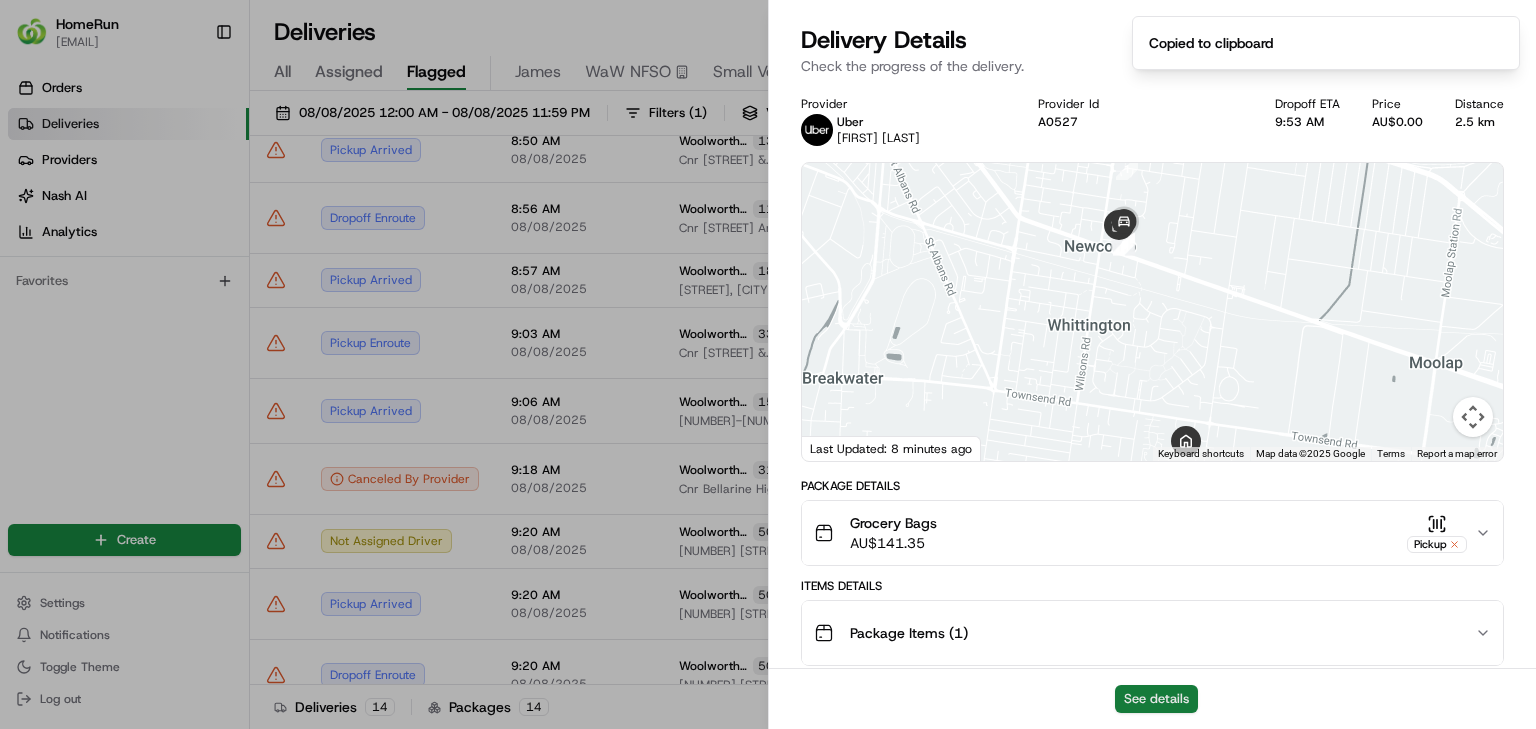 scroll, scrollTop: 266, scrollLeft: 0, axis: vertical 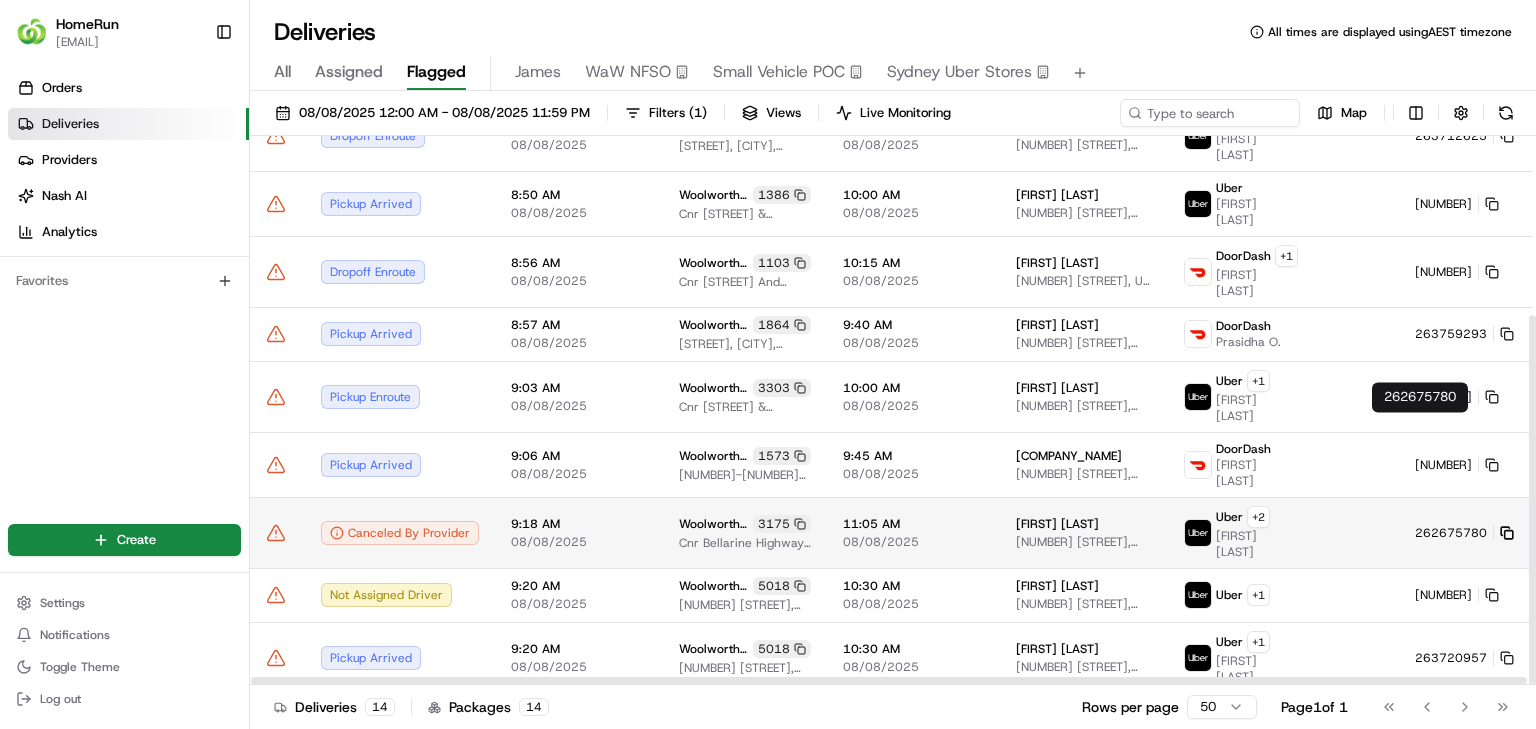 click 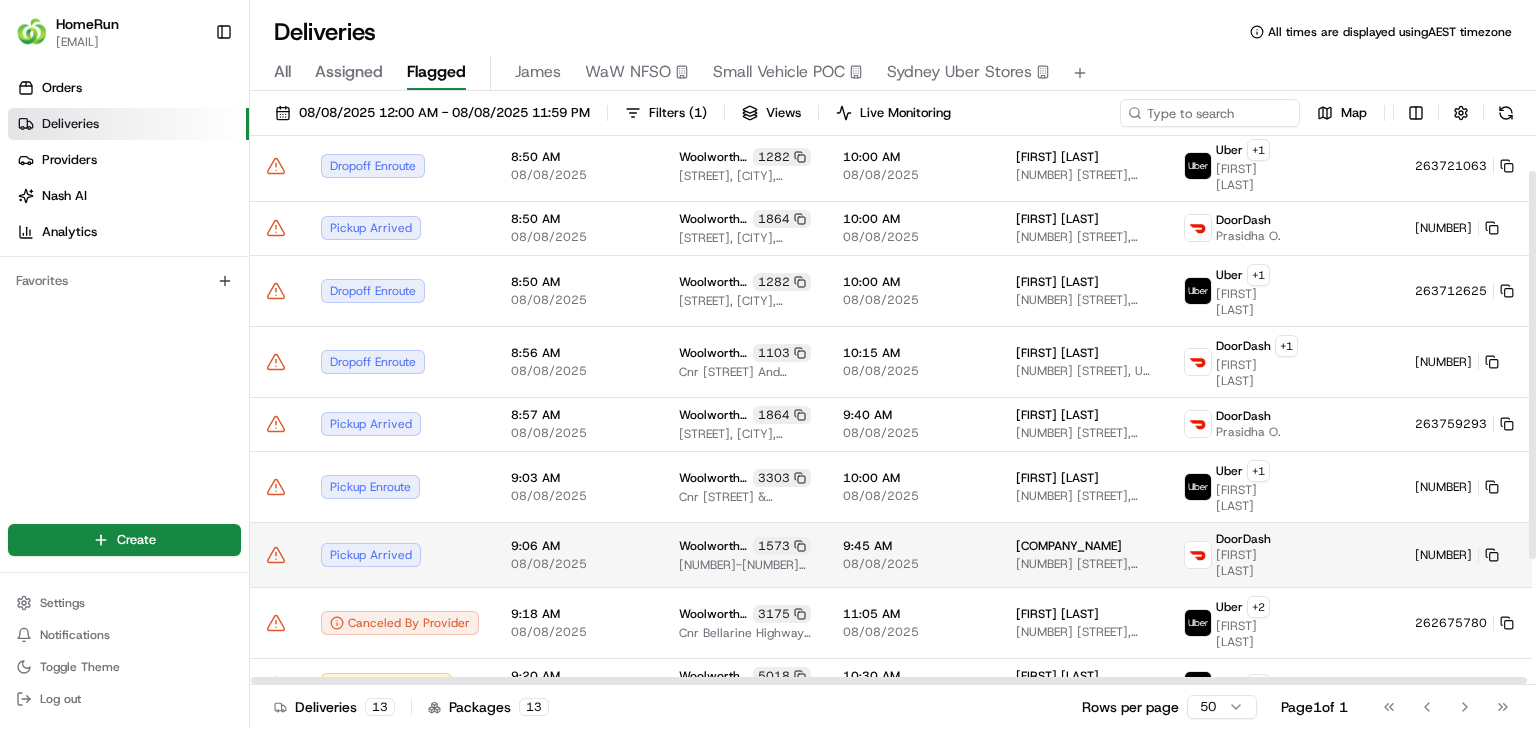 scroll, scrollTop: 228, scrollLeft: 0, axis: vertical 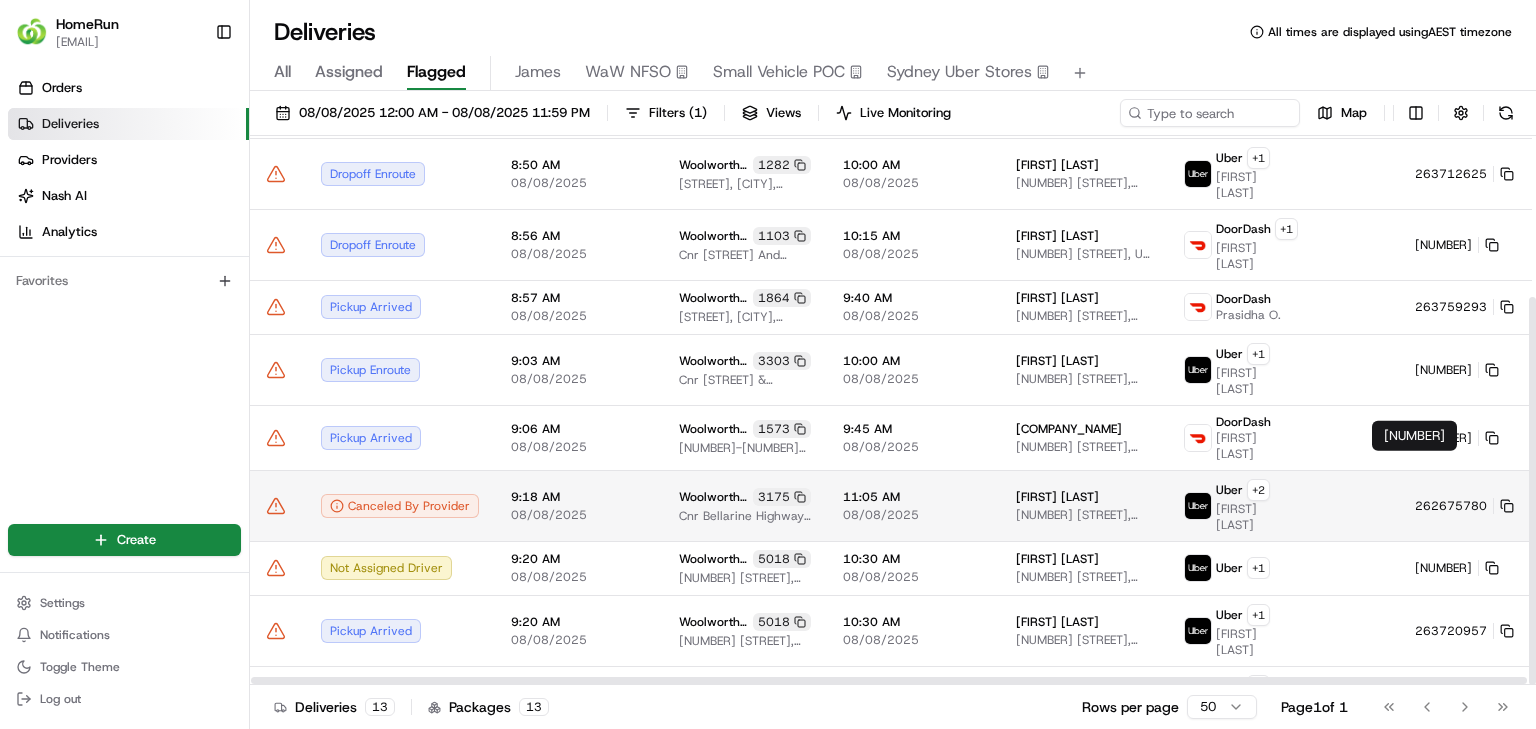click 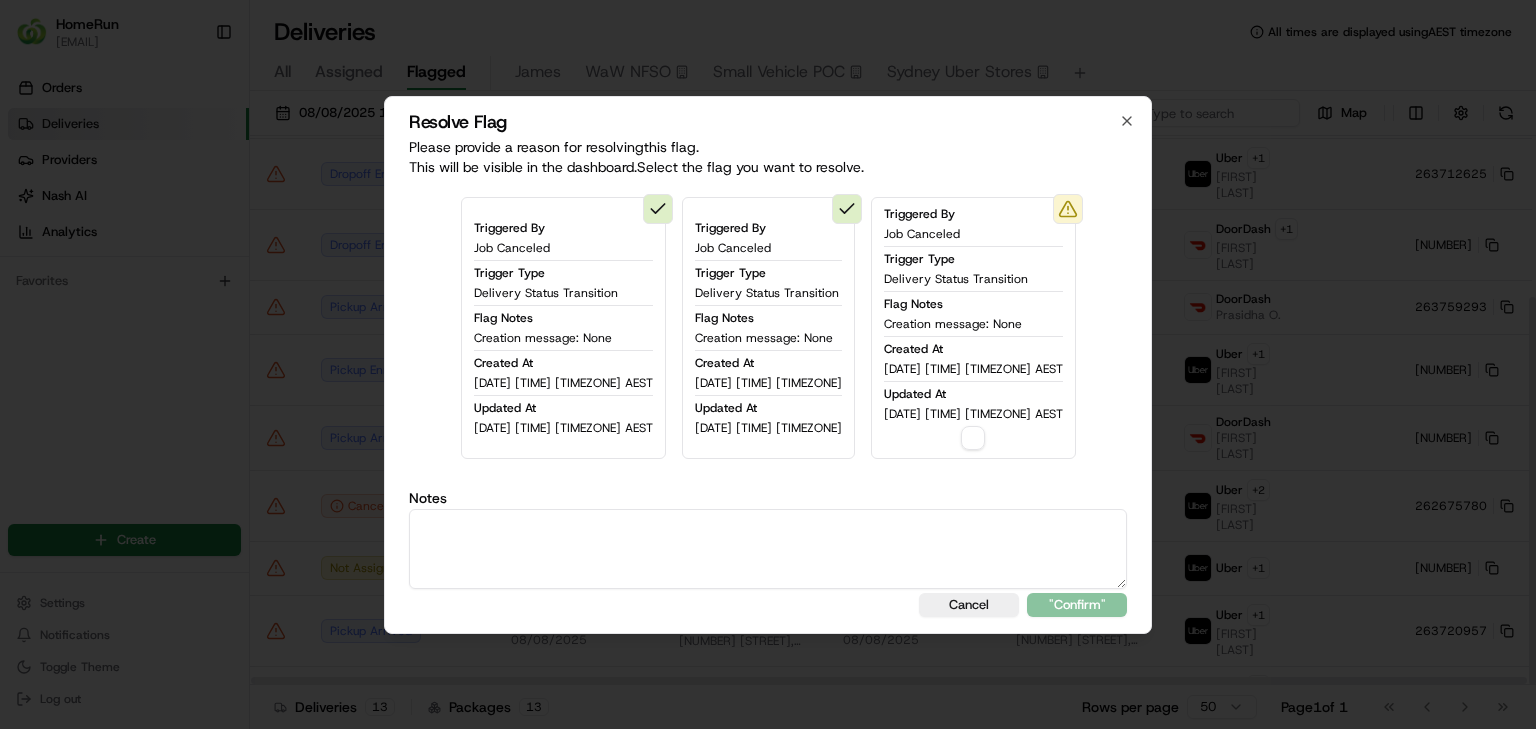 click at bounding box center (768, 549) 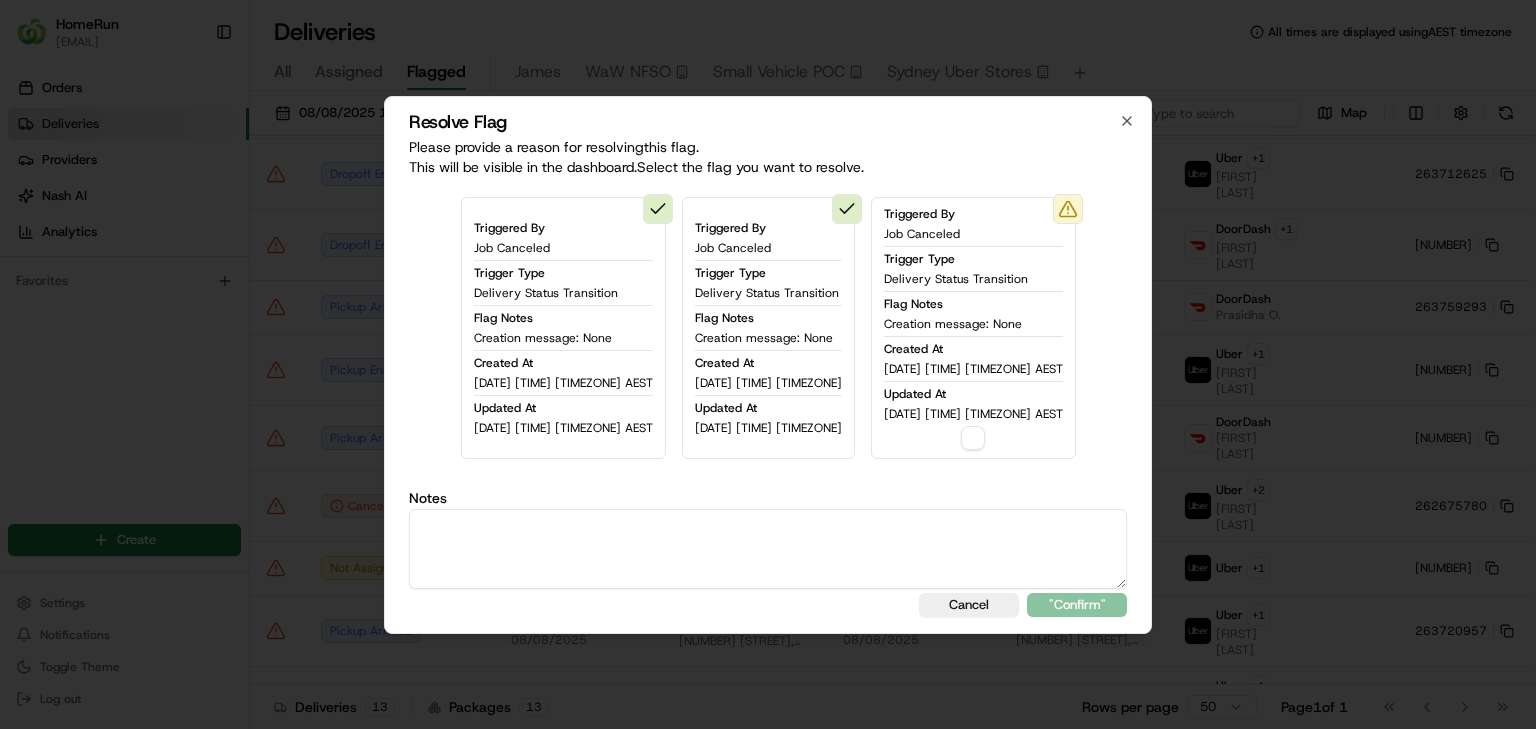 click on "Triggered By Job Canceled  Trigger Type Delivery Status Transition Flag Notes Creation message: None Created At 08/08/2025 9:59 AM AEST Updated At 08/08/2025 9:59 AM AEST" at bounding box center (973, 328) 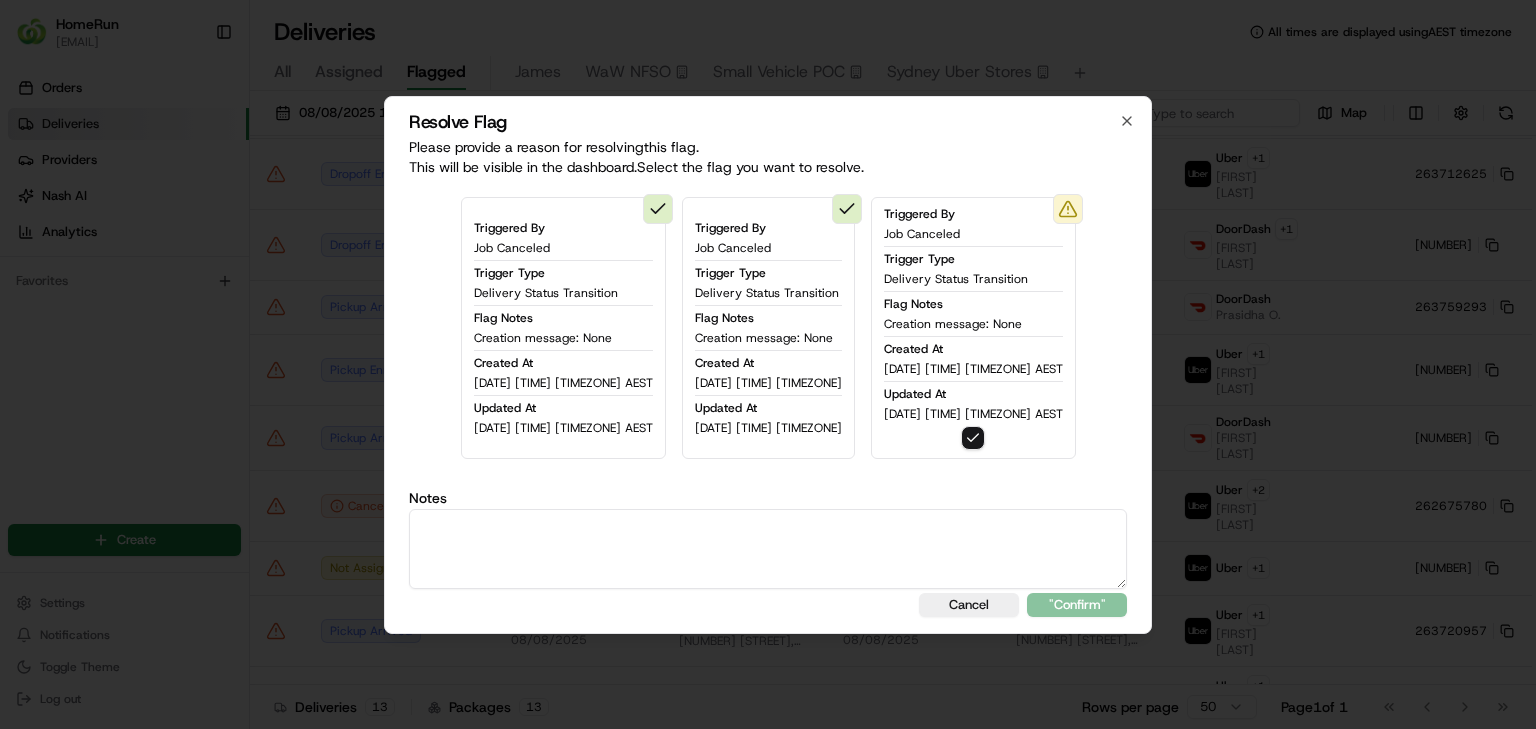 click at bounding box center [768, 549] 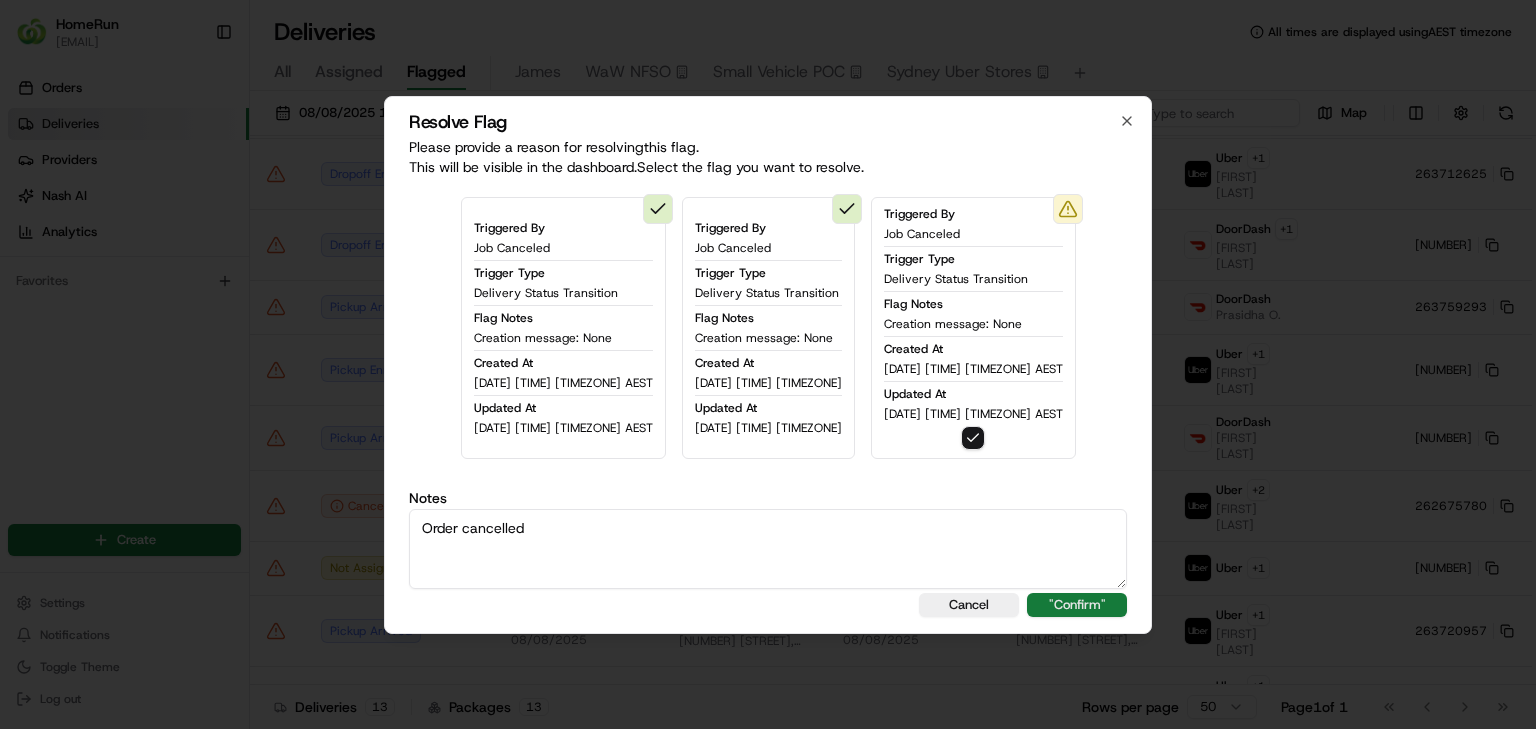 type on "Order cancelled" 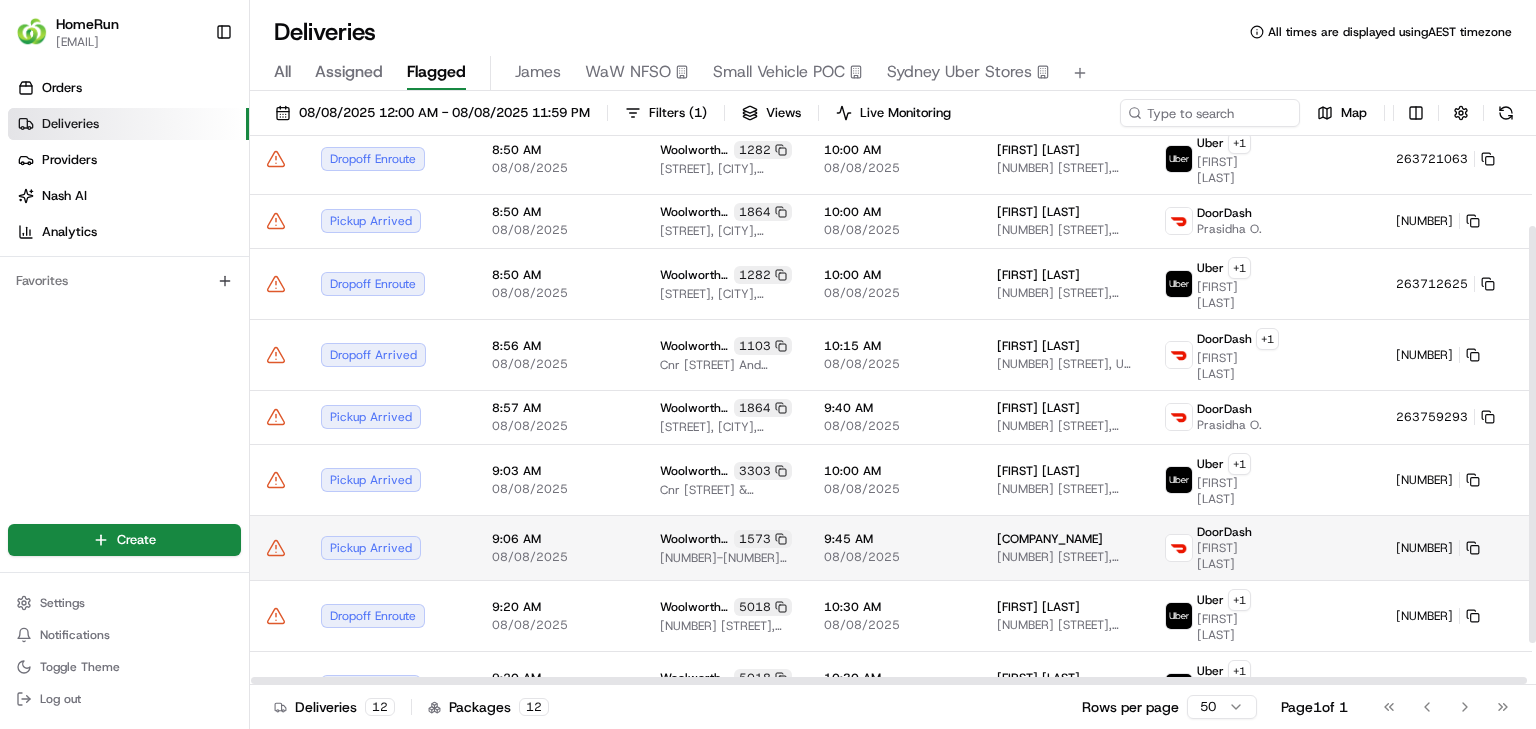 scroll, scrollTop: 173, scrollLeft: 0, axis: vertical 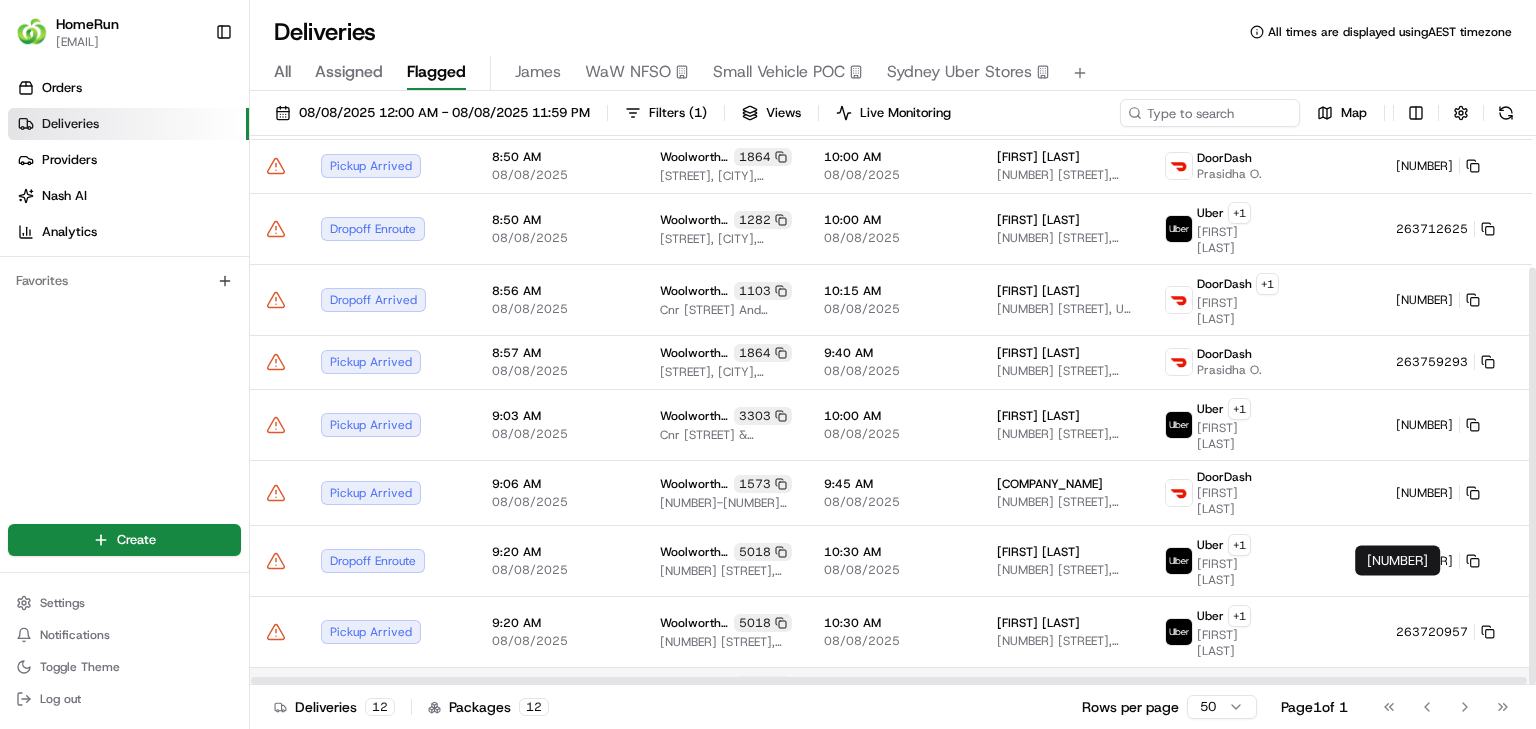 click 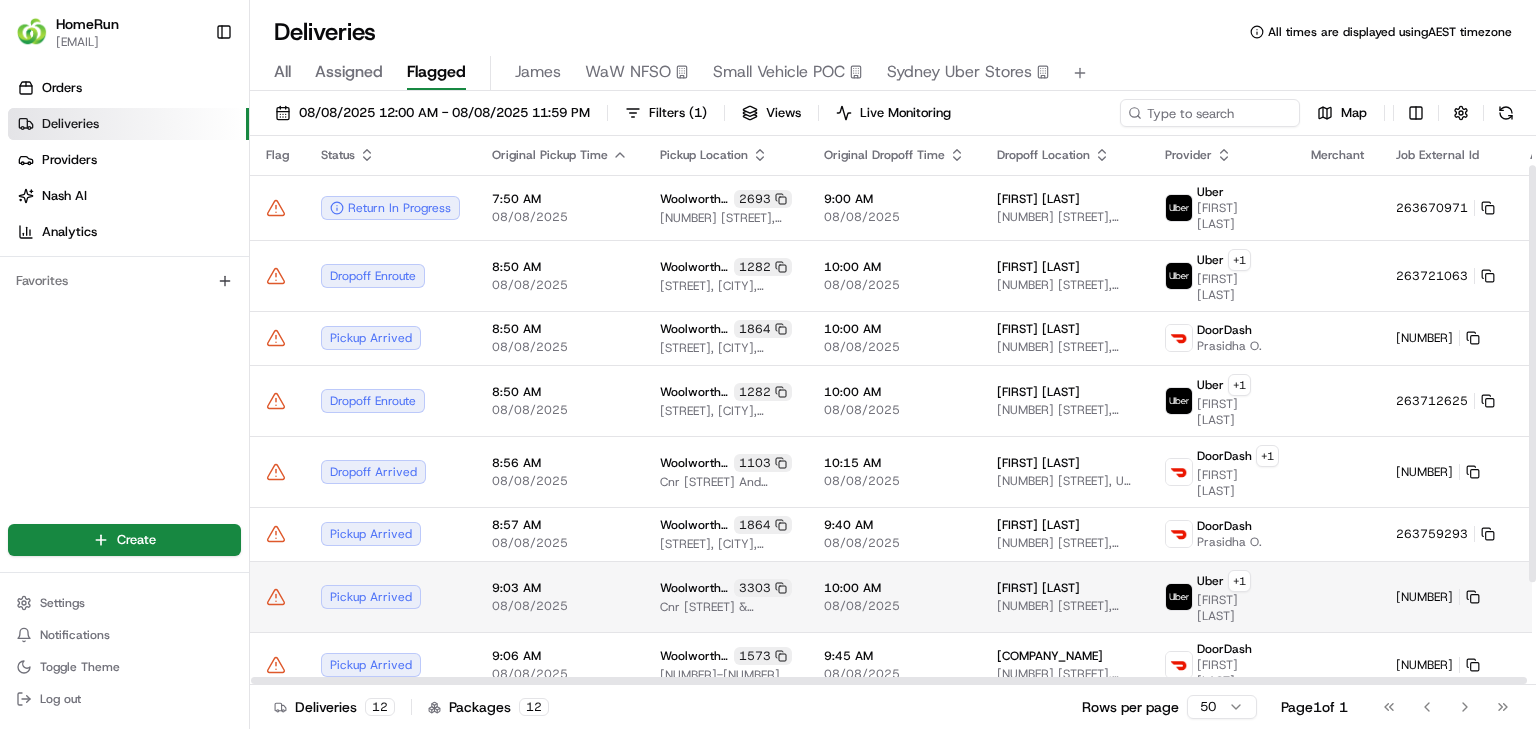 scroll, scrollTop: 0, scrollLeft: 0, axis: both 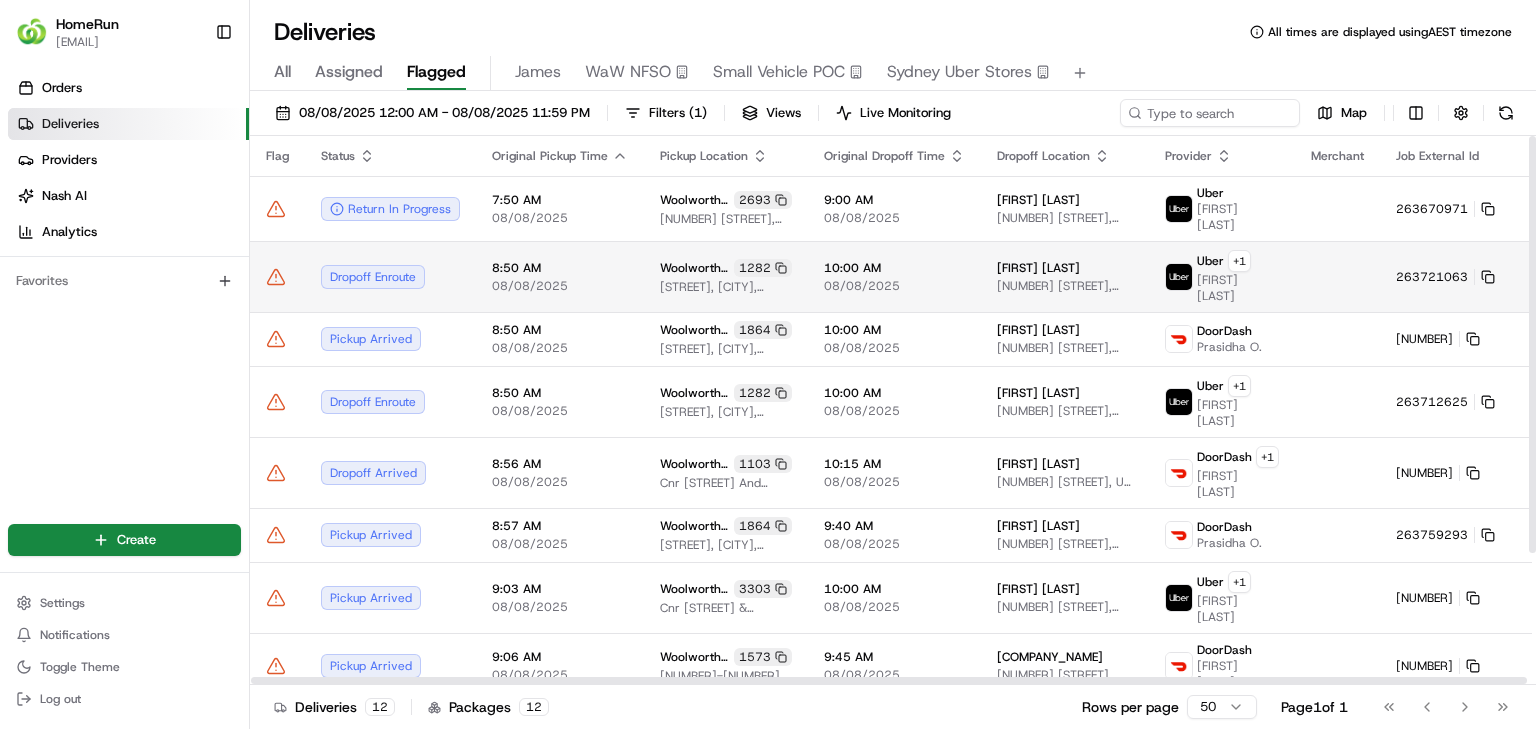 click 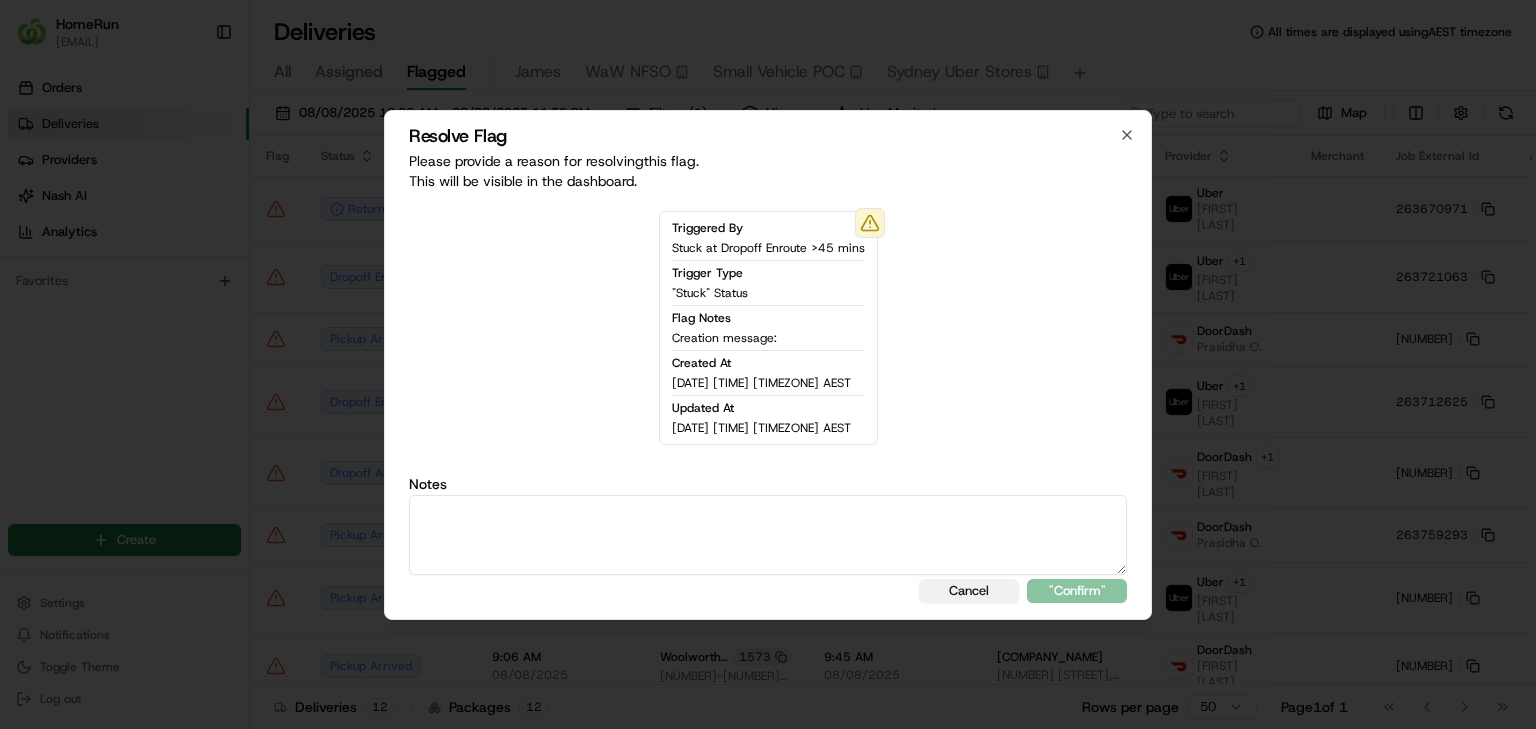 click on "Cancel" at bounding box center (969, 591) 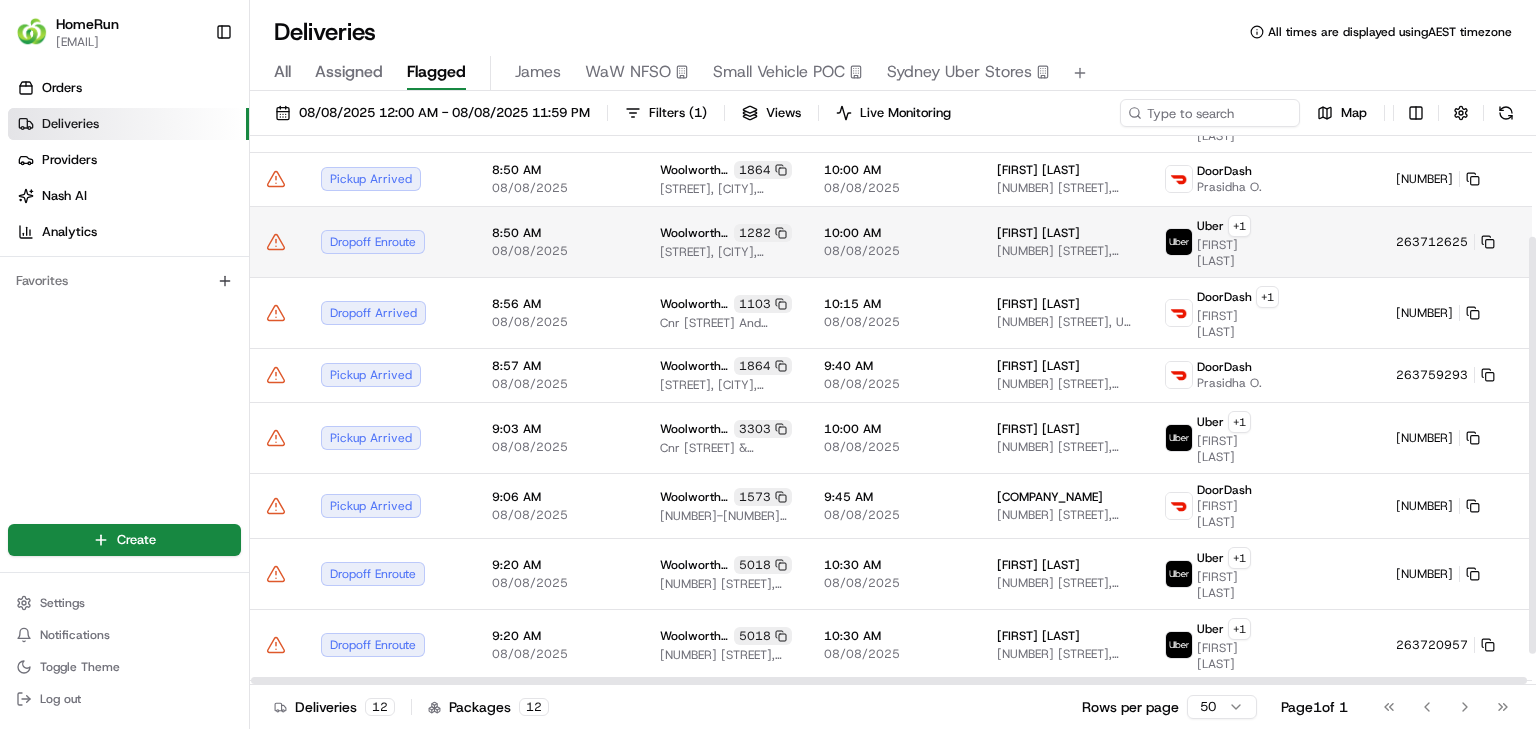 scroll, scrollTop: 0, scrollLeft: 0, axis: both 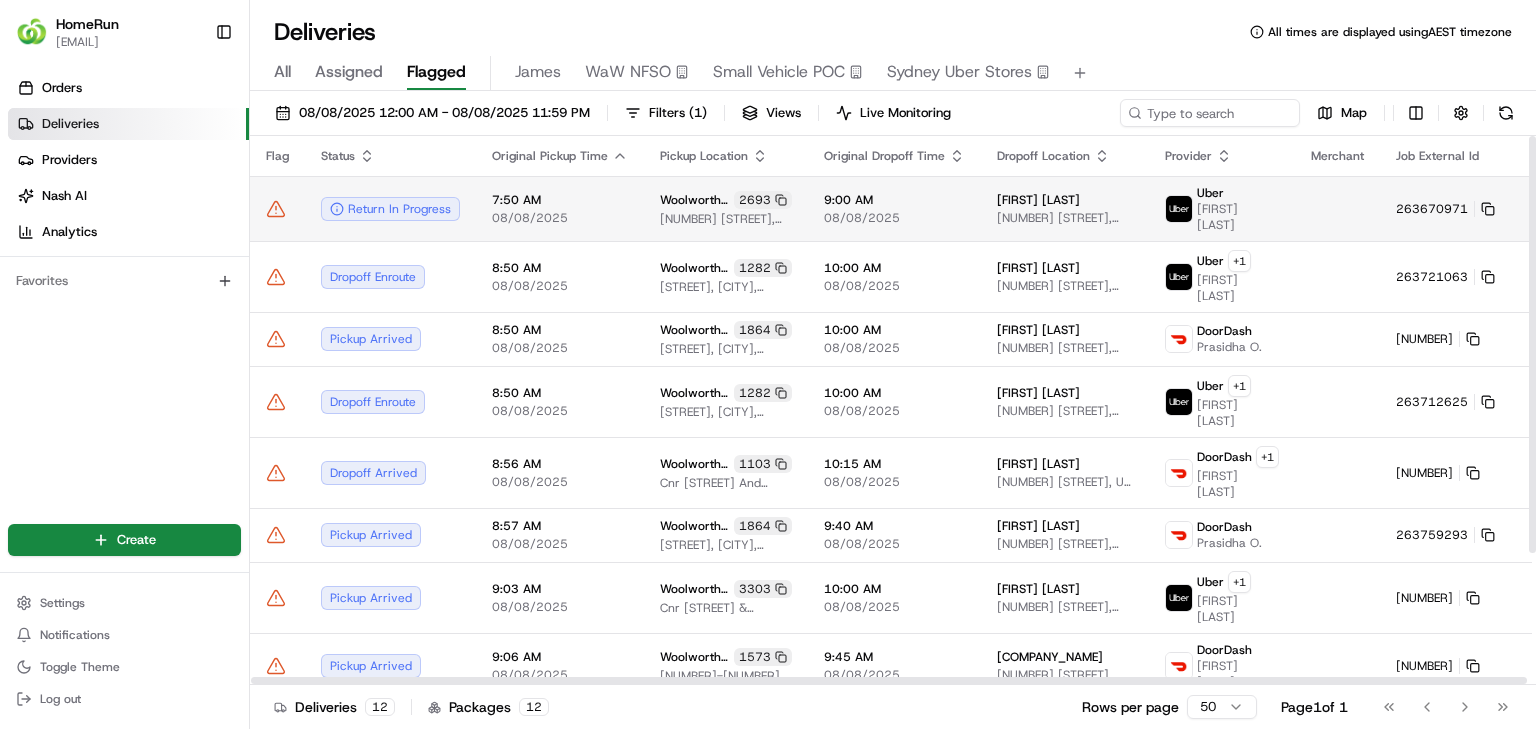 click 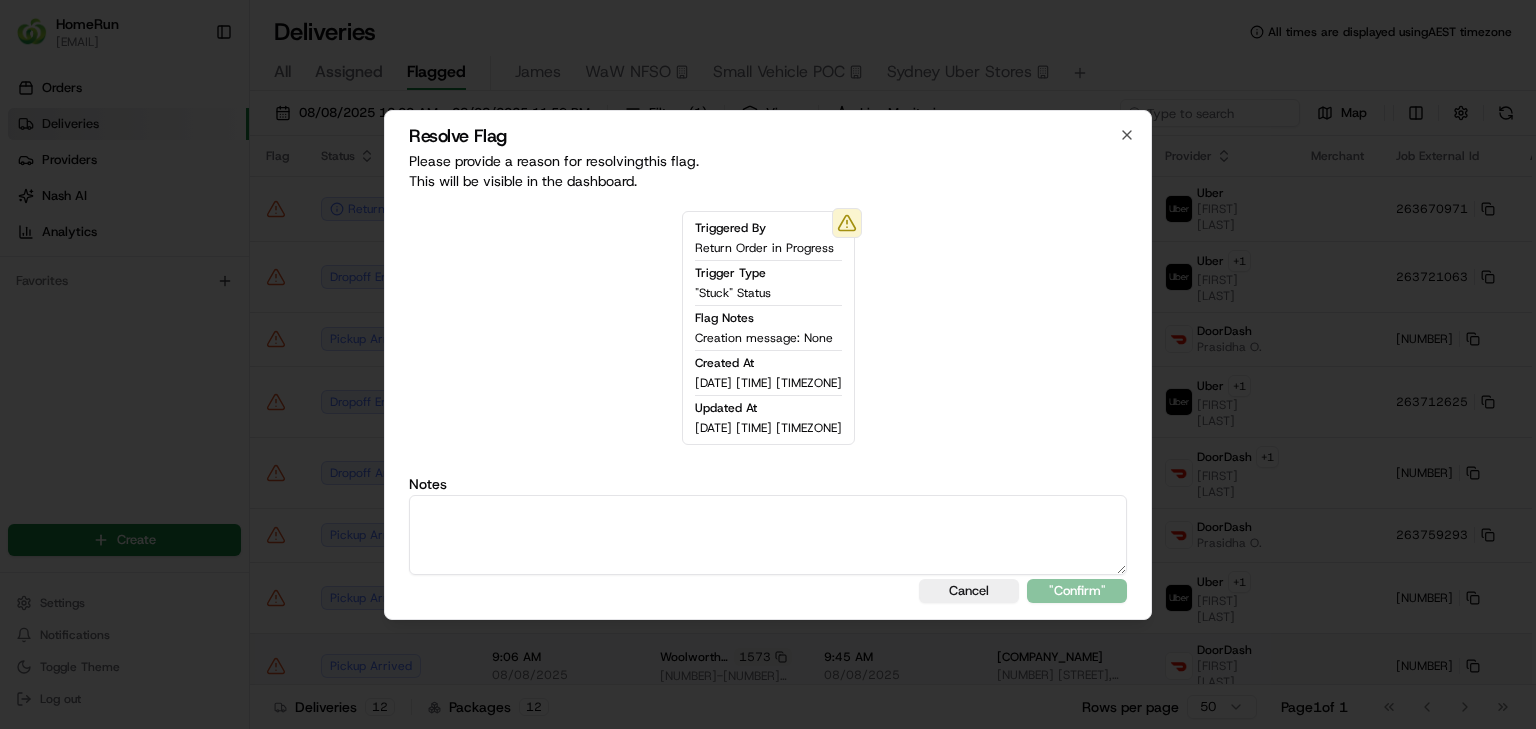 click on "Cancel" at bounding box center (969, 591) 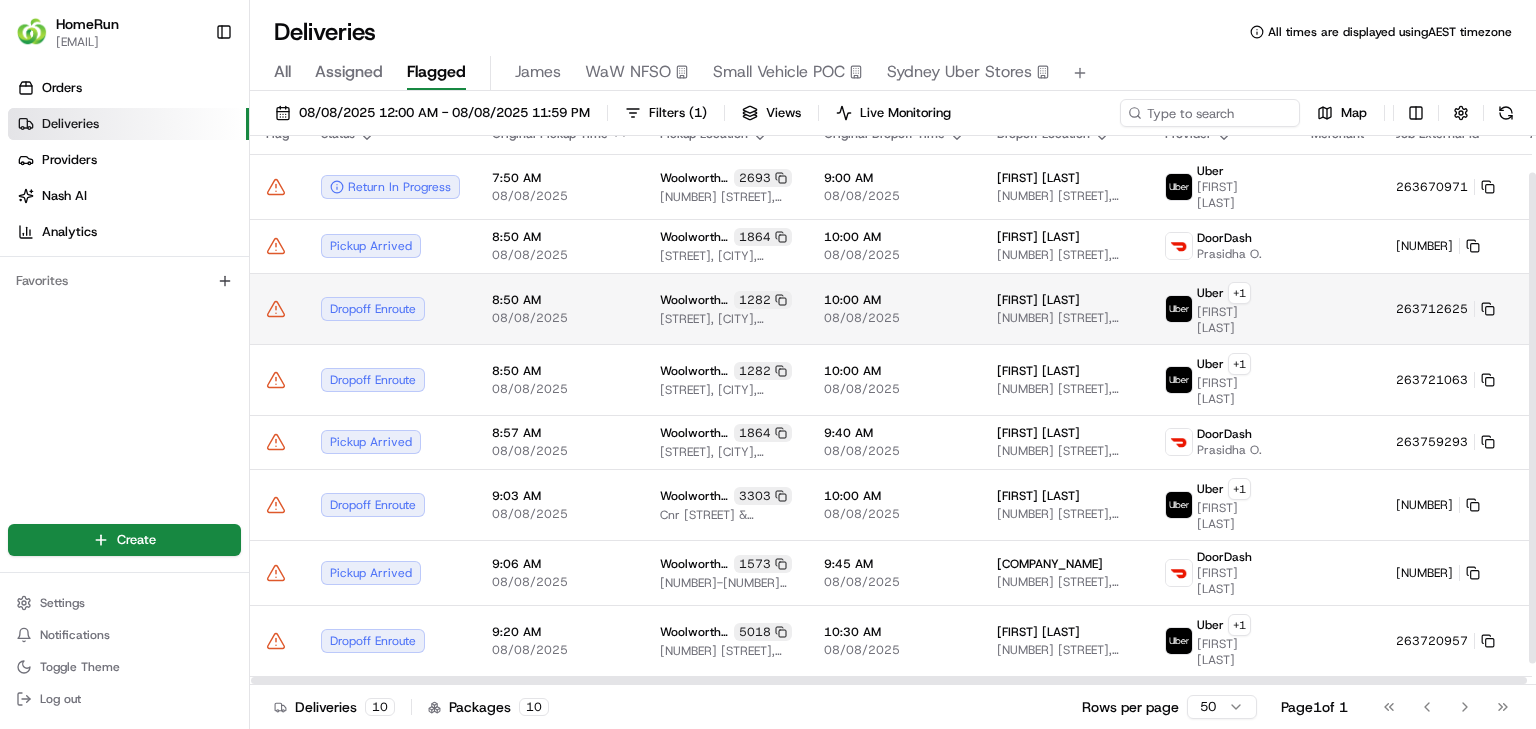 scroll, scrollTop: 0, scrollLeft: 0, axis: both 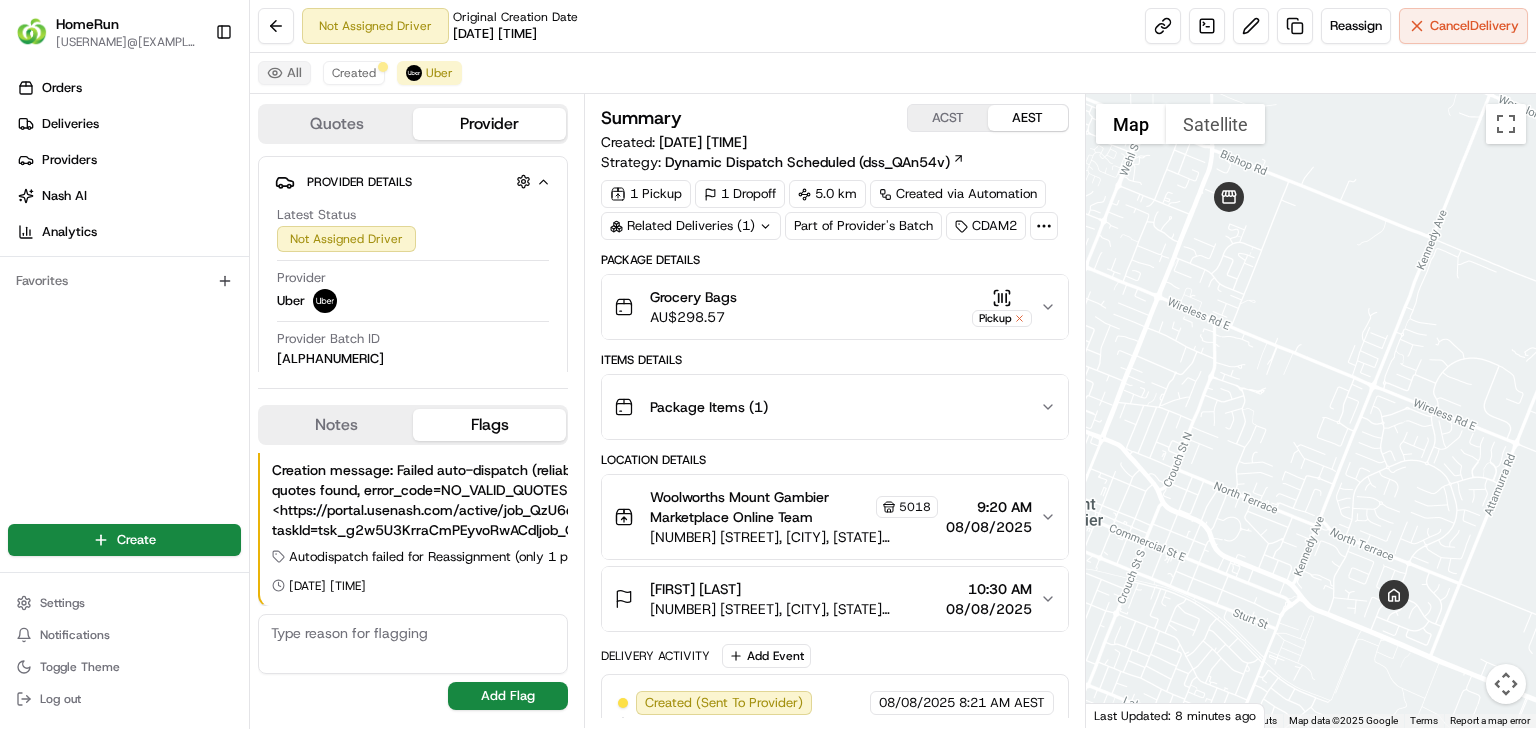 click on "All" at bounding box center [284, 73] 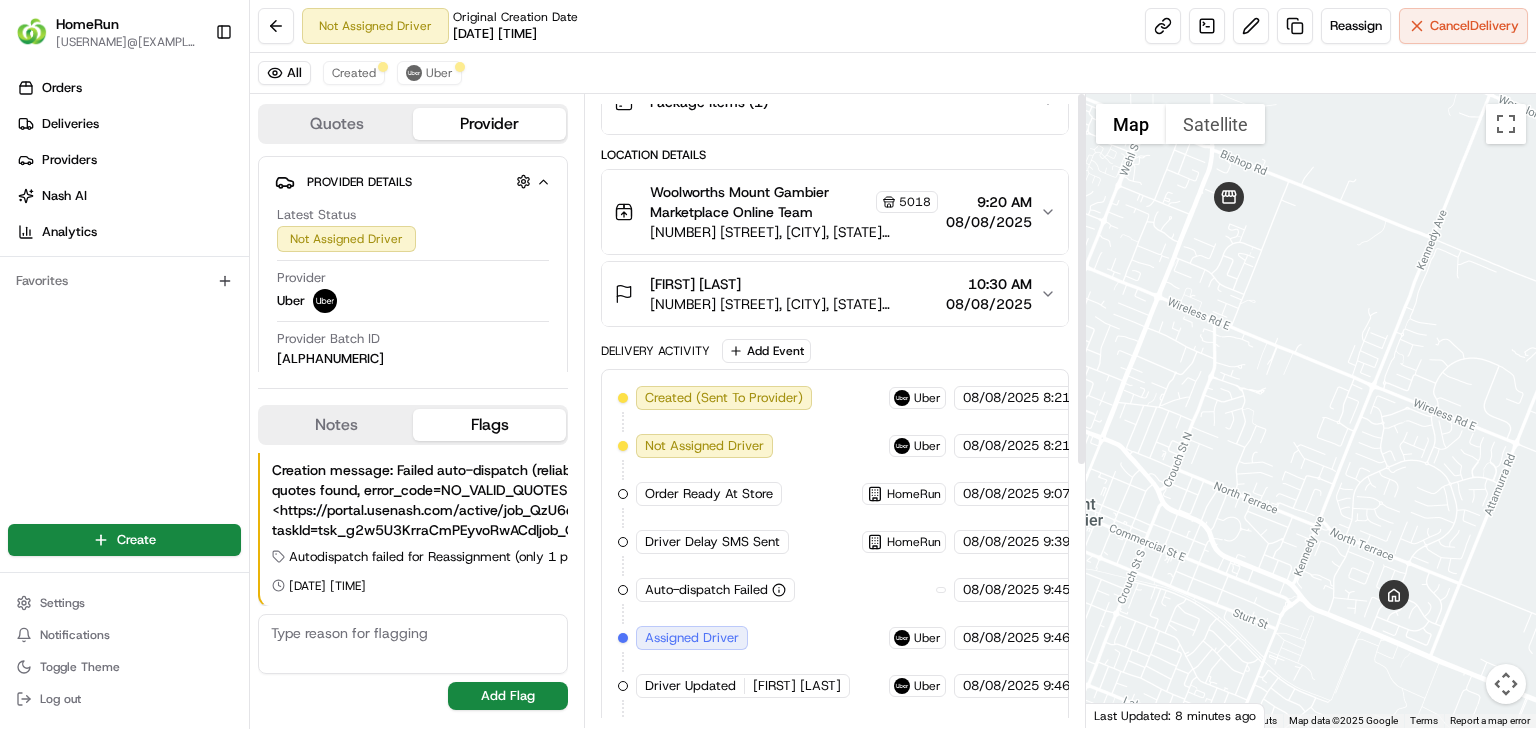 scroll, scrollTop: 439, scrollLeft: 0, axis: vertical 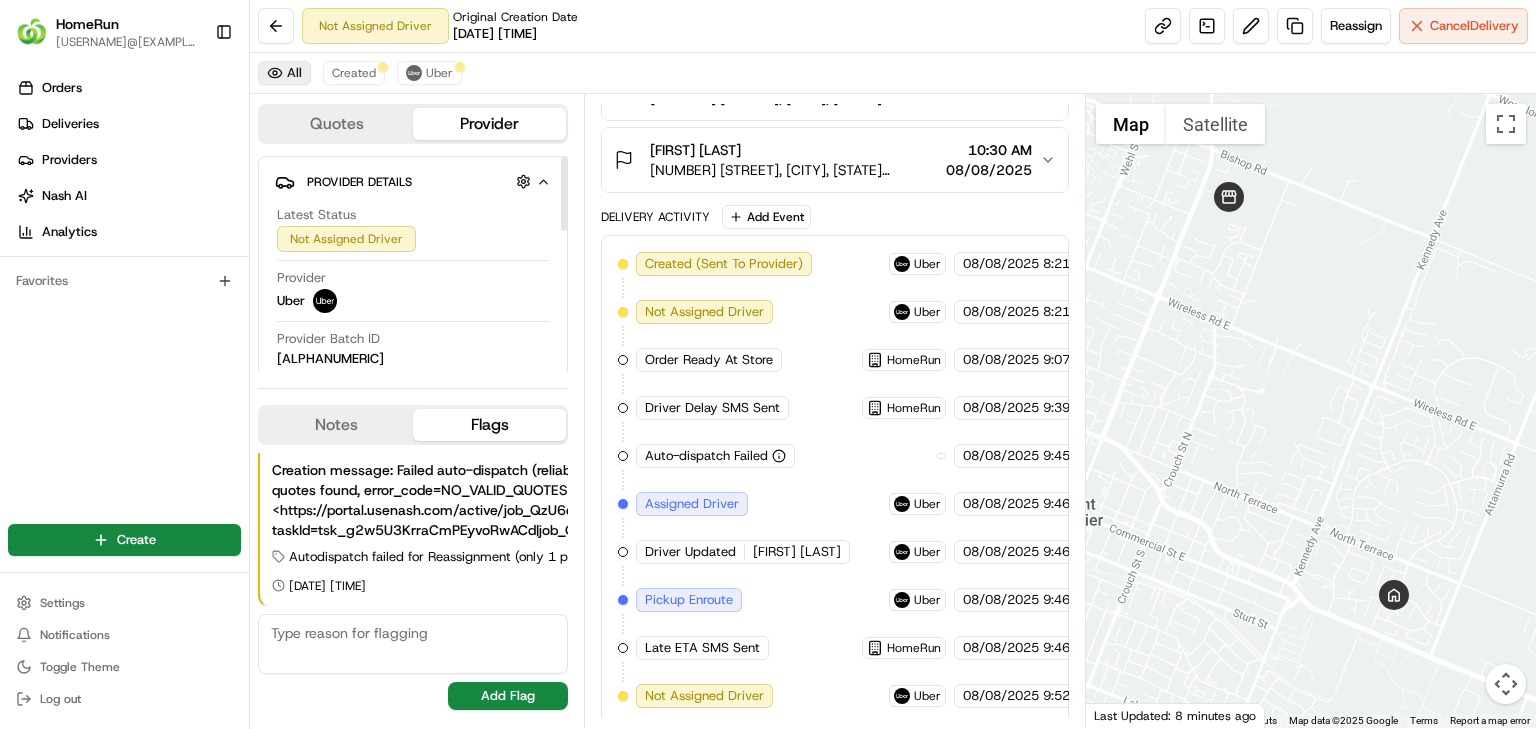 click on "All" at bounding box center [284, 73] 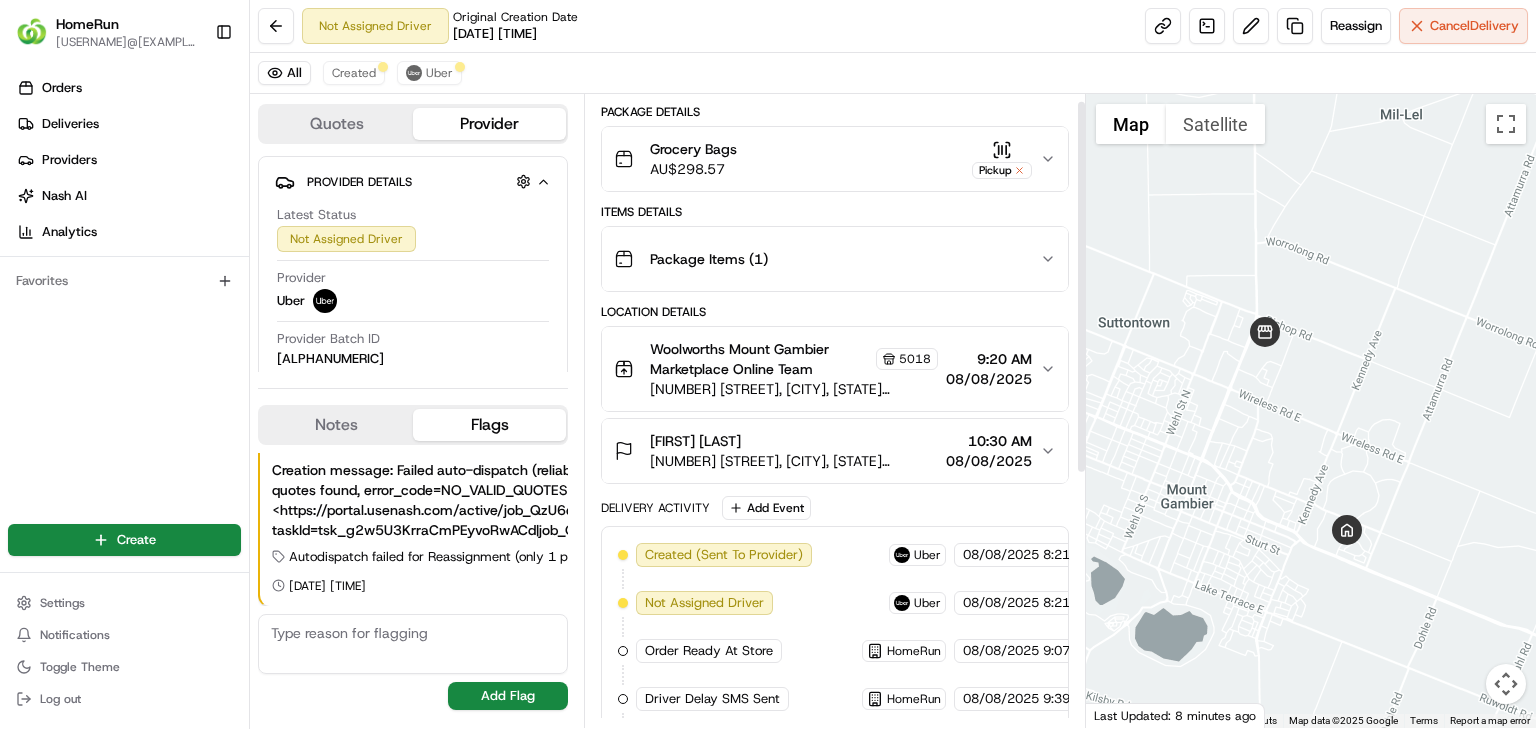 scroll, scrollTop: 439, scrollLeft: 0, axis: vertical 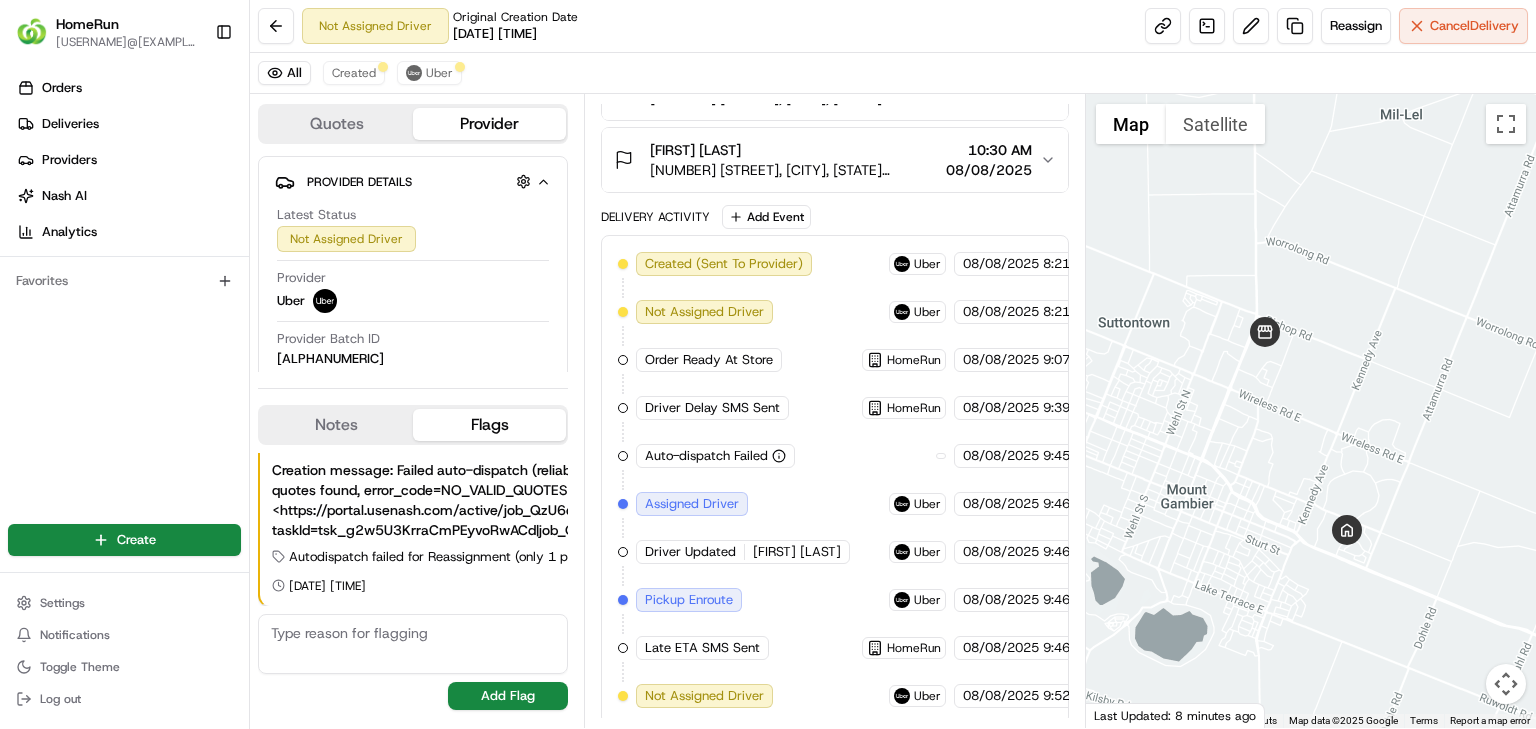 drag, startPoint x: 791, startPoint y: 669, endPoint x: 800, endPoint y: 767, distance: 98.4124 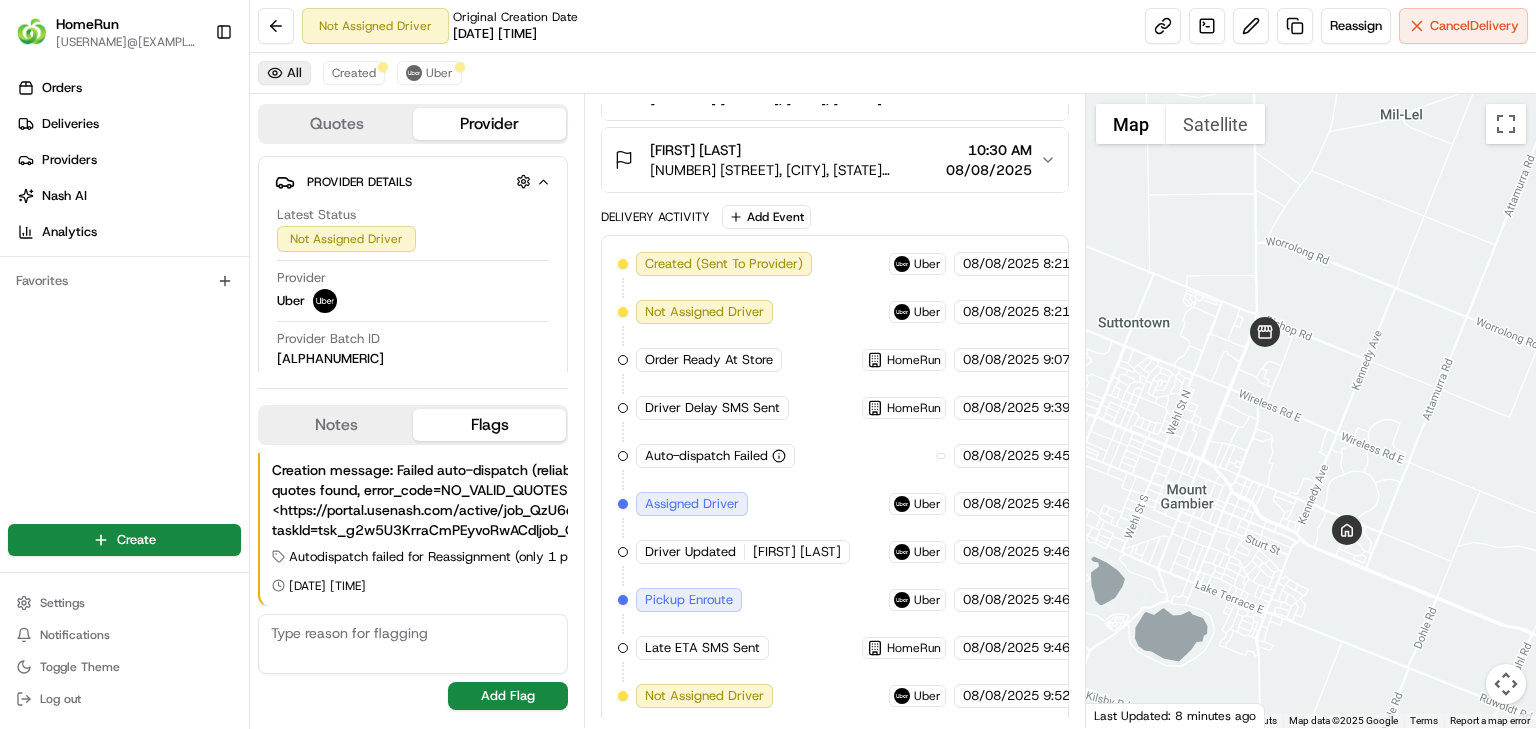 click on "All" at bounding box center [284, 73] 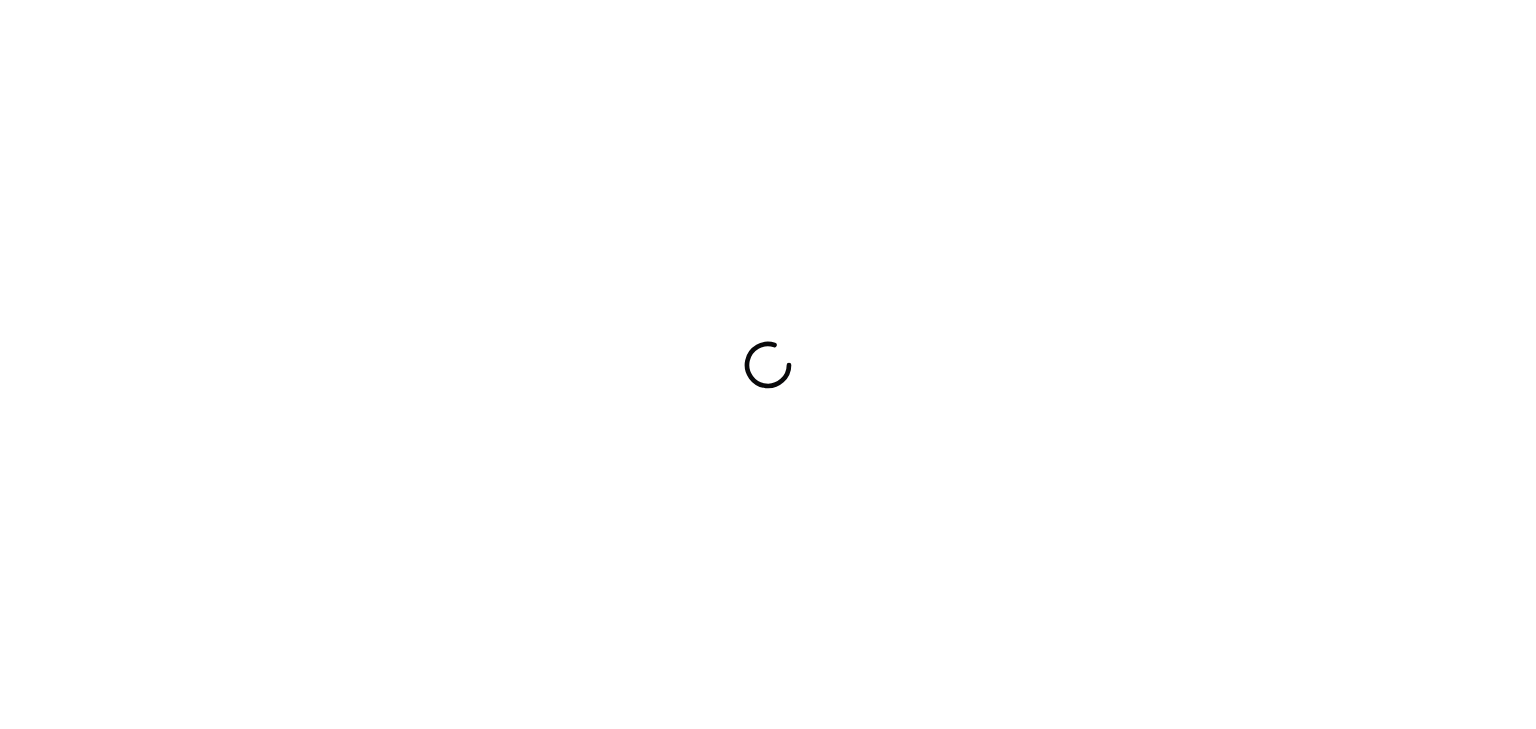 scroll, scrollTop: 0, scrollLeft: 0, axis: both 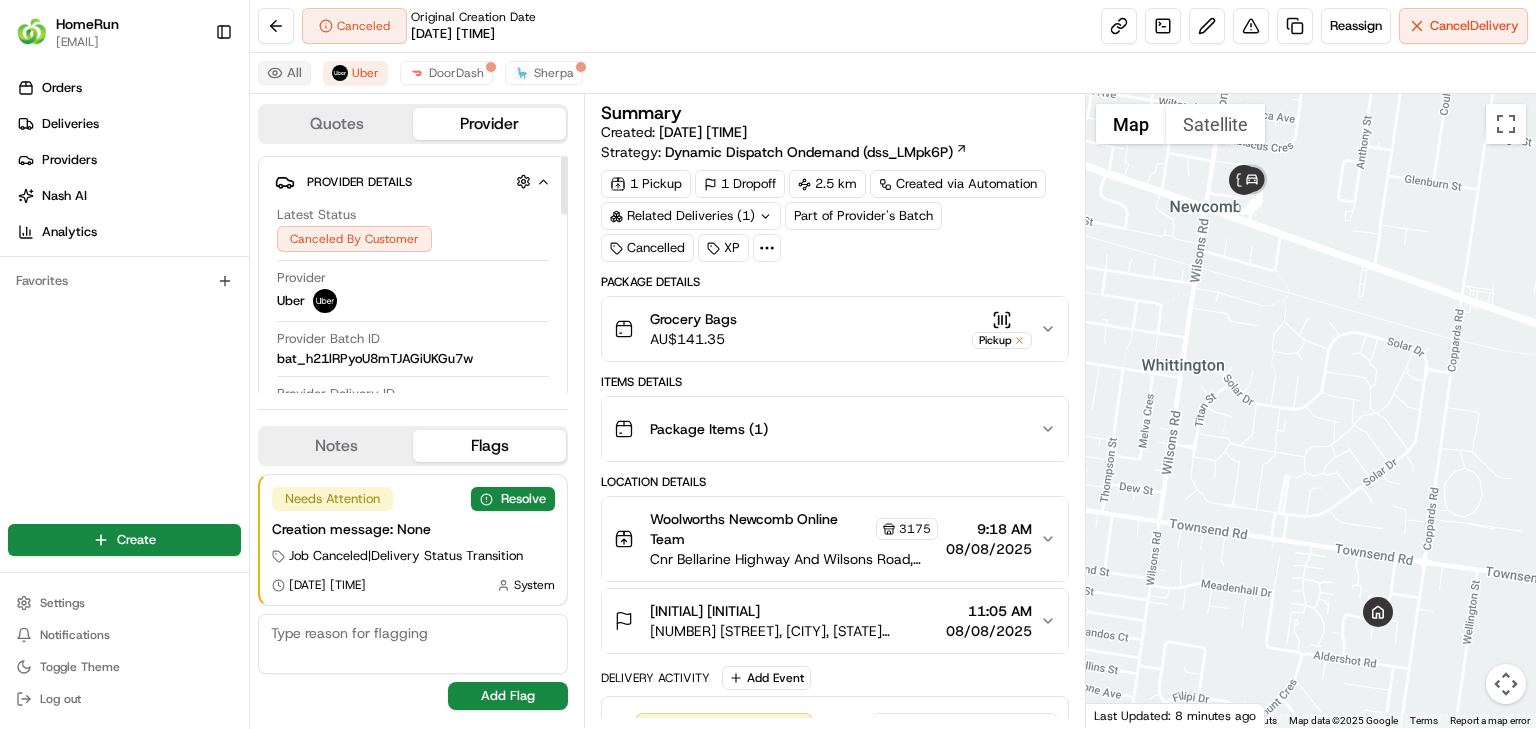 click on "All" at bounding box center [284, 73] 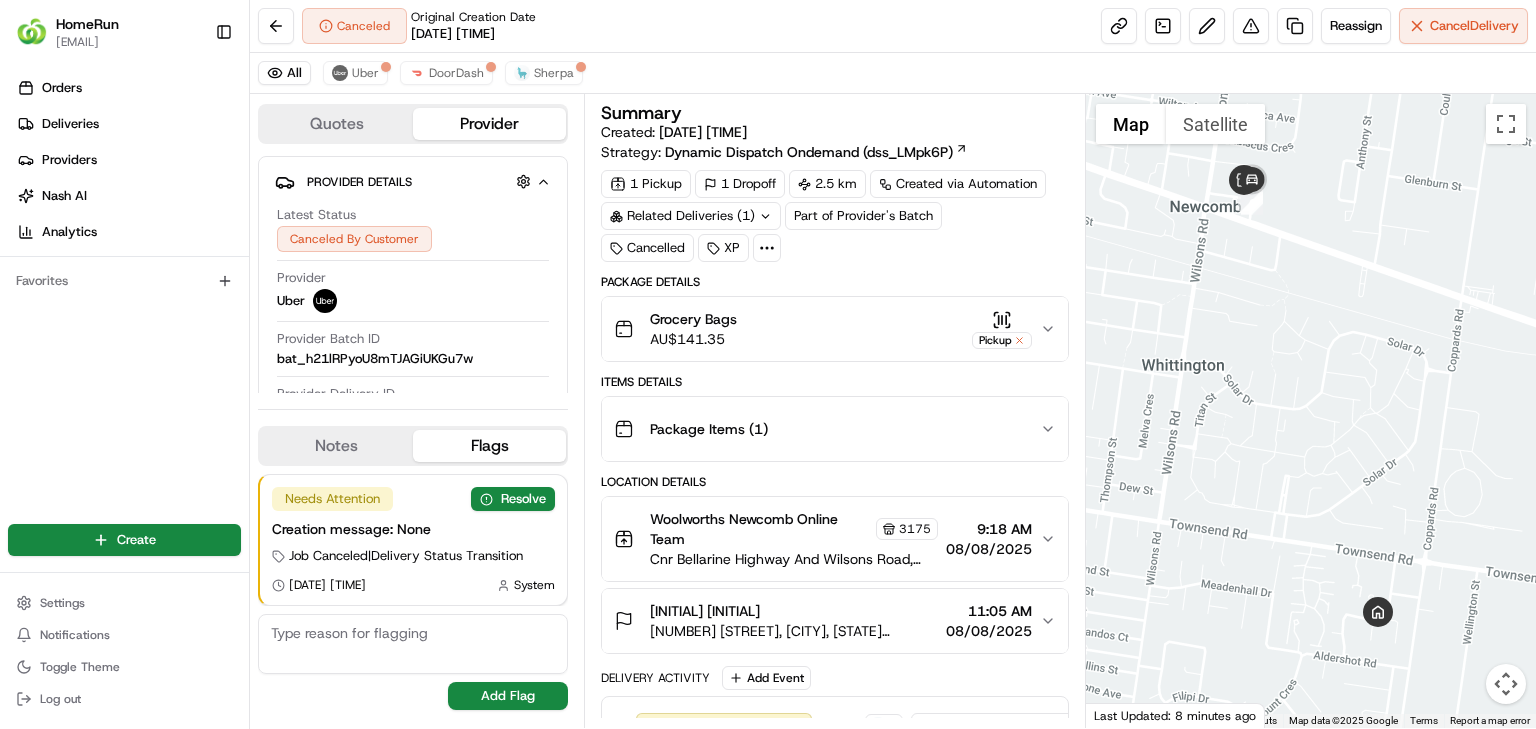 scroll, scrollTop: 80, scrollLeft: 0, axis: vertical 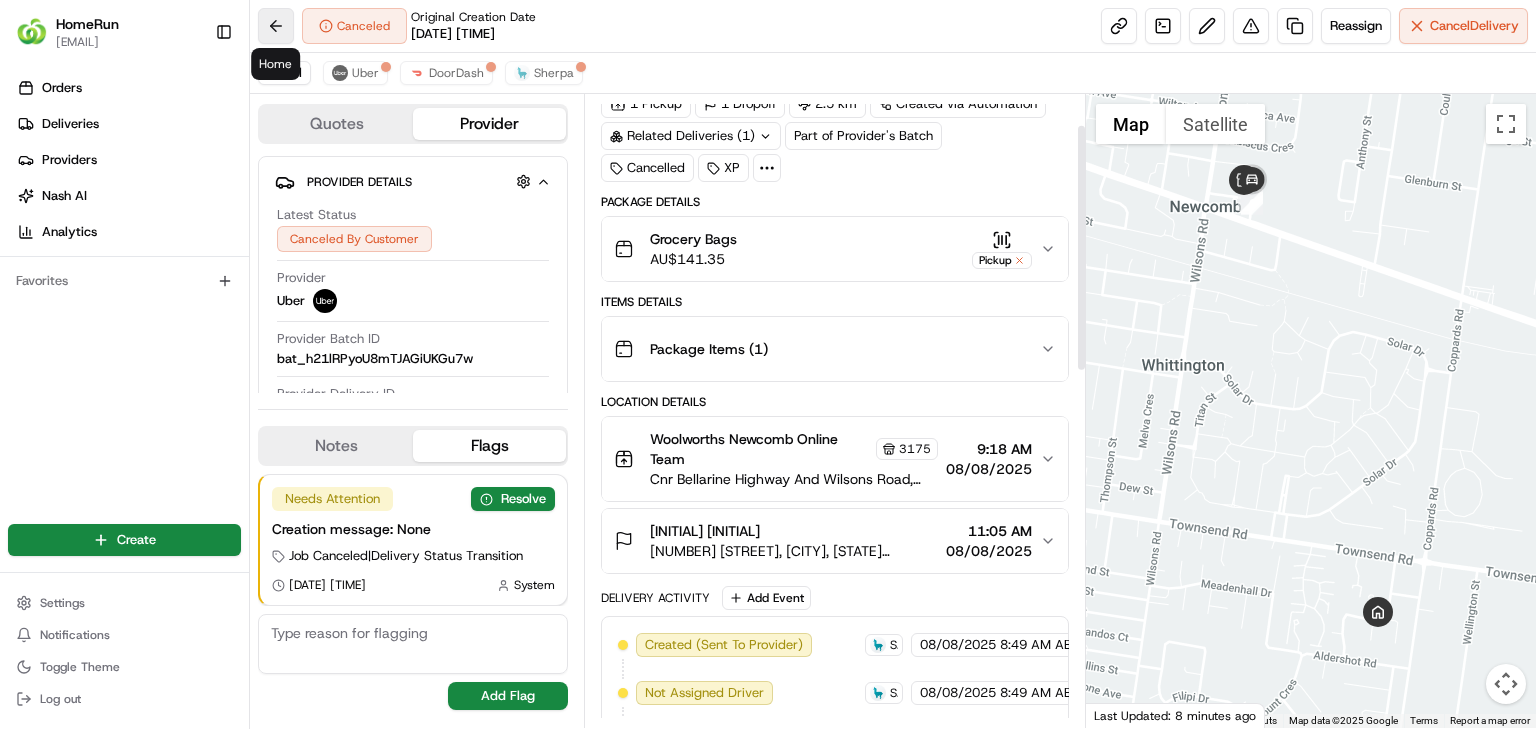 click at bounding box center [276, 26] 